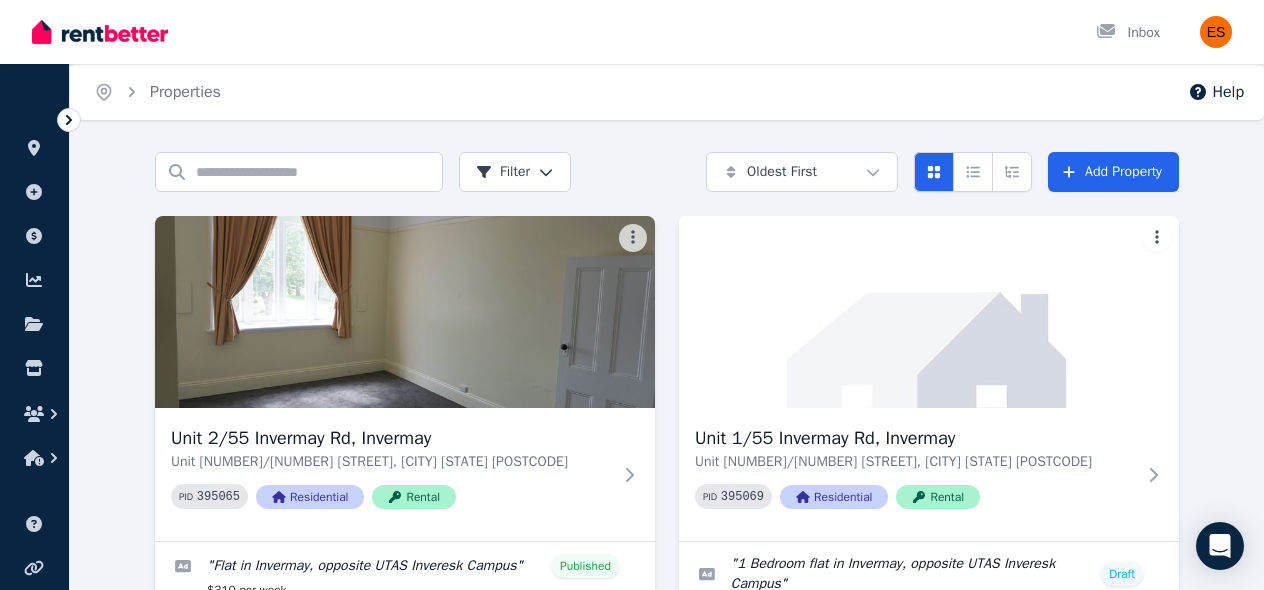 scroll, scrollTop: 541, scrollLeft: 0, axis: vertical 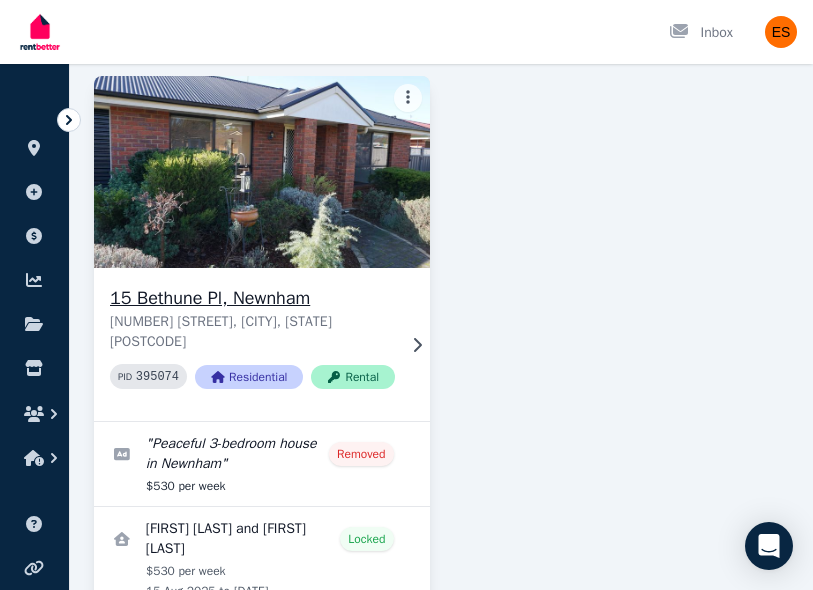 click on "[NUMBER] [STREET], [CITY] [NUMBER] [STREET], [CITY] [STATE] [POSTCODE] PID   395074 Residential Rental" at bounding box center [262, 344] 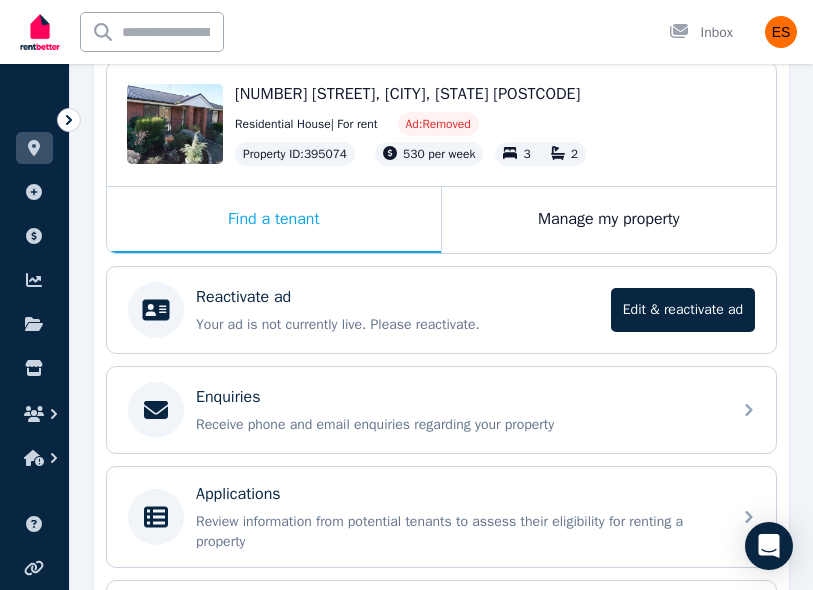 scroll, scrollTop: 286, scrollLeft: 0, axis: vertical 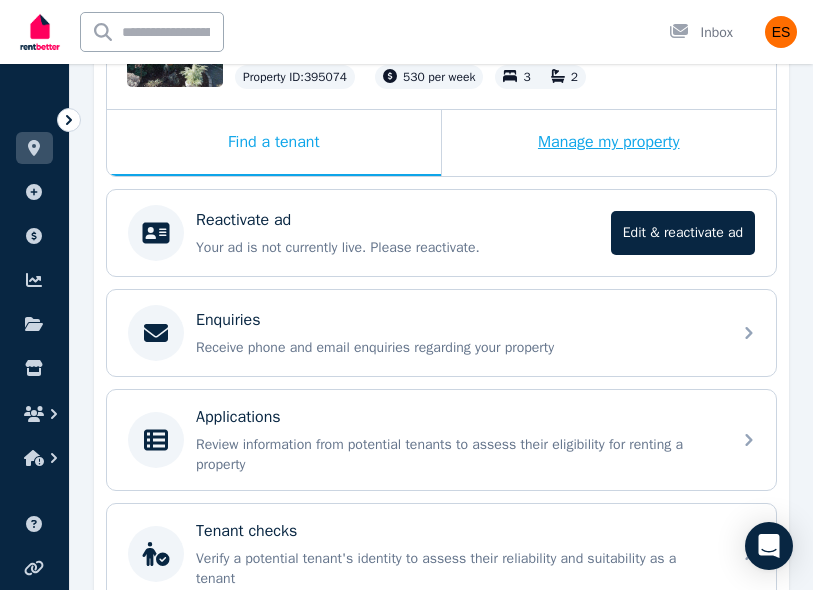 click on "Manage my property" at bounding box center (609, 143) 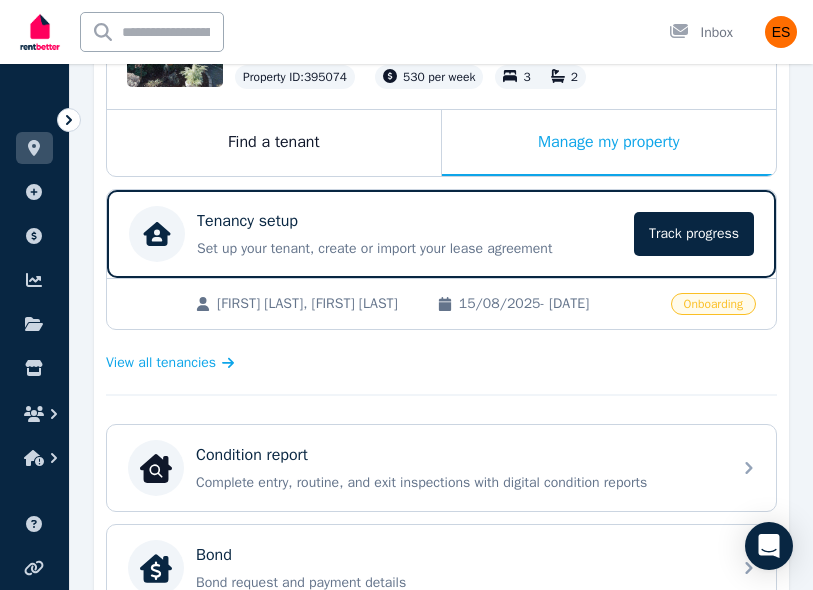 scroll, scrollTop: 294, scrollLeft: 0, axis: vertical 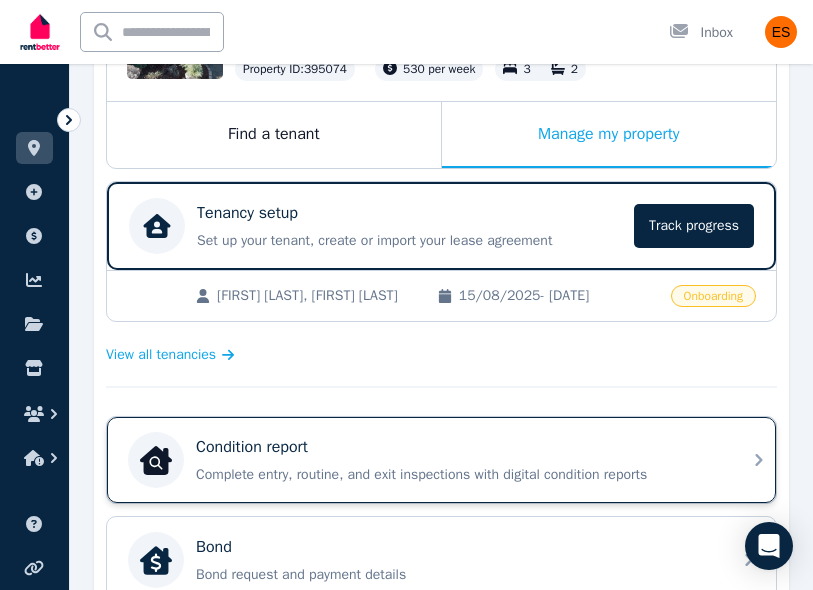 click on "Condition report" at bounding box center (457, 447) 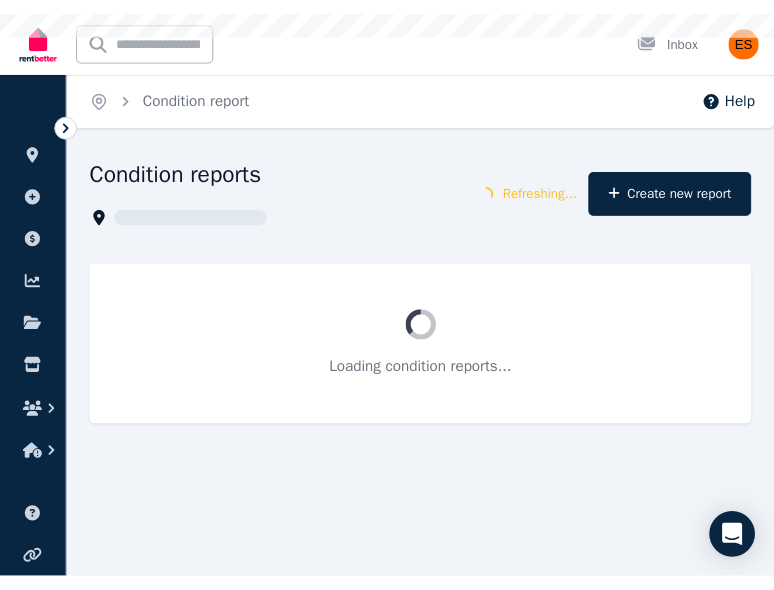 scroll, scrollTop: 0, scrollLeft: 0, axis: both 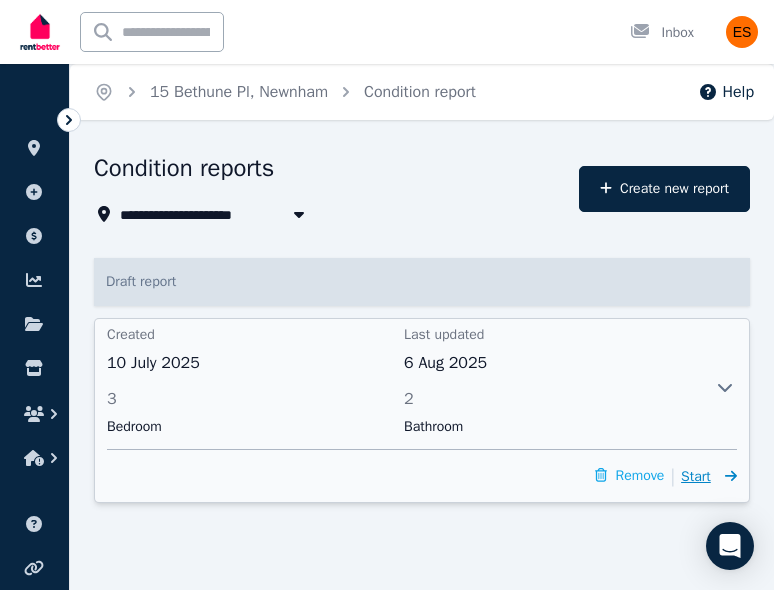 click on "Start" at bounding box center (709, 476) 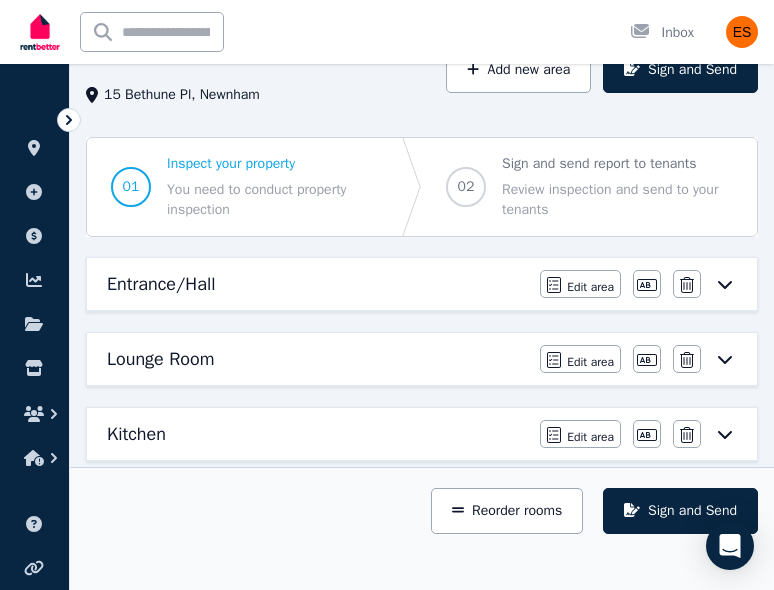 scroll, scrollTop: 119, scrollLeft: 0, axis: vertical 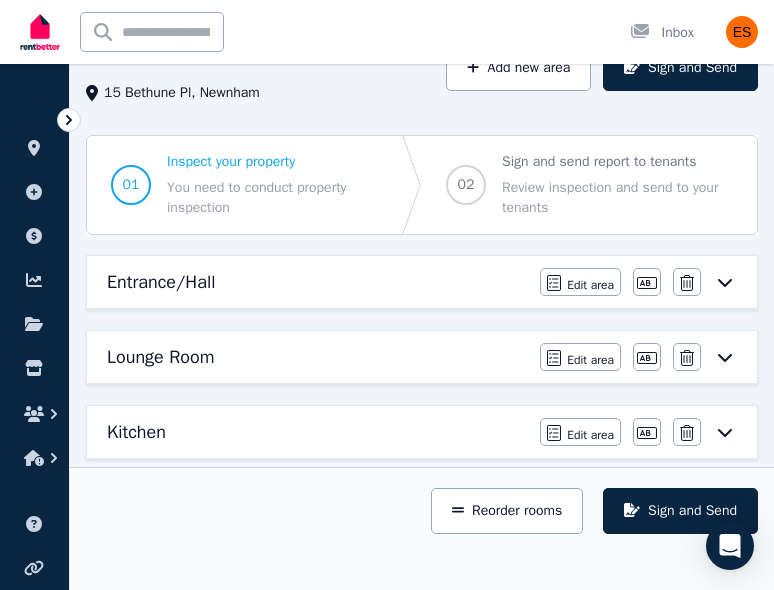 click 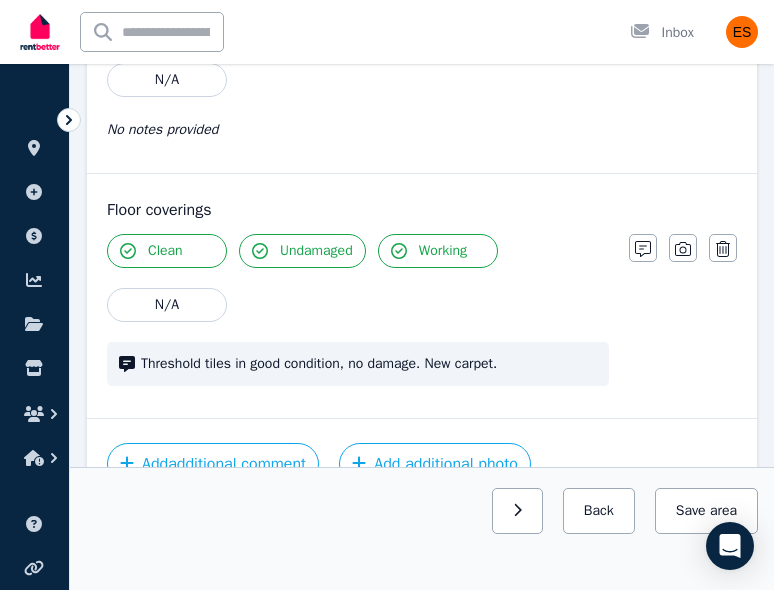 scroll, scrollTop: 1992, scrollLeft: 0, axis: vertical 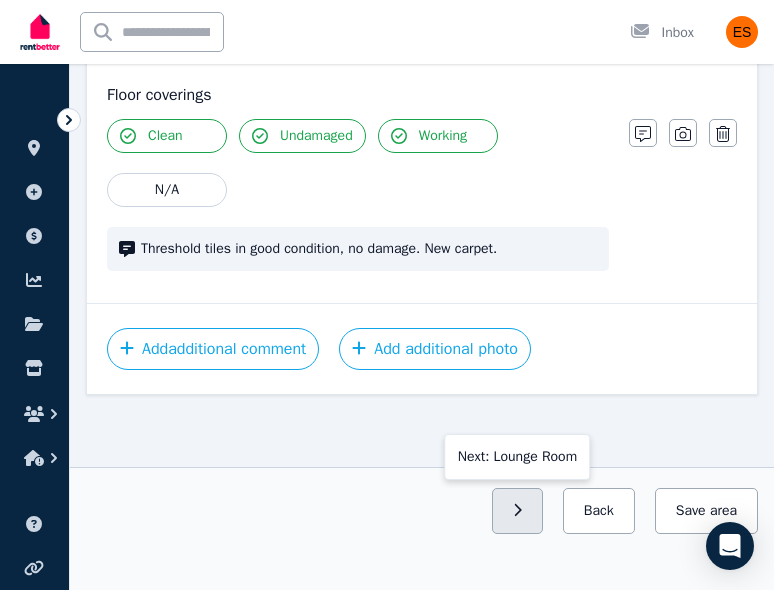 click 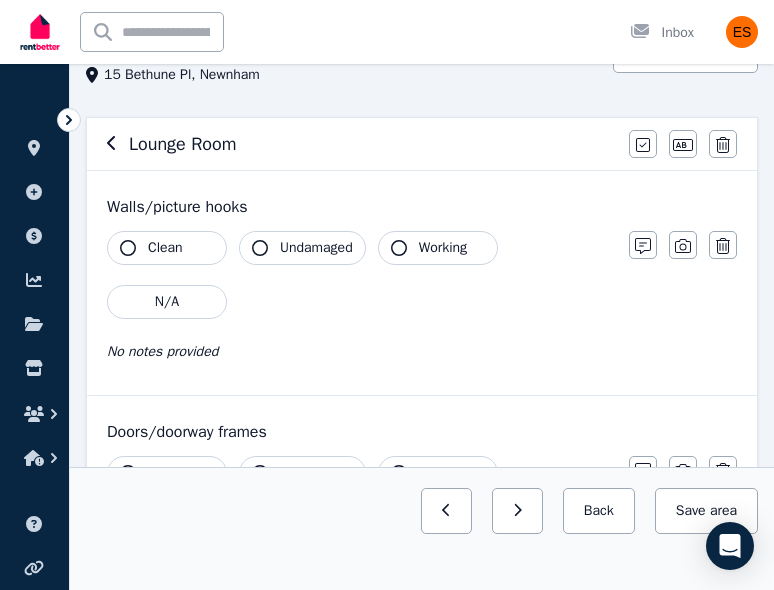 scroll, scrollTop: 138, scrollLeft: 0, axis: vertical 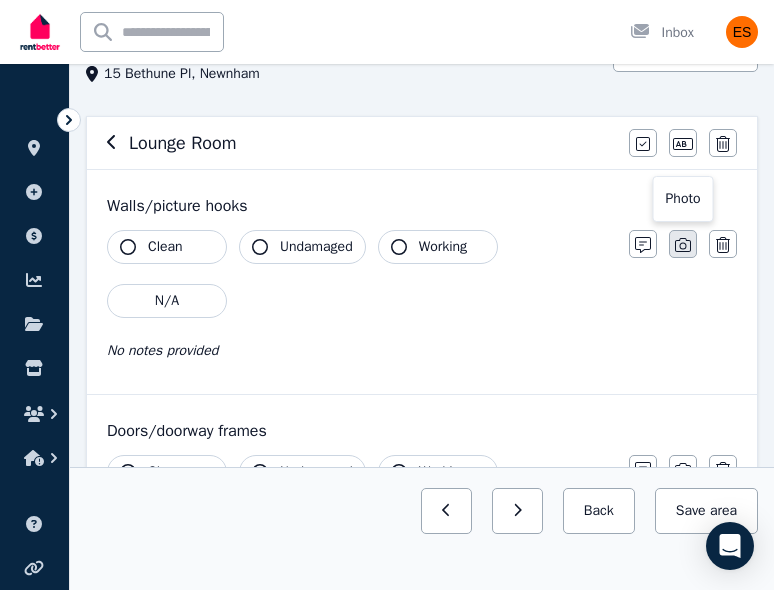 click 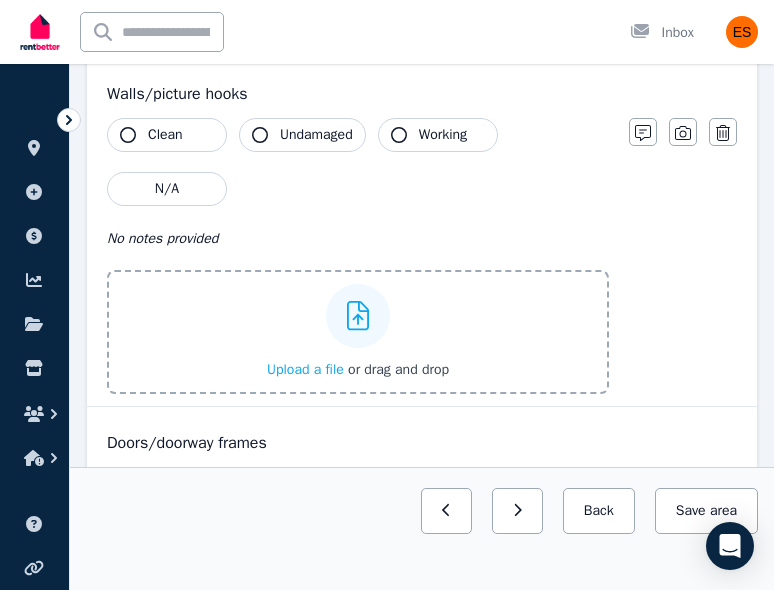 scroll, scrollTop: 256, scrollLeft: 0, axis: vertical 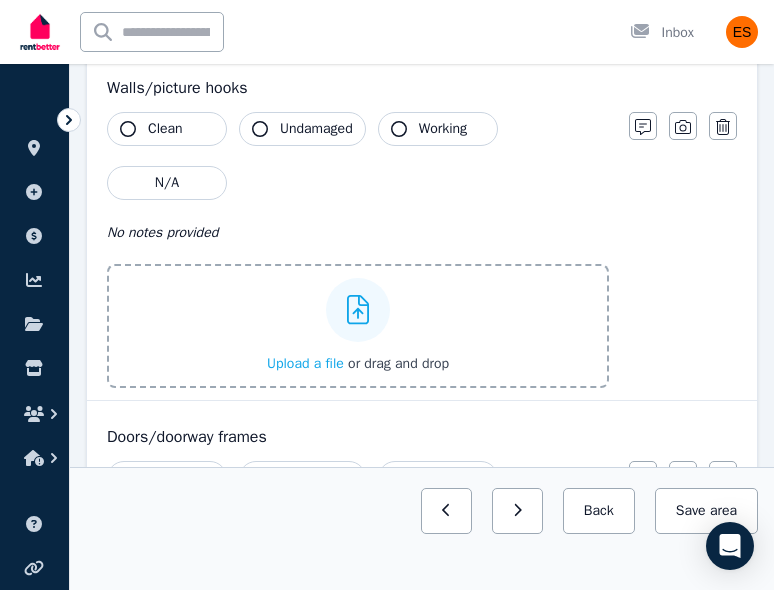 click on "Upload a file" at bounding box center (305, 363) 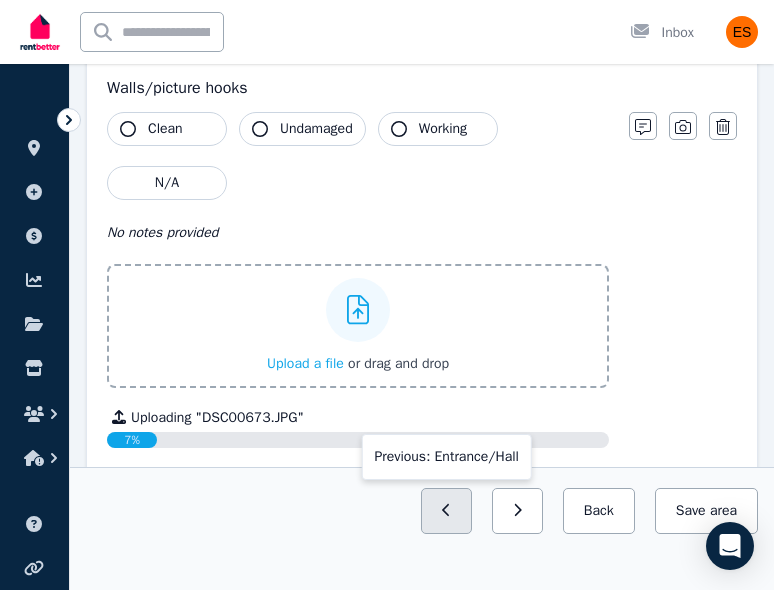 click at bounding box center [446, 511] 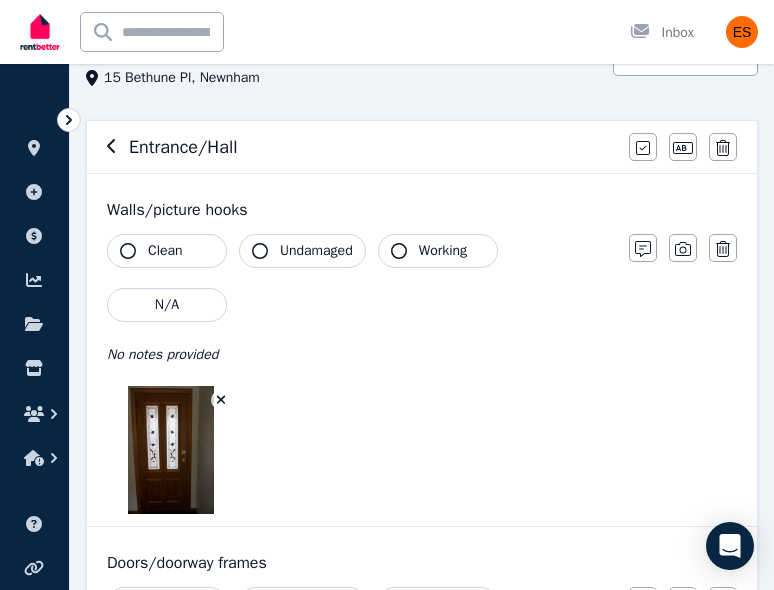 scroll, scrollTop: 163, scrollLeft: 0, axis: vertical 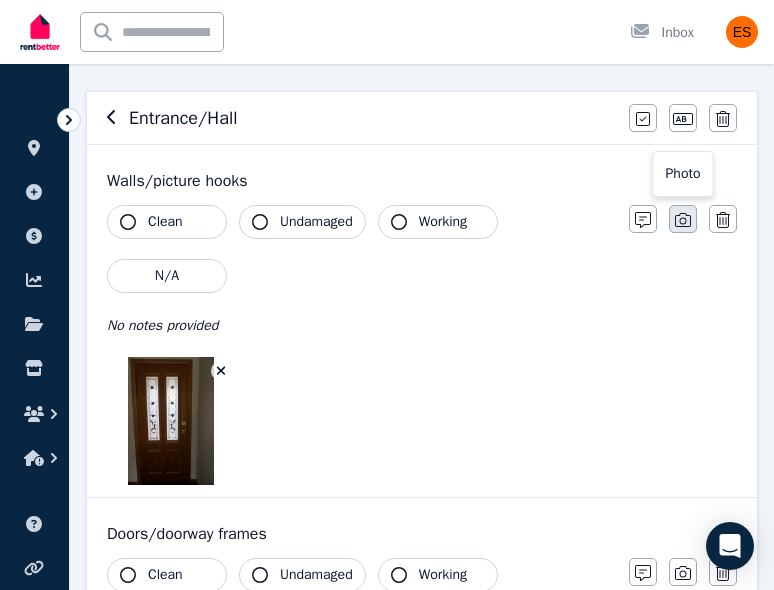 click 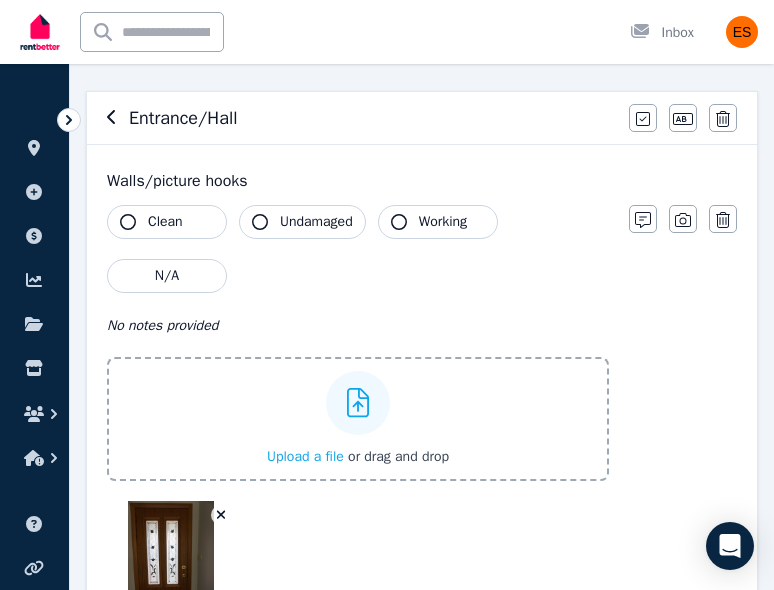 click on "Upload a file" at bounding box center [305, 456] 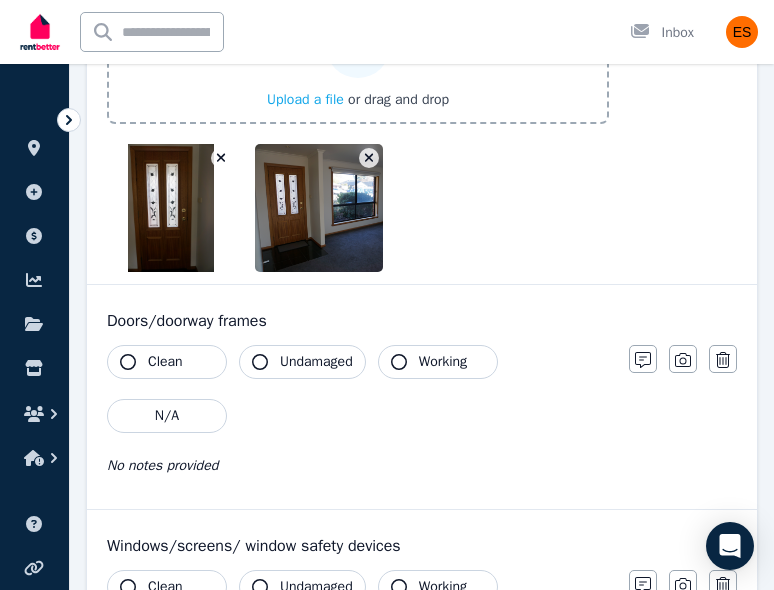 scroll, scrollTop: 0, scrollLeft: 0, axis: both 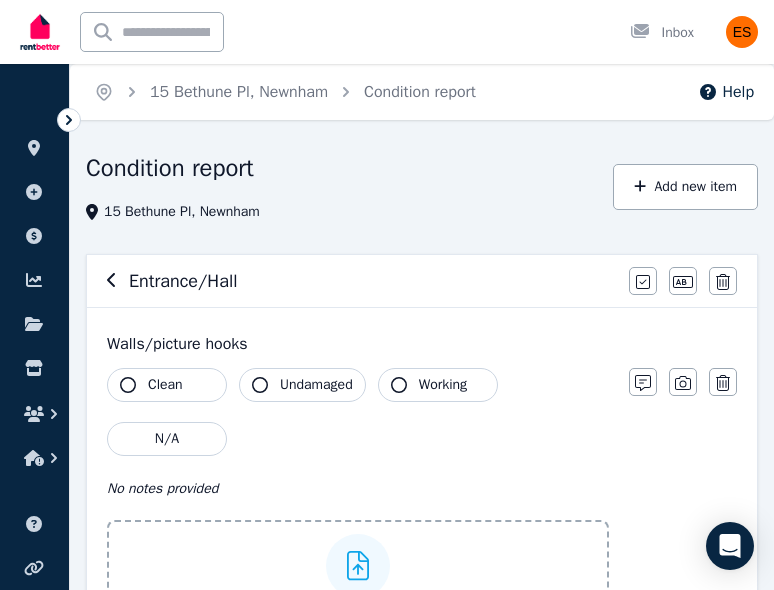 click 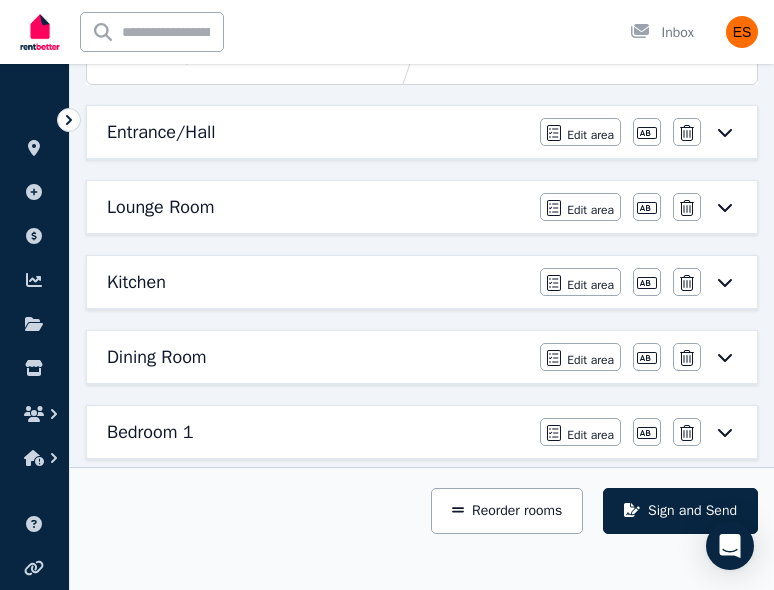 scroll, scrollTop: 263, scrollLeft: 0, axis: vertical 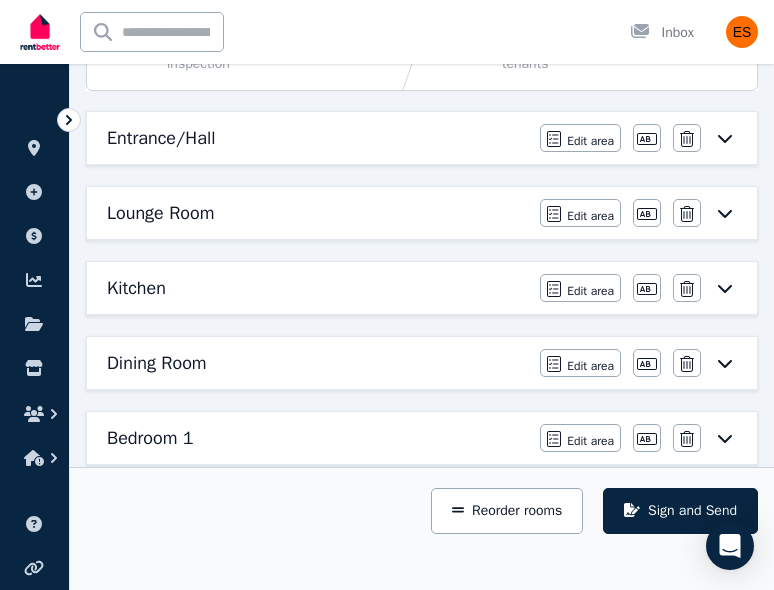 click on "Entrance/Hall Edit area Edit area Edit name Delete" at bounding box center (422, 138) 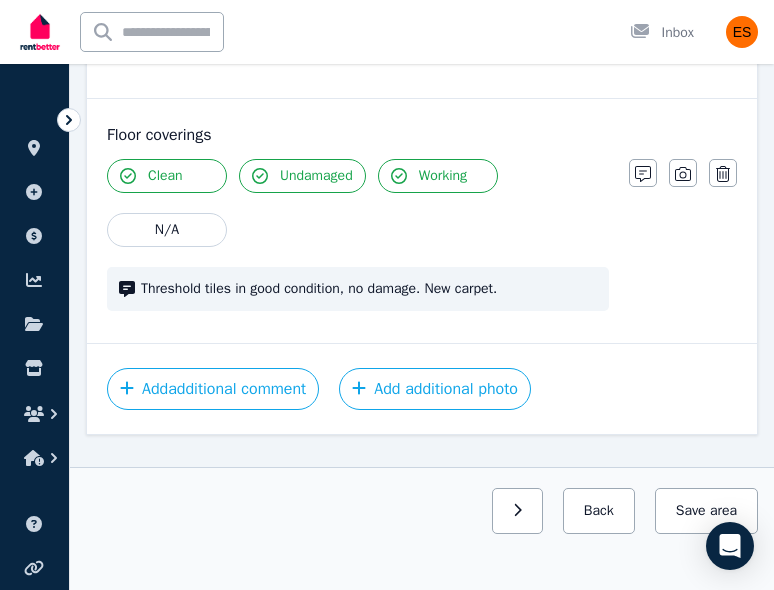 scroll, scrollTop: 1992, scrollLeft: 0, axis: vertical 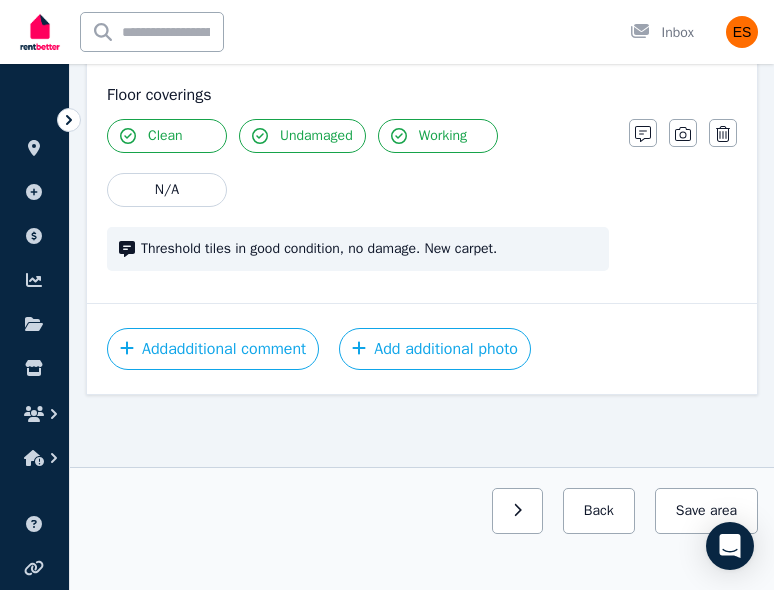 click at bounding box center (517, 511) 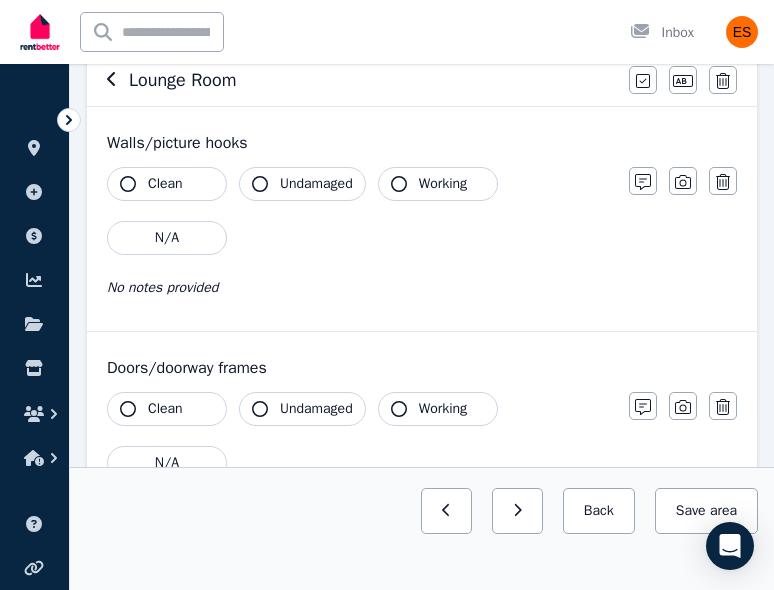 scroll, scrollTop: 200, scrollLeft: 0, axis: vertical 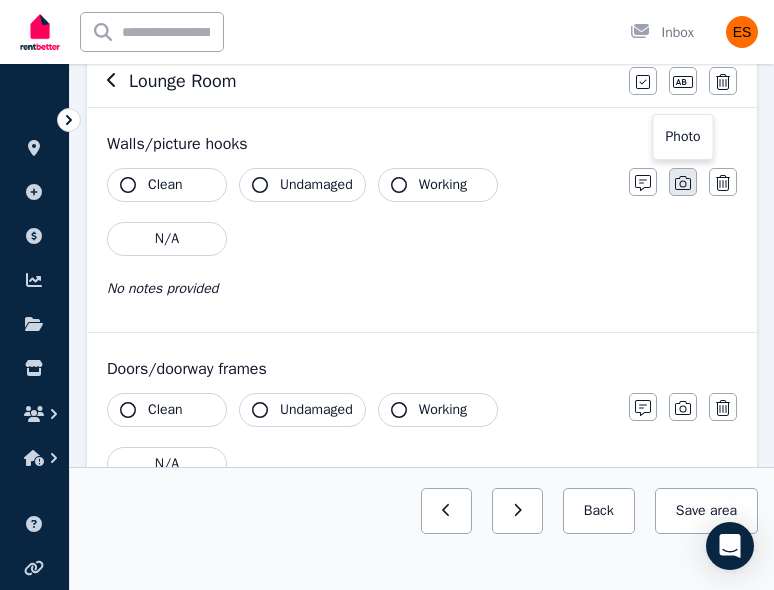 click 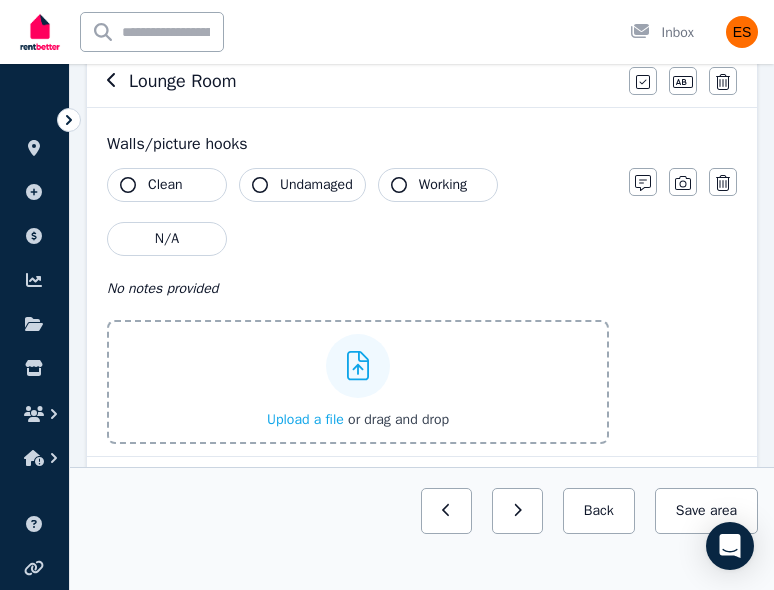 click on "Upload a file" at bounding box center [305, 419] 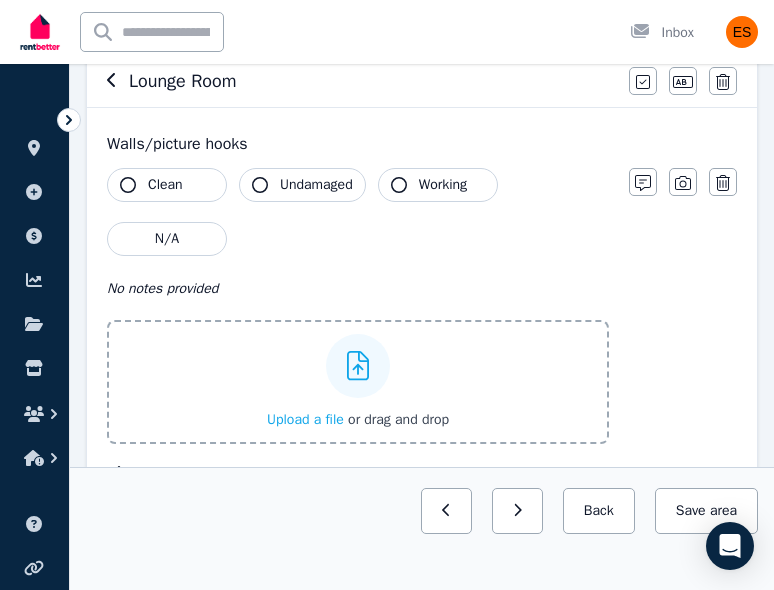 click 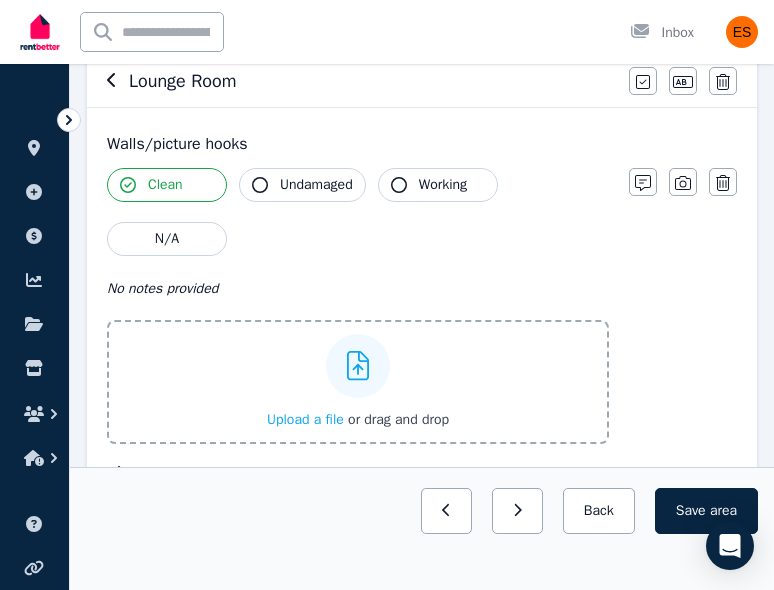 click on "Undamaged" at bounding box center (316, 185) 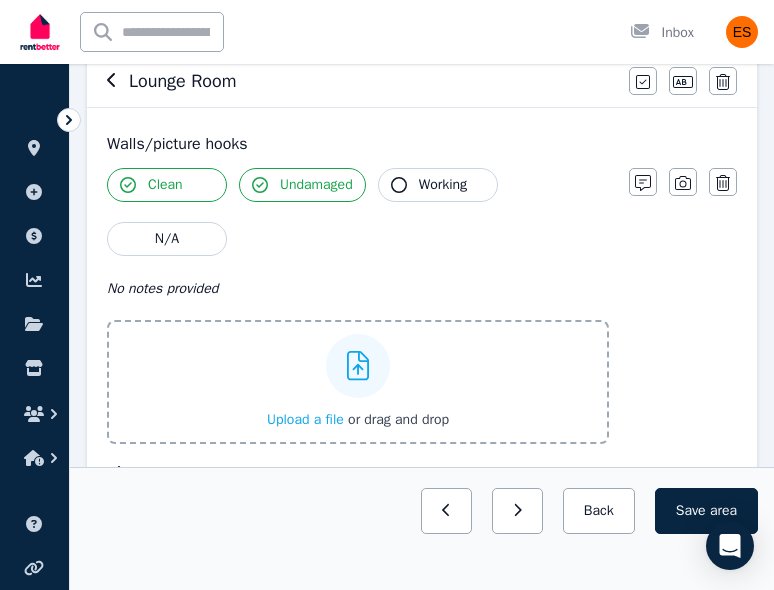 click 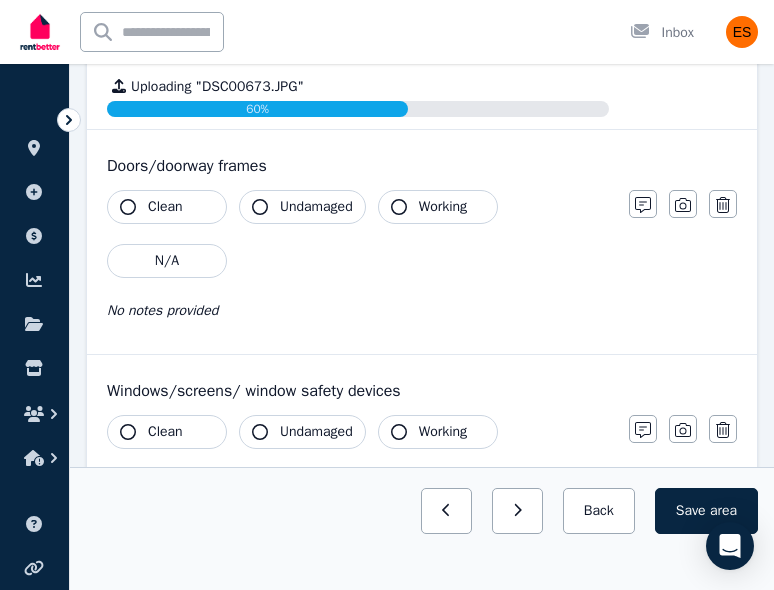 scroll, scrollTop: 709, scrollLeft: 0, axis: vertical 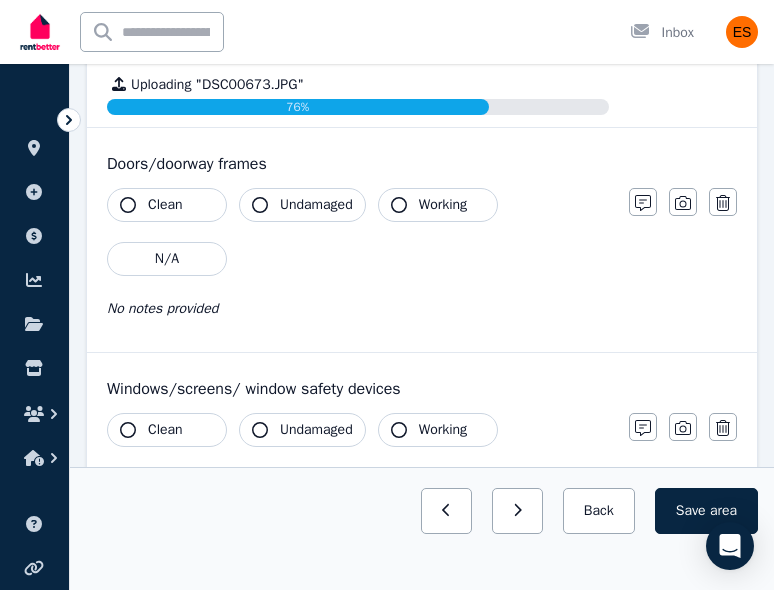 click on "Working" at bounding box center [438, 205] 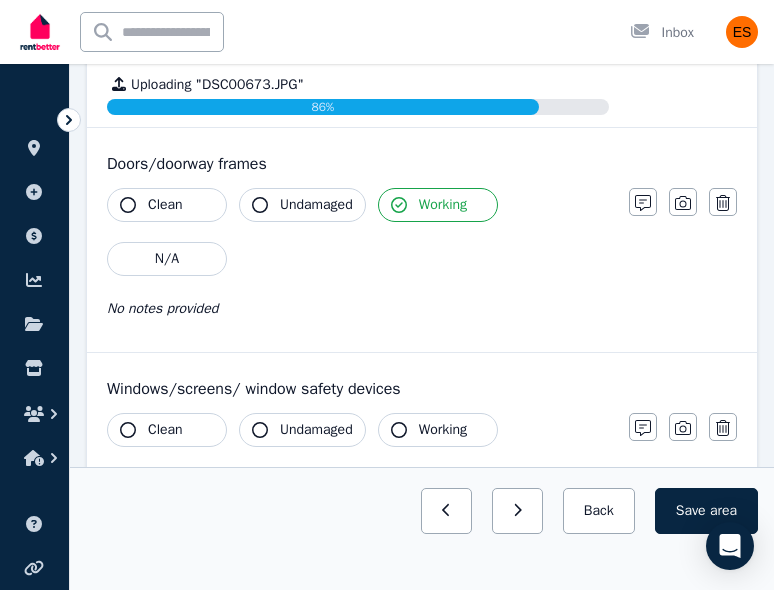 click on "Clean Undamaged Working N/A" at bounding box center (358, 232) 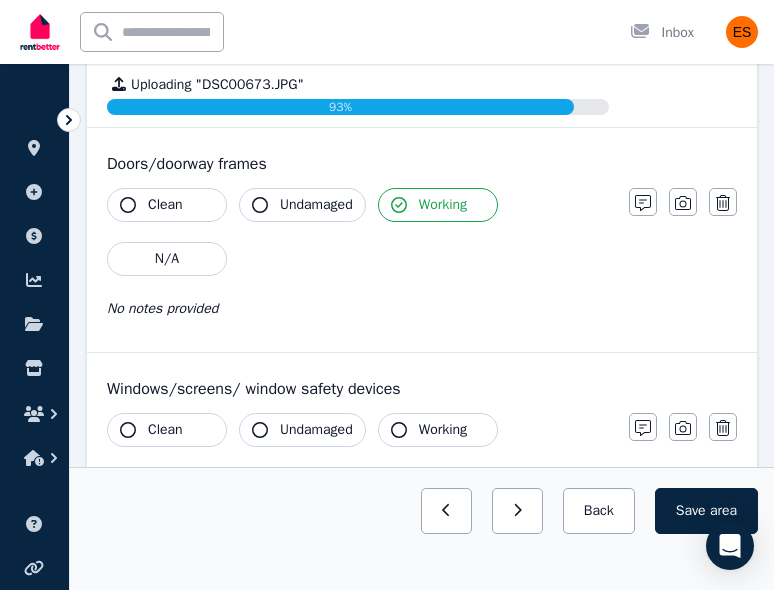 click on "Undamaged" at bounding box center [302, 205] 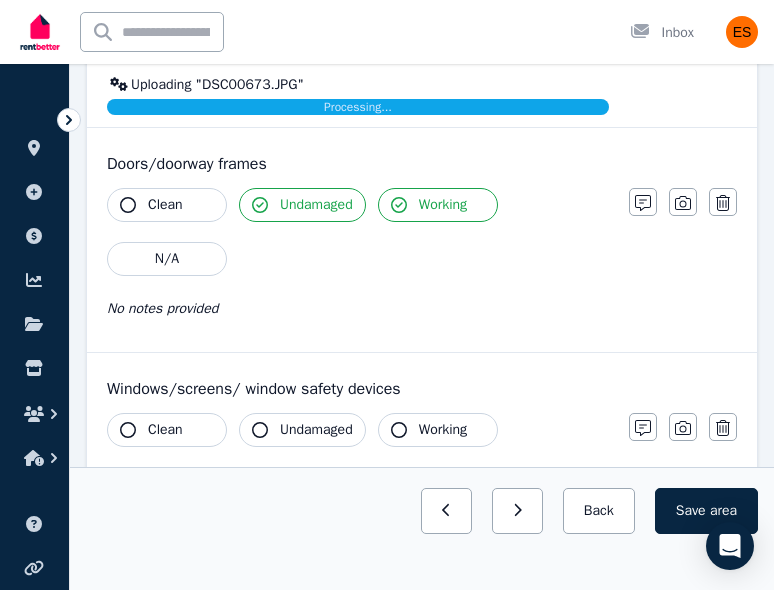 click on "Clean" at bounding box center (167, 205) 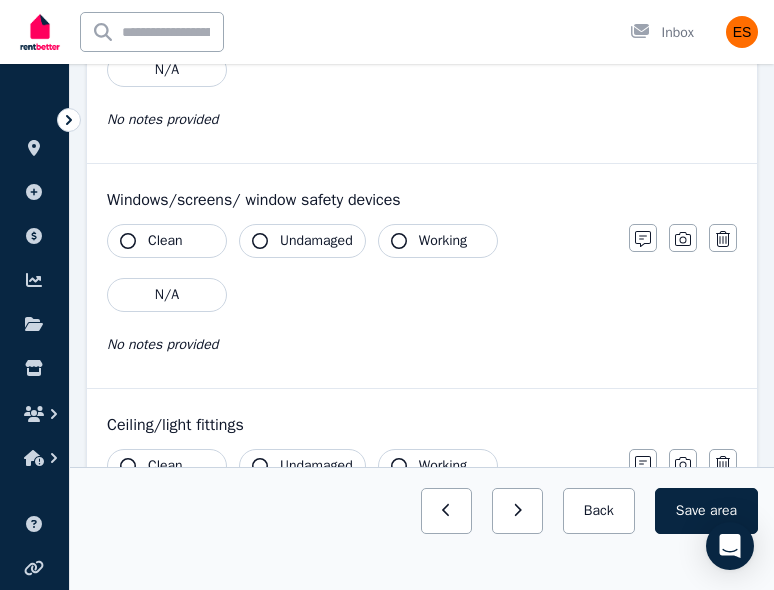 scroll, scrollTop: 903, scrollLeft: 0, axis: vertical 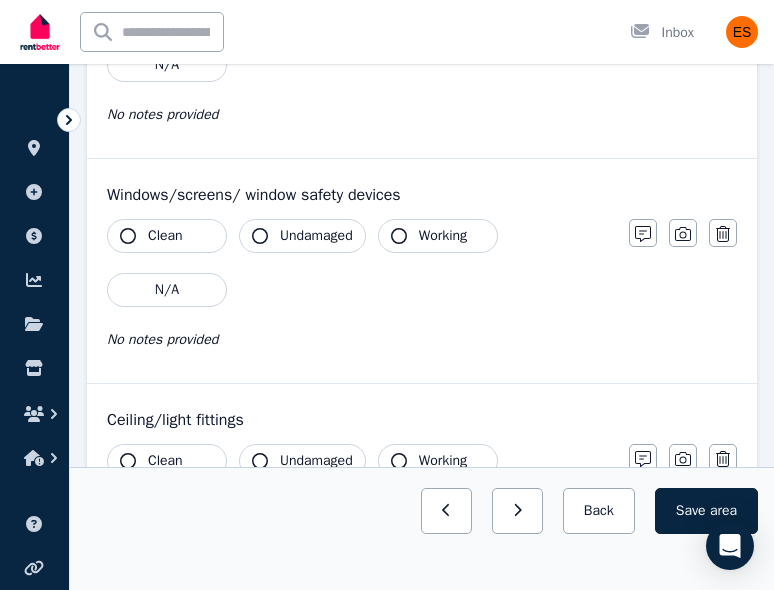 click 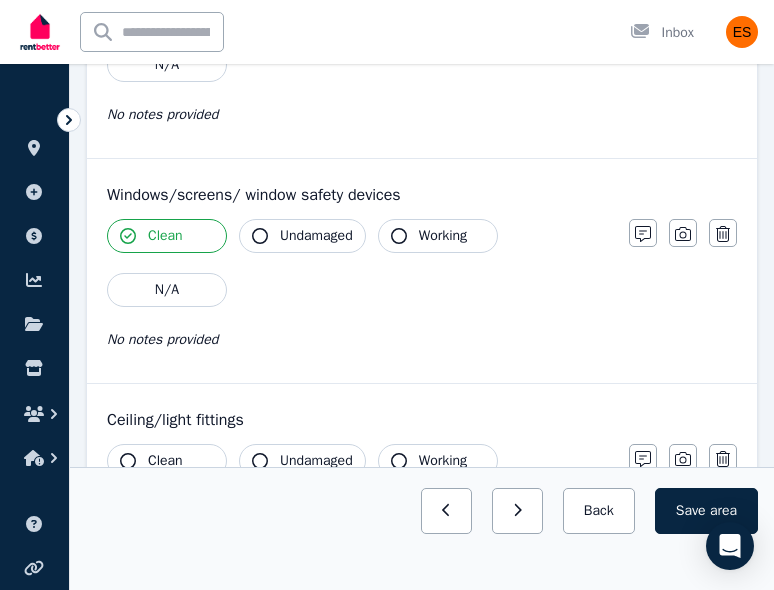 click on "No notes provided" at bounding box center (358, 114) 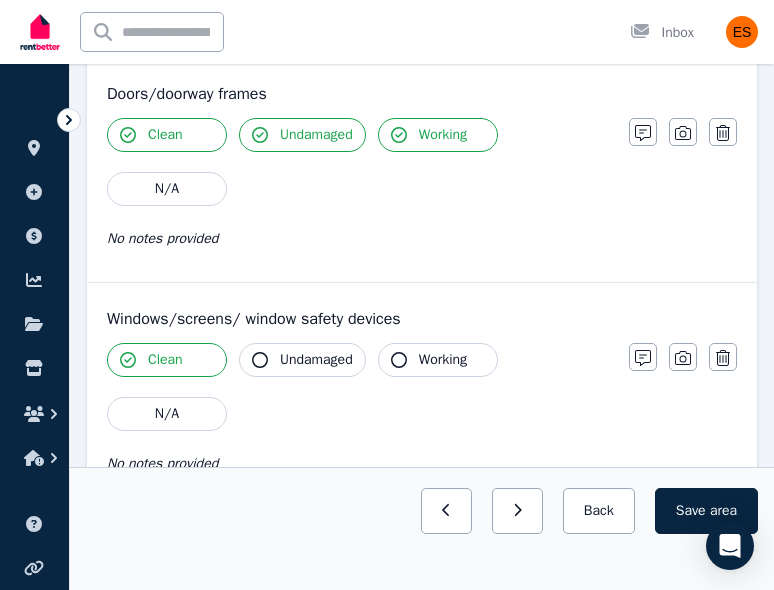 click 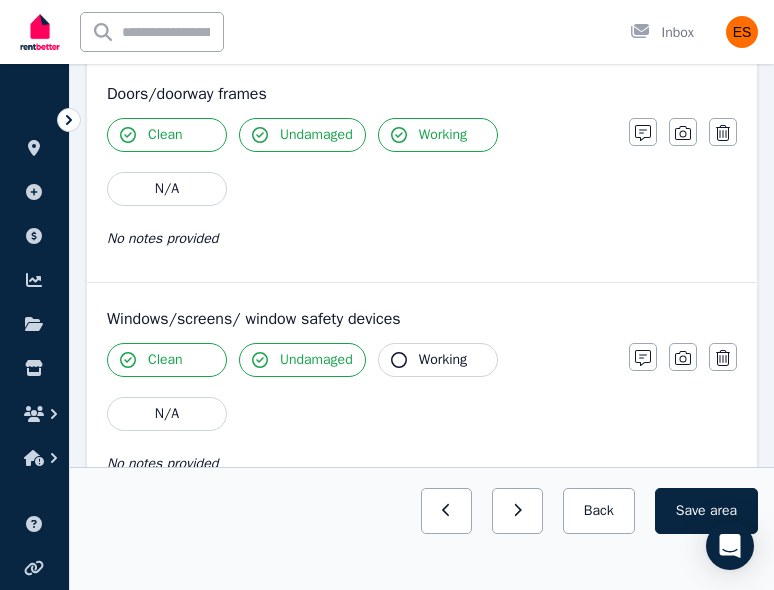 click on "Clean Undamaged Working N/A" at bounding box center [358, 387] 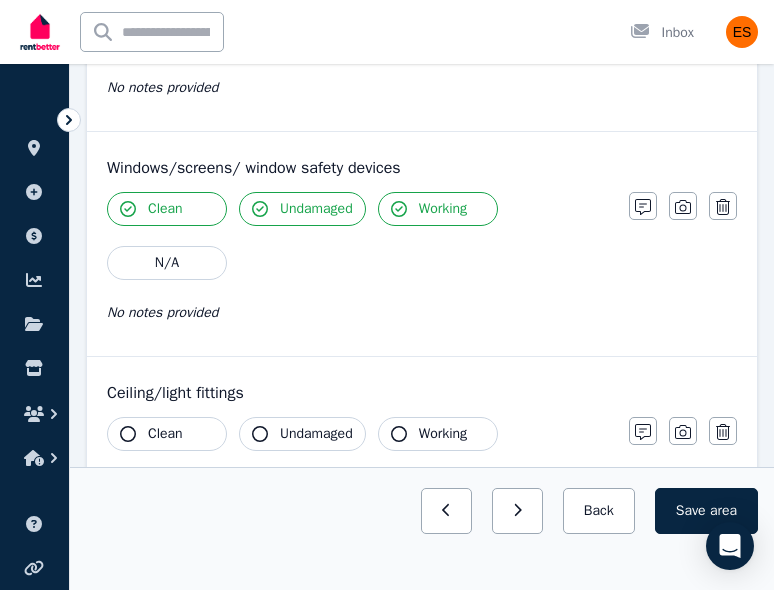 scroll, scrollTop: 1070, scrollLeft: 0, axis: vertical 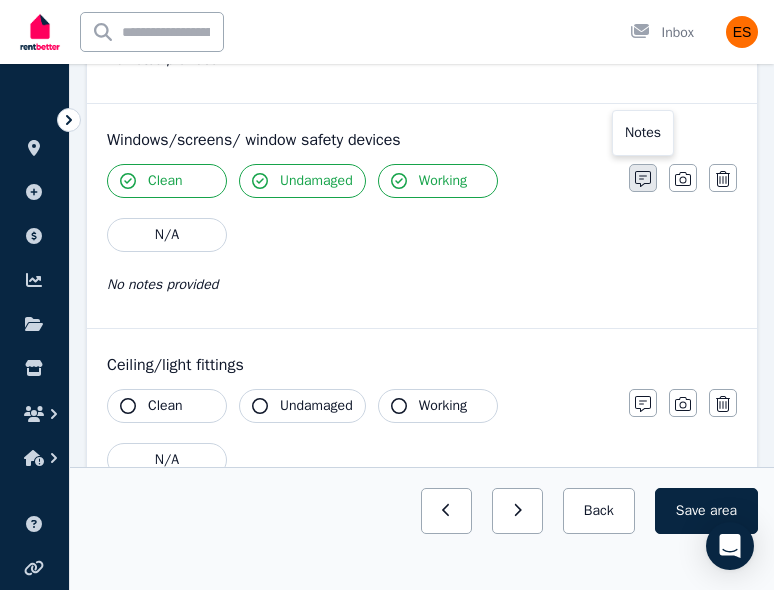 click 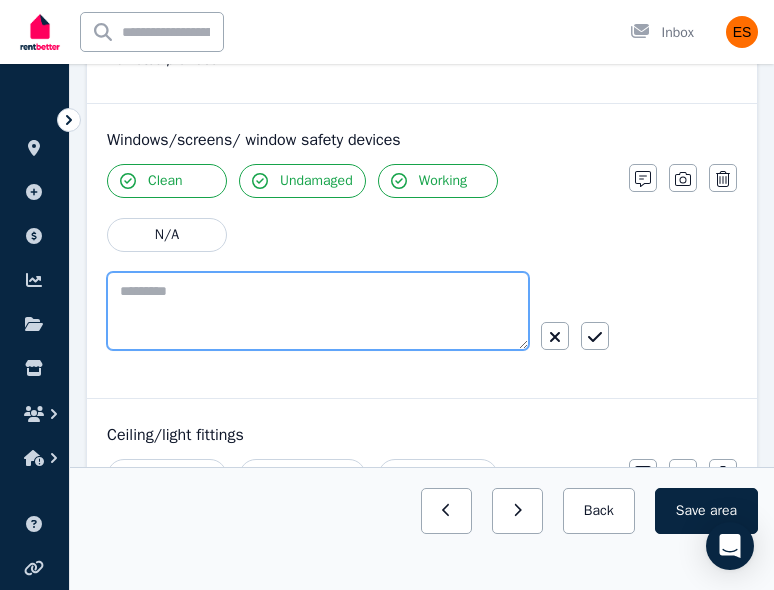 click on "Windows/screens/ window safety devices Clean Undamaged Working N/A [NOTES] Photo Delete" at bounding box center [422, 251] 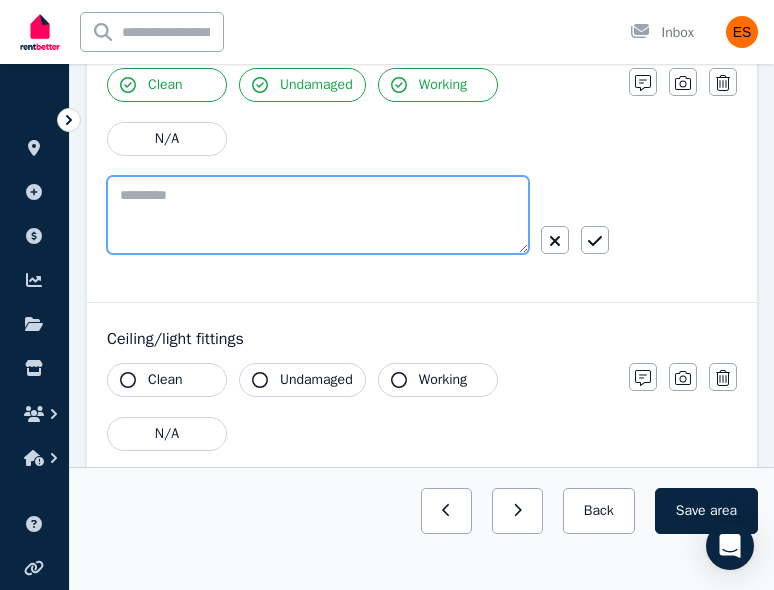 paste on "**********" 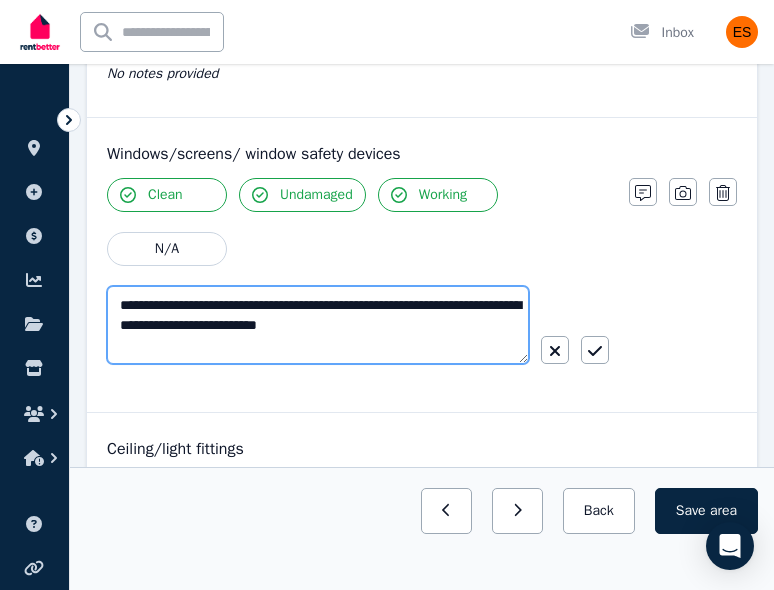 scroll, scrollTop: 911, scrollLeft: 0, axis: vertical 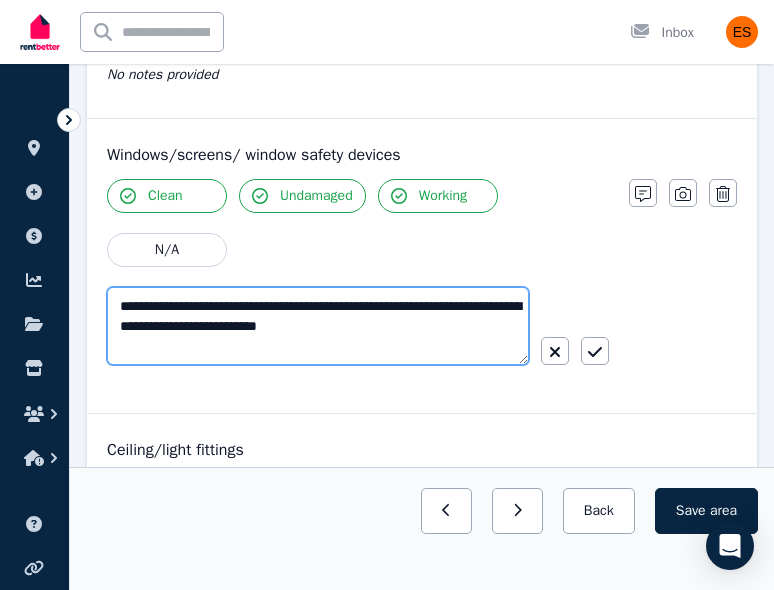type on "**********" 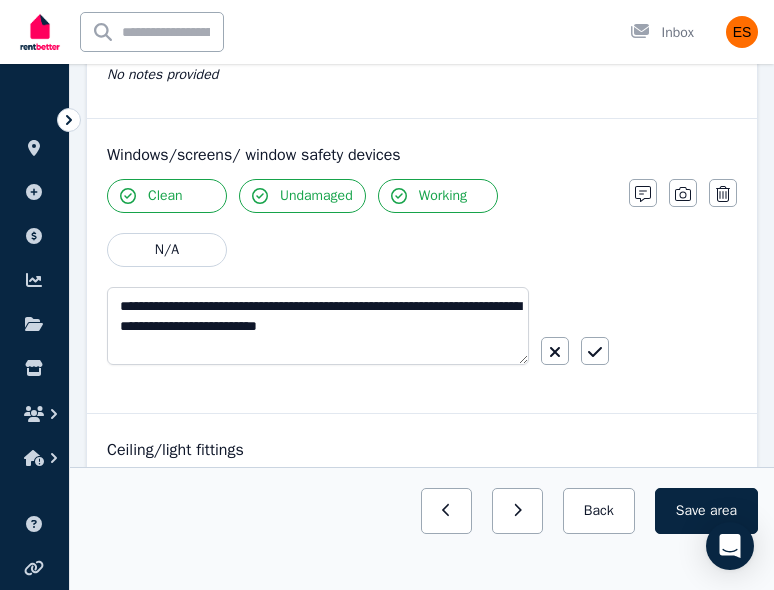 click on "**********" at bounding box center [422, 290] 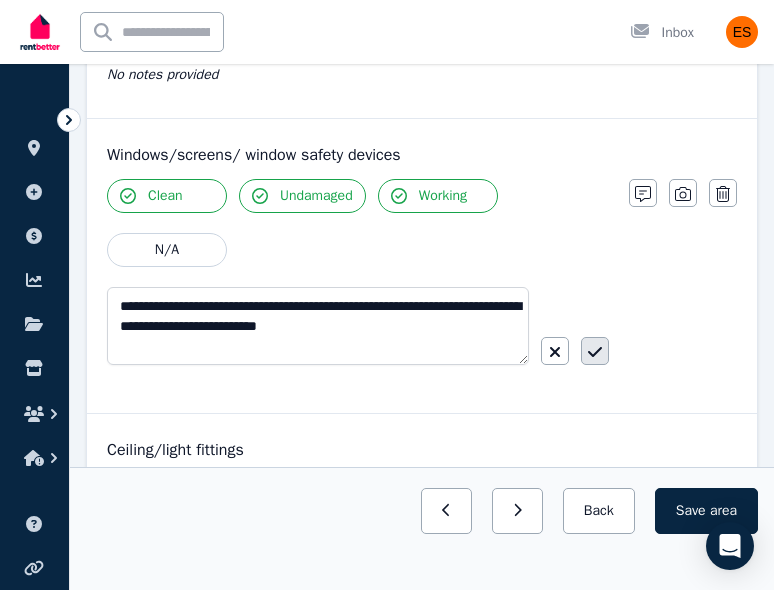click 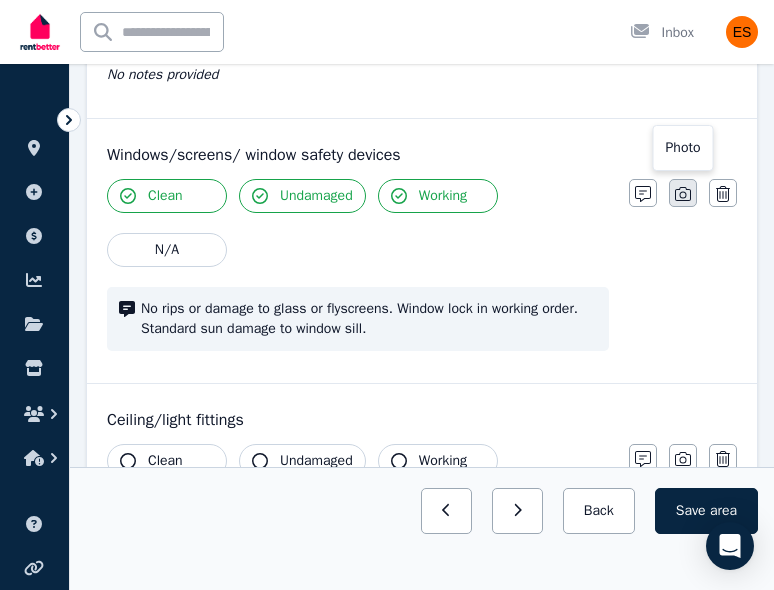 click 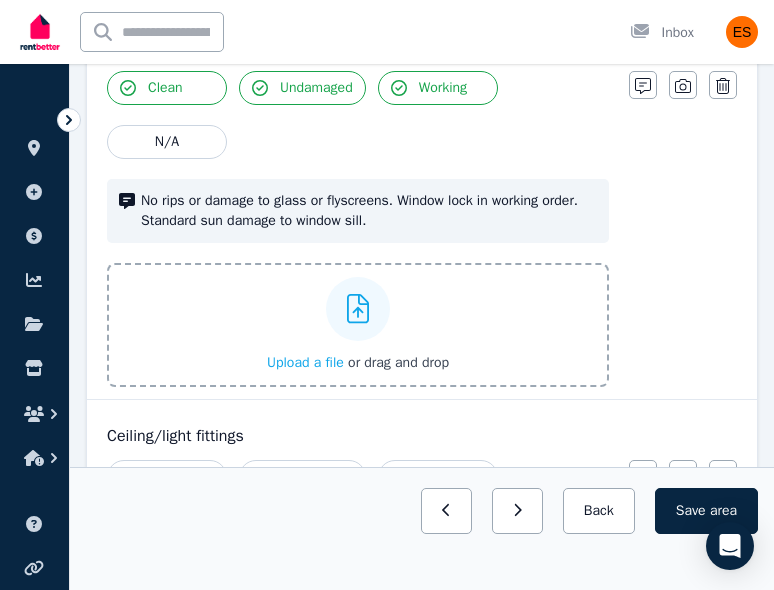 scroll, scrollTop: 1051, scrollLeft: 0, axis: vertical 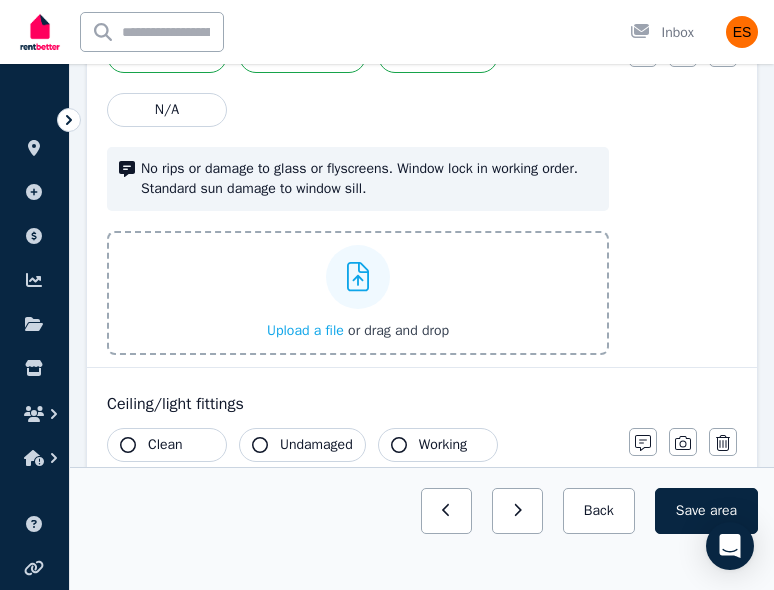 click on "Upload a file" at bounding box center (305, 330) 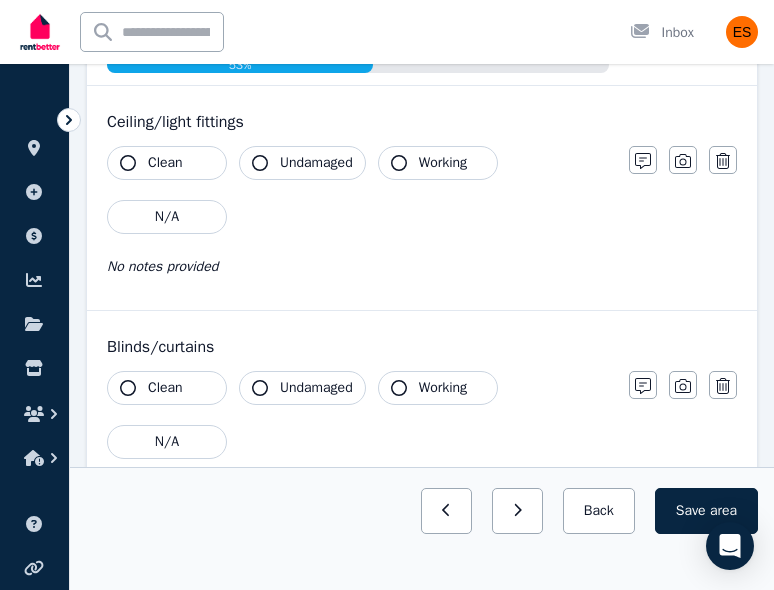scroll, scrollTop: 1403, scrollLeft: 0, axis: vertical 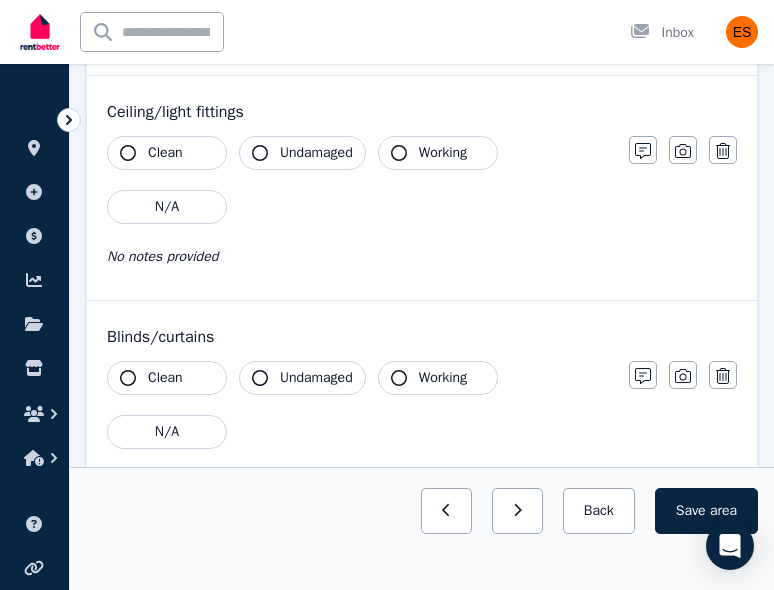 click 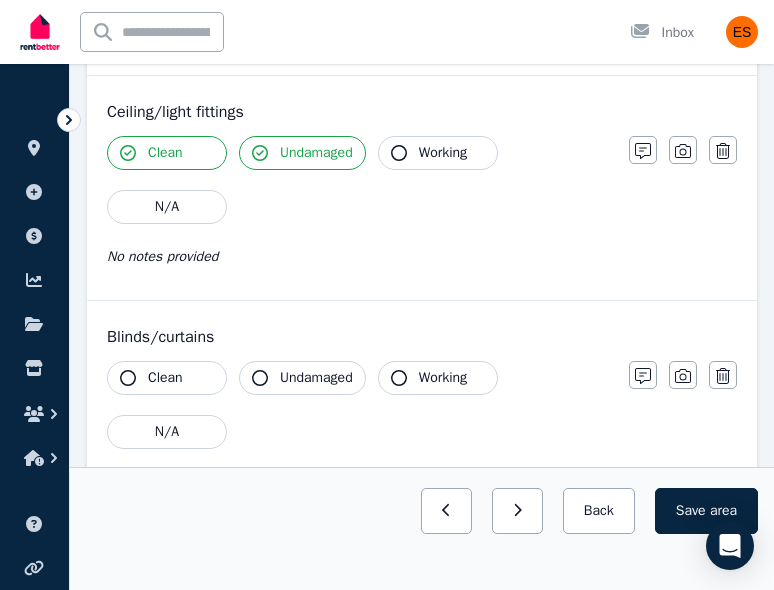 click 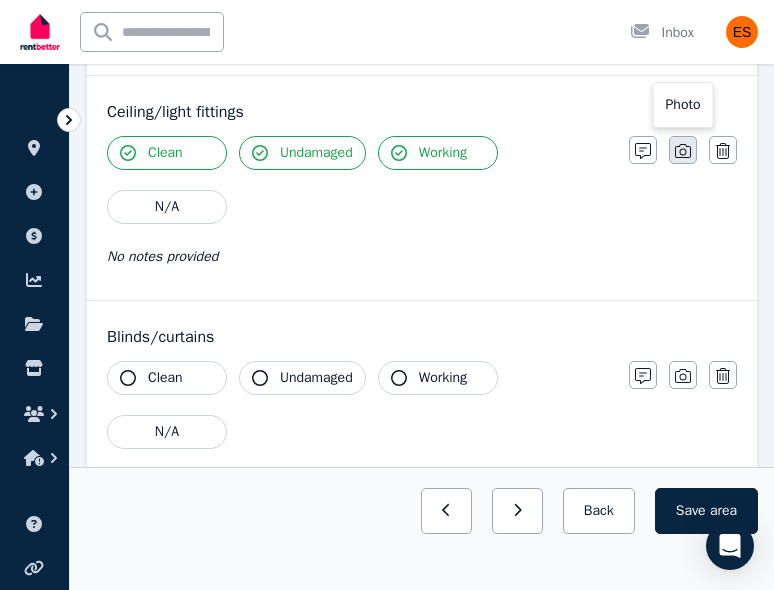 click 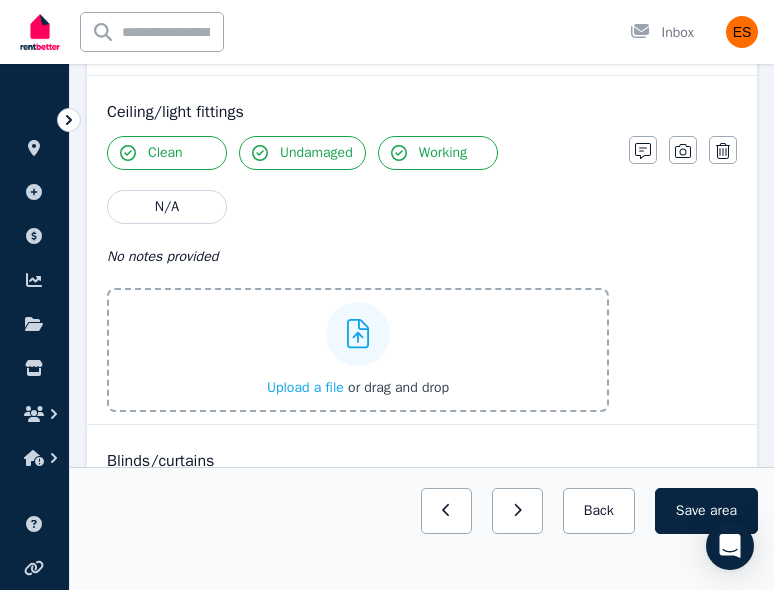 click on "Upload a file" at bounding box center (305, 387) 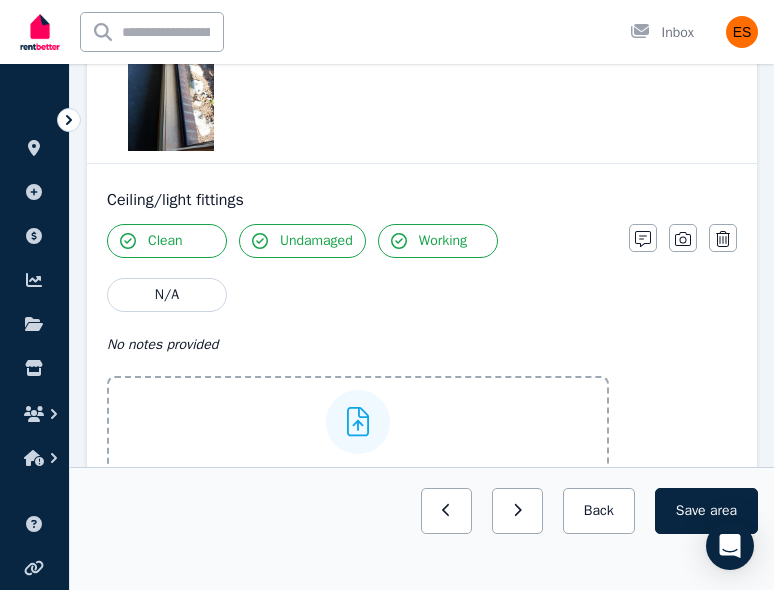 scroll, scrollTop: 1808, scrollLeft: 0, axis: vertical 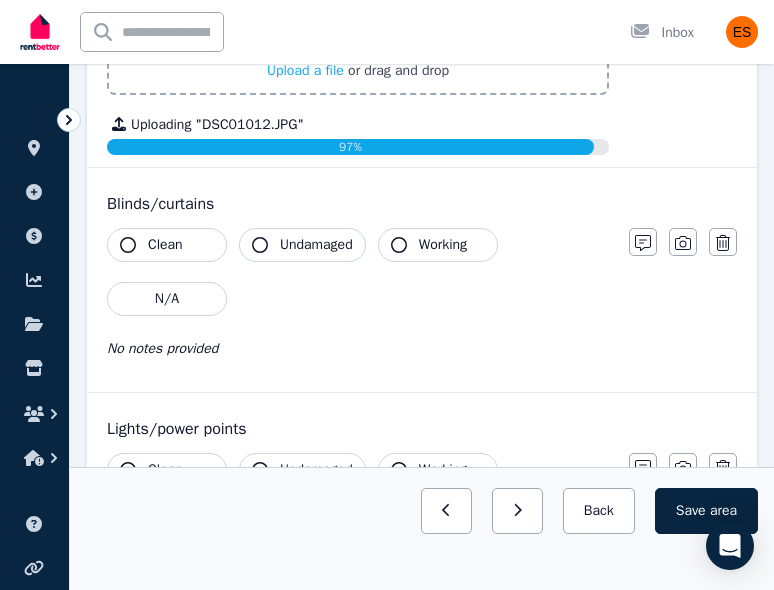 click 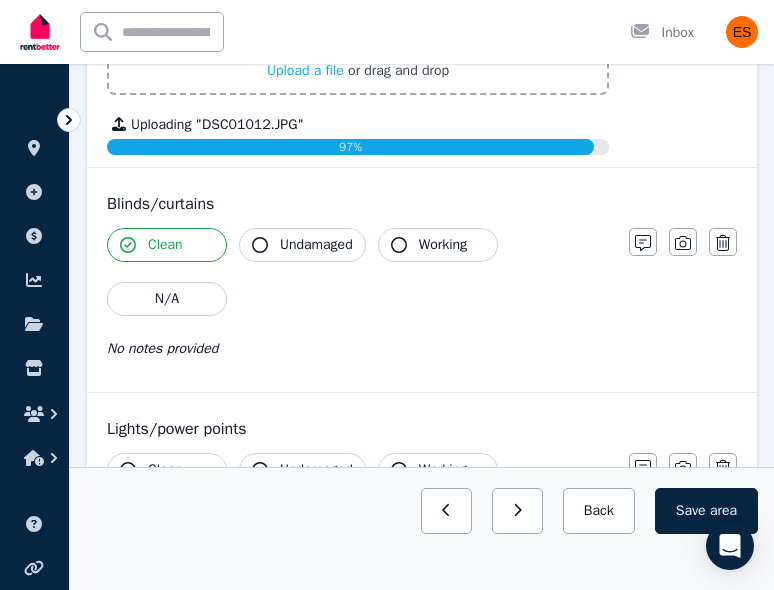 click on "Undamaged" at bounding box center [302, 245] 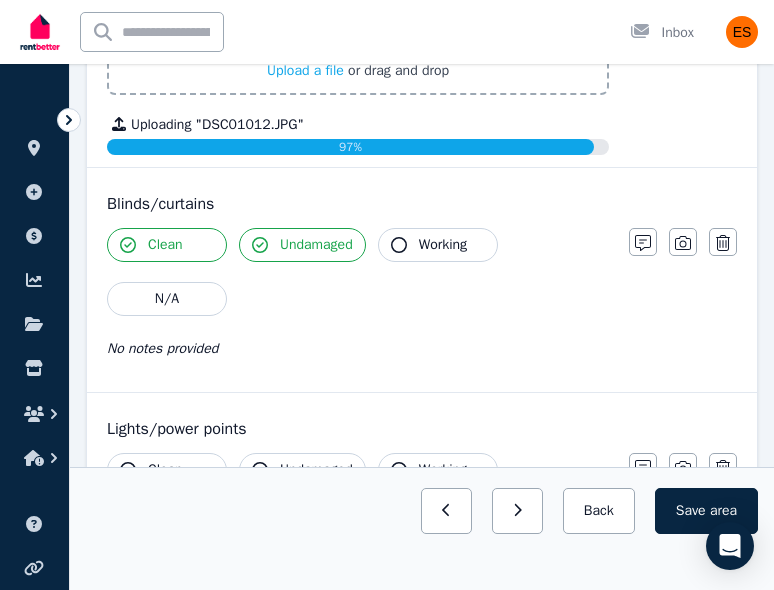click on "Working" at bounding box center (438, 245) 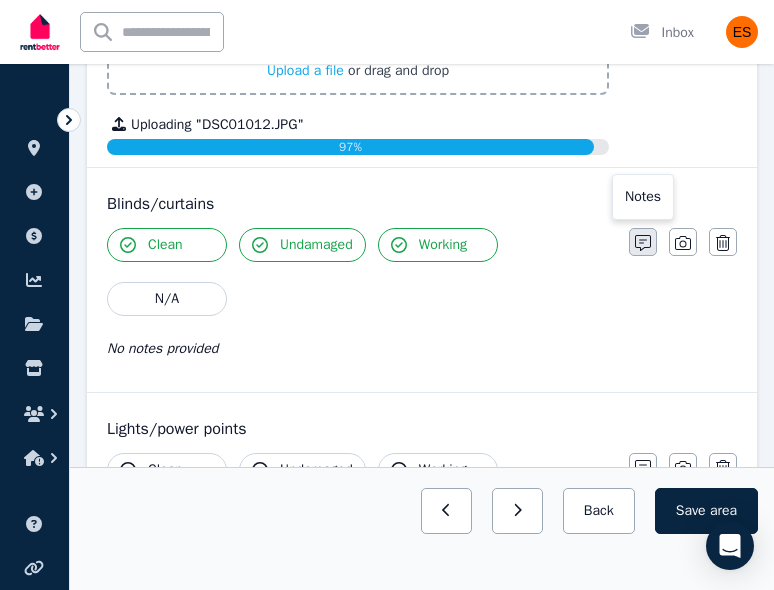 click 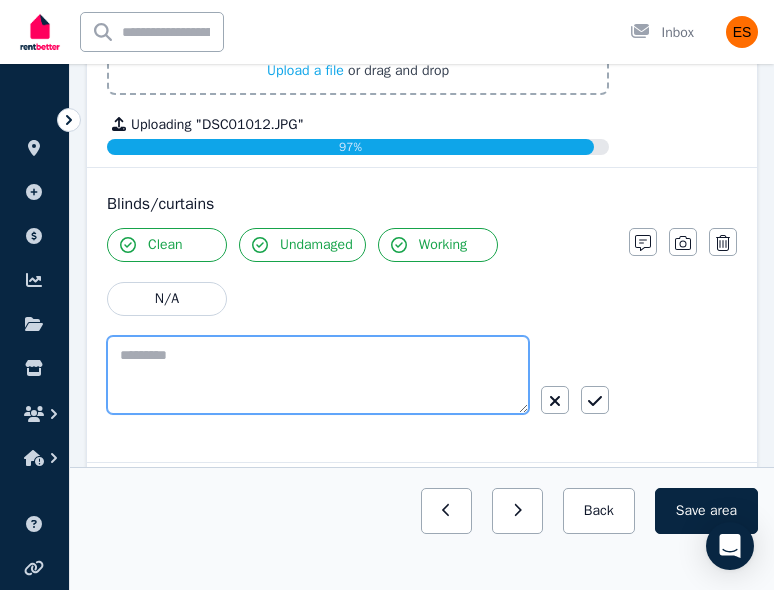 click at bounding box center (318, 375) 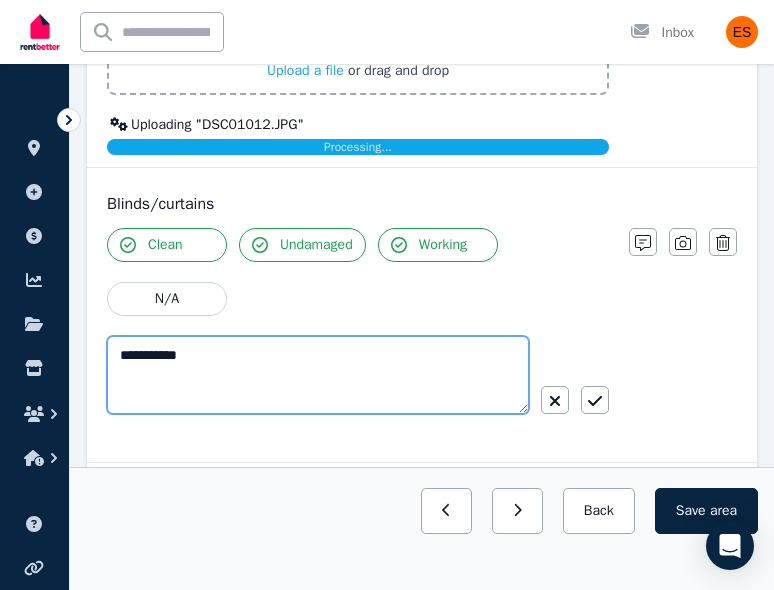 type on "**********" 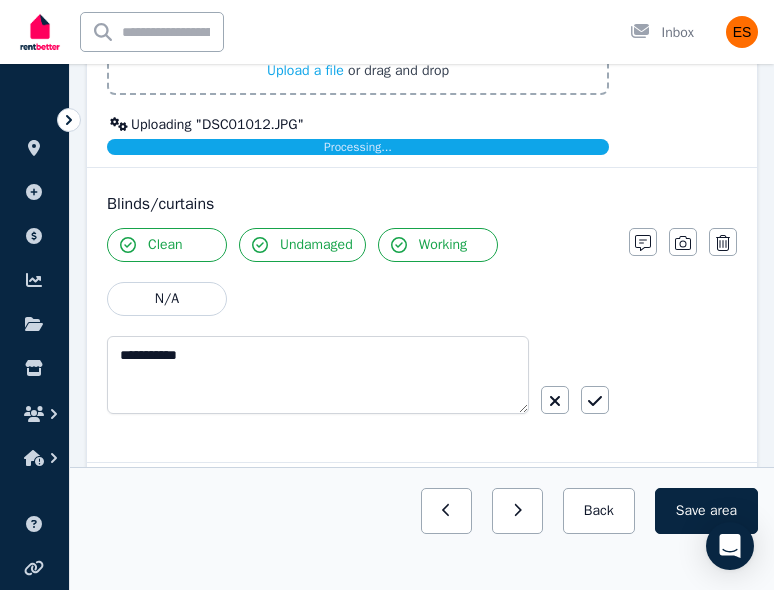 click 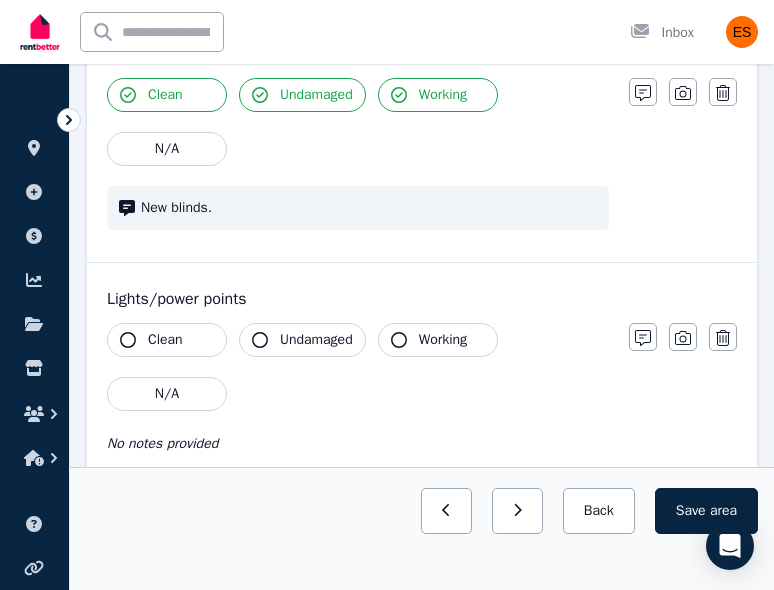 scroll, scrollTop: 2097, scrollLeft: 0, axis: vertical 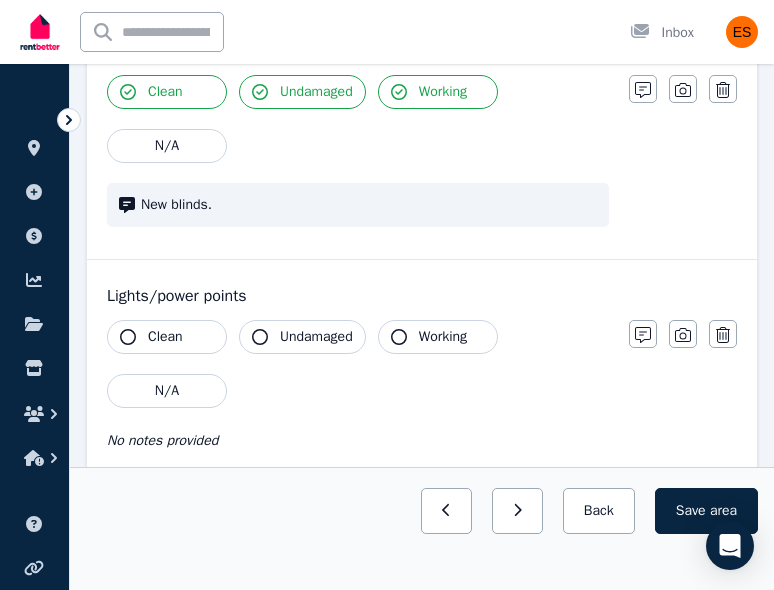 click 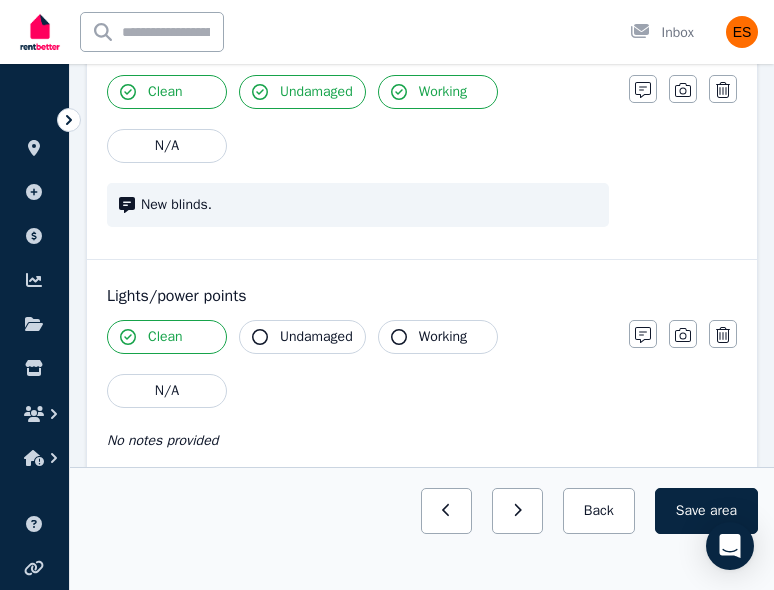 click on "Undamaged" at bounding box center [302, 337] 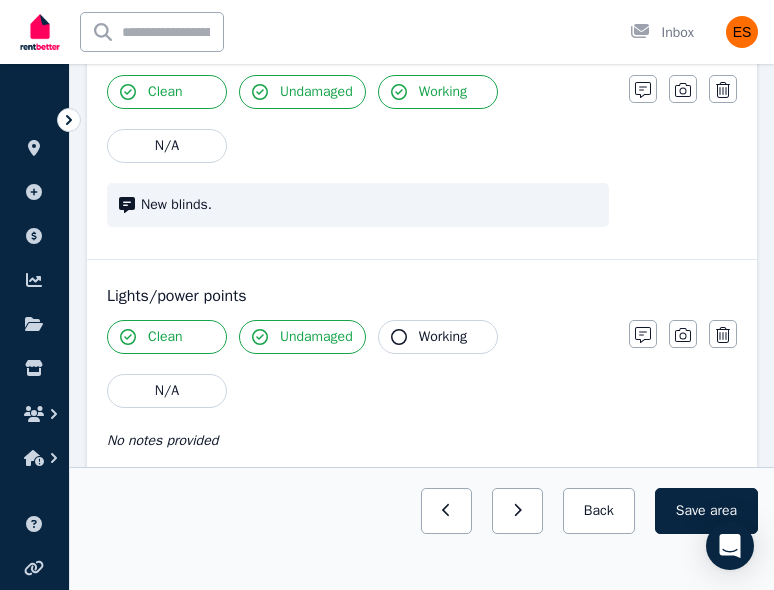 click on "Working" at bounding box center [438, 337] 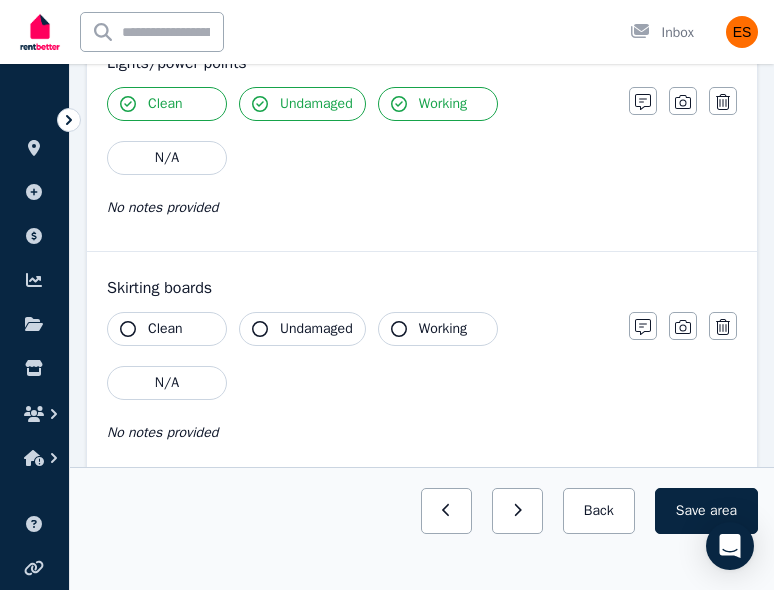 scroll, scrollTop: 2333, scrollLeft: 0, axis: vertical 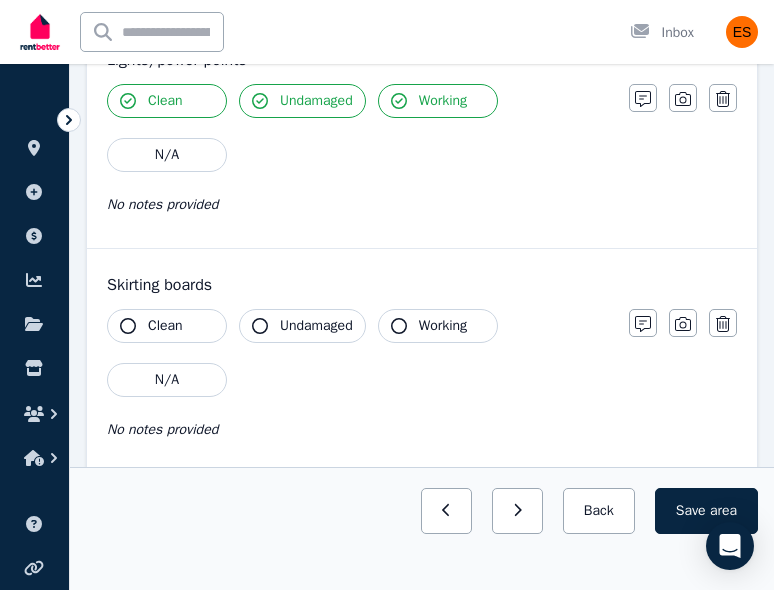 click 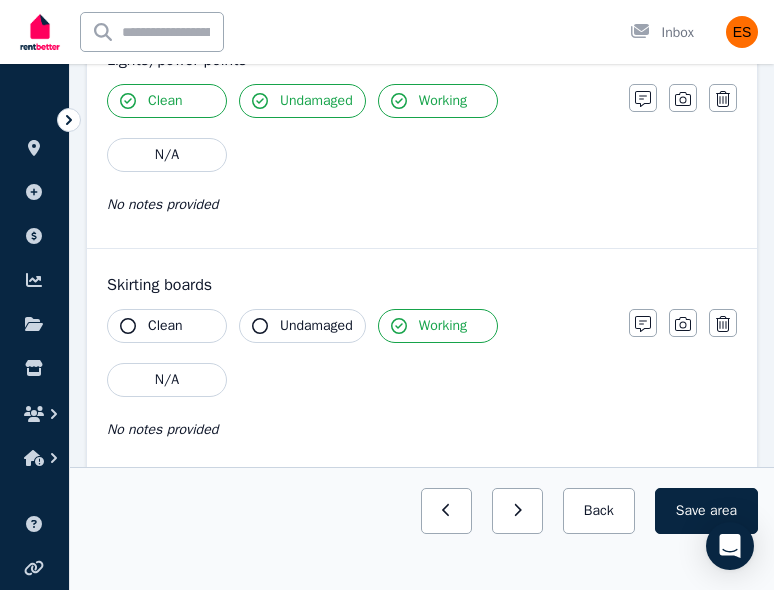 click on "Clean Undamaged Working N/A" at bounding box center [358, 353] 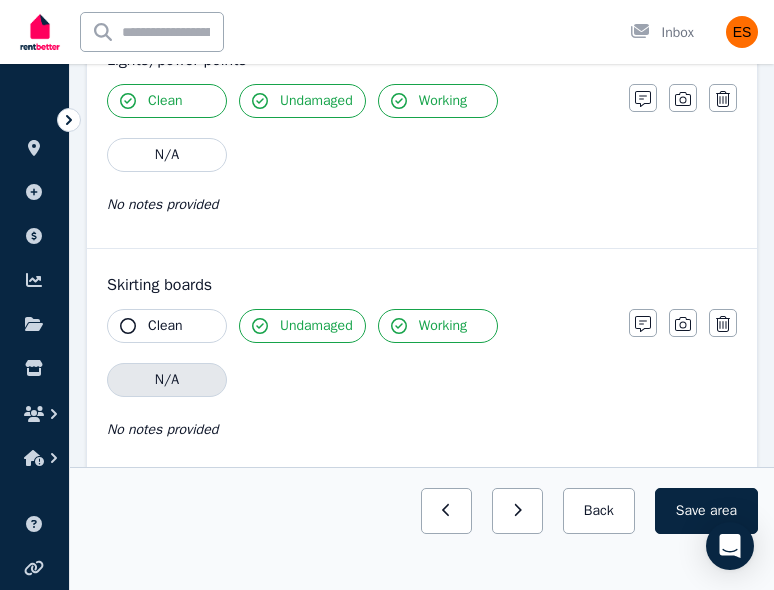 click on "N/A" at bounding box center (167, 380) 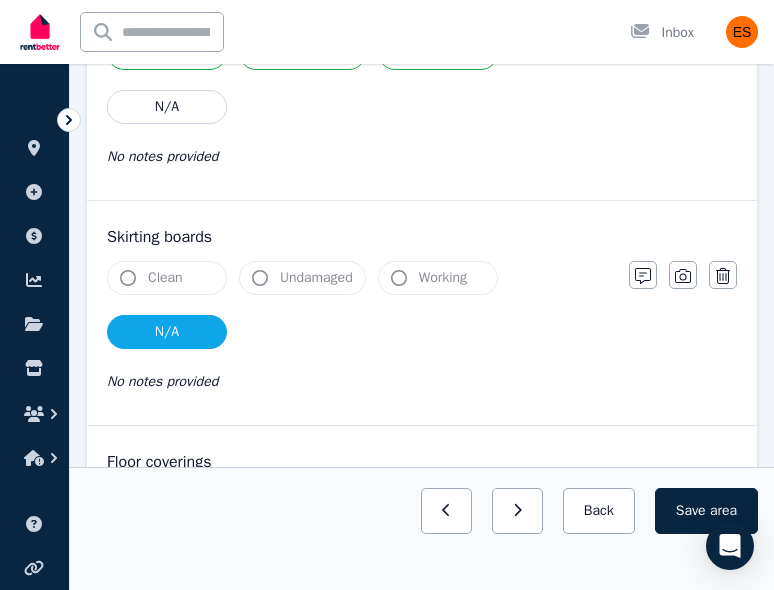 click on "N/A" at bounding box center [167, 332] 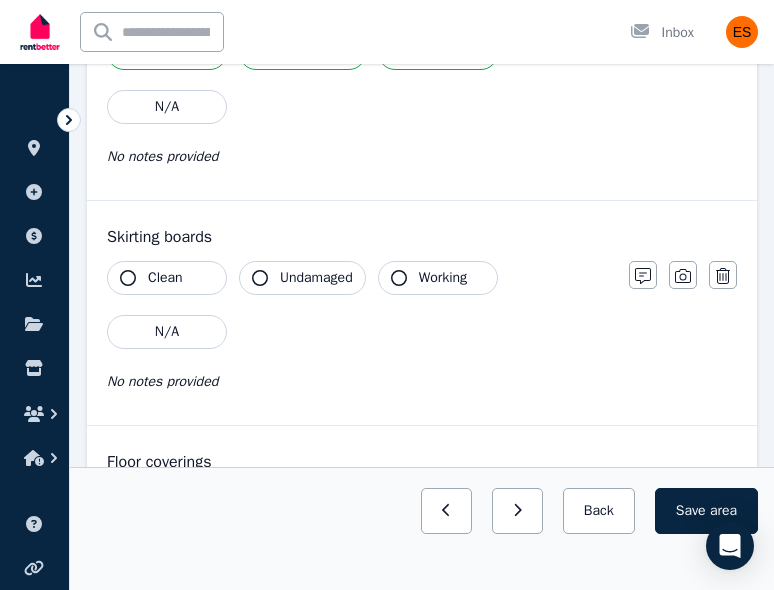 click on "Clean" at bounding box center (167, 278) 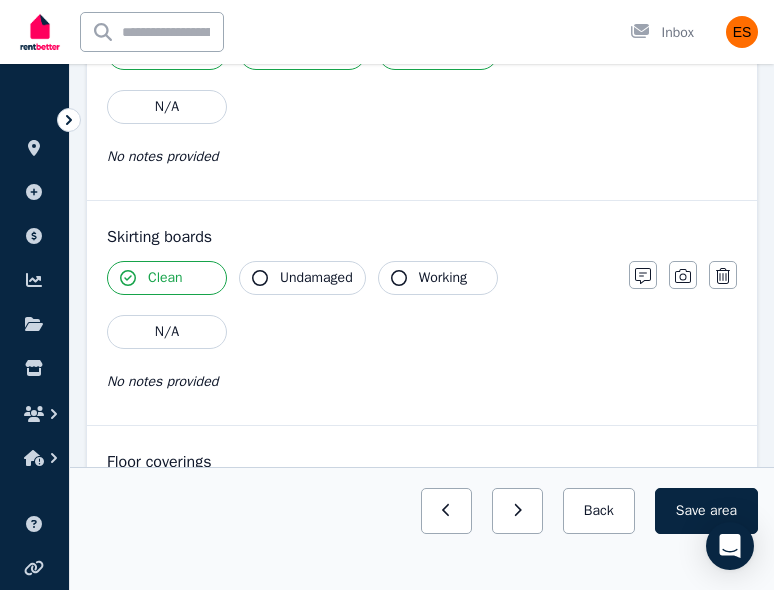 click 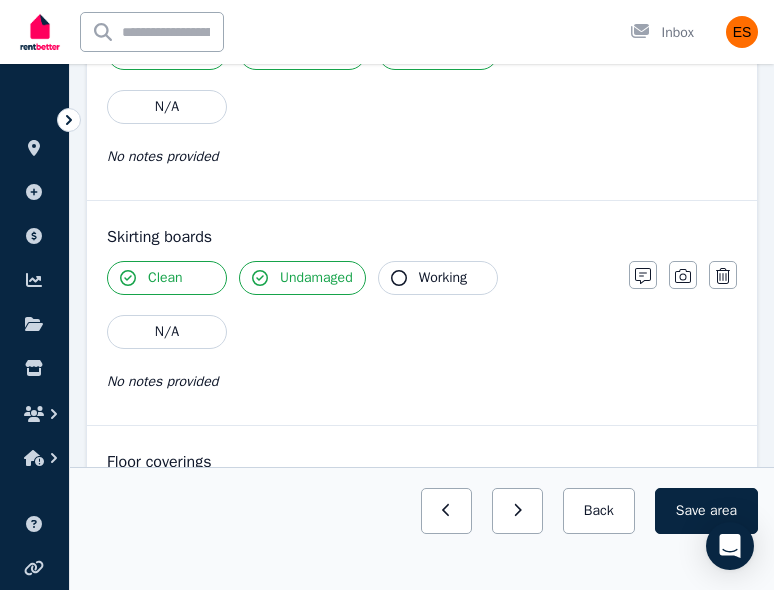 click on "Working" at bounding box center (443, 278) 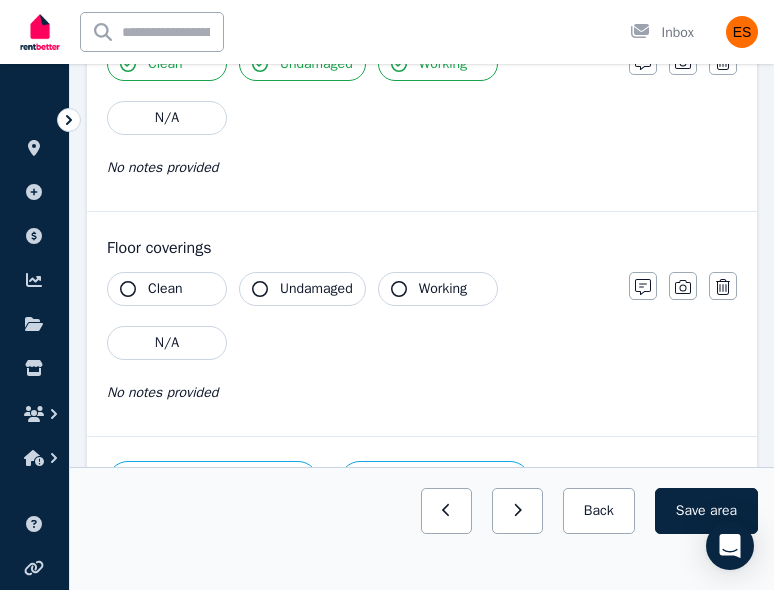 scroll, scrollTop: 2549, scrollLeft: 0, axis: vertical 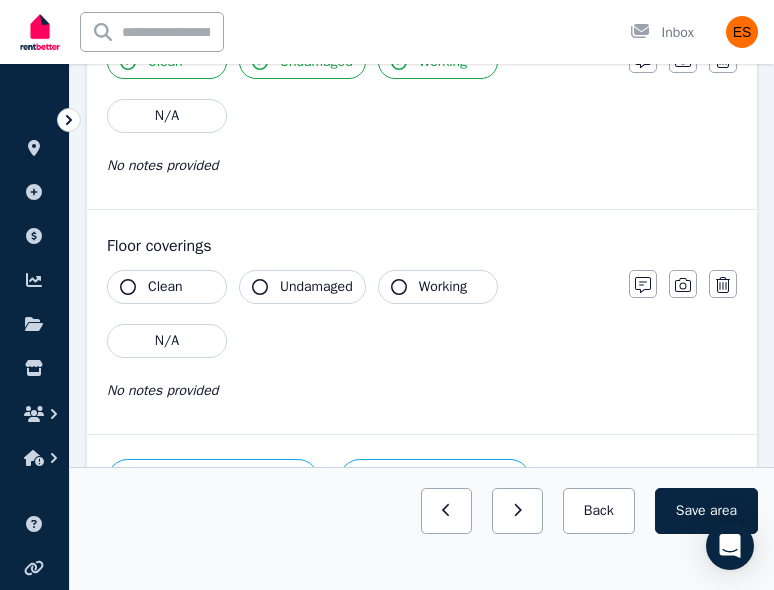 click 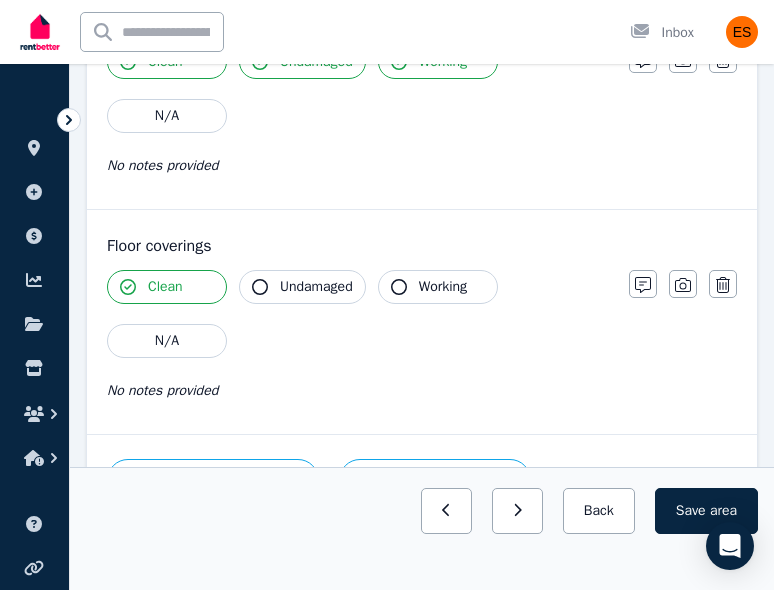 click on "Undamaged" at bounding box center (316, 287) 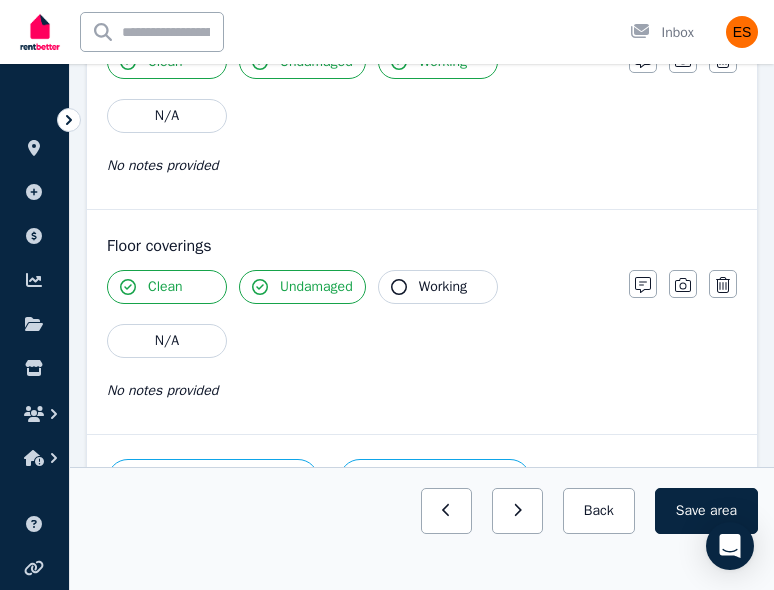 click on "Working" at bounding box center [438, 287] 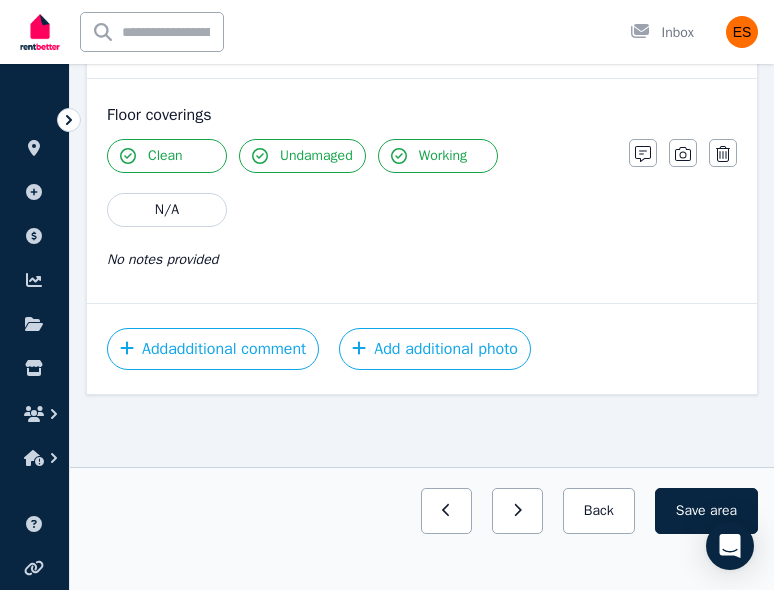 scroll, scrollTop: 2678, scrollLeft: 0, axis: vertical 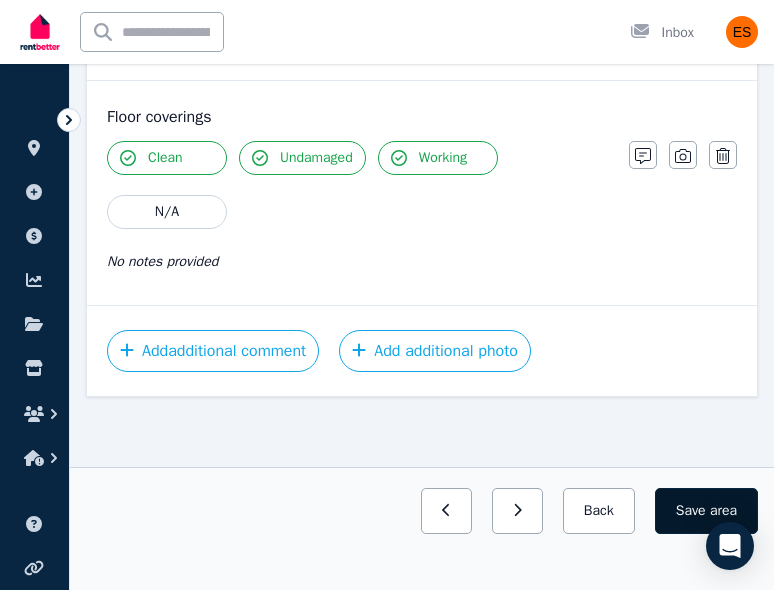 click on "Save   area" at bounding box center (706, 511) 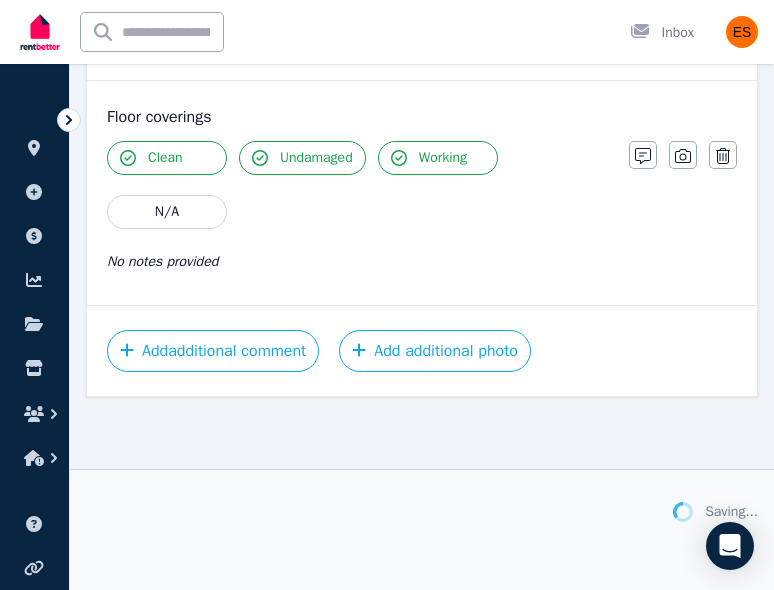 scroll, scrollTop: 2678, scrollLeft: 0, axis: vertical 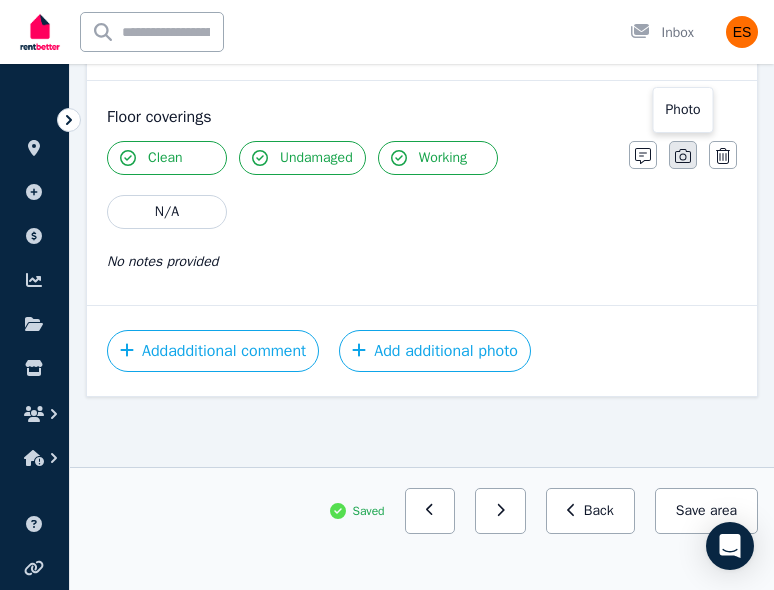 click 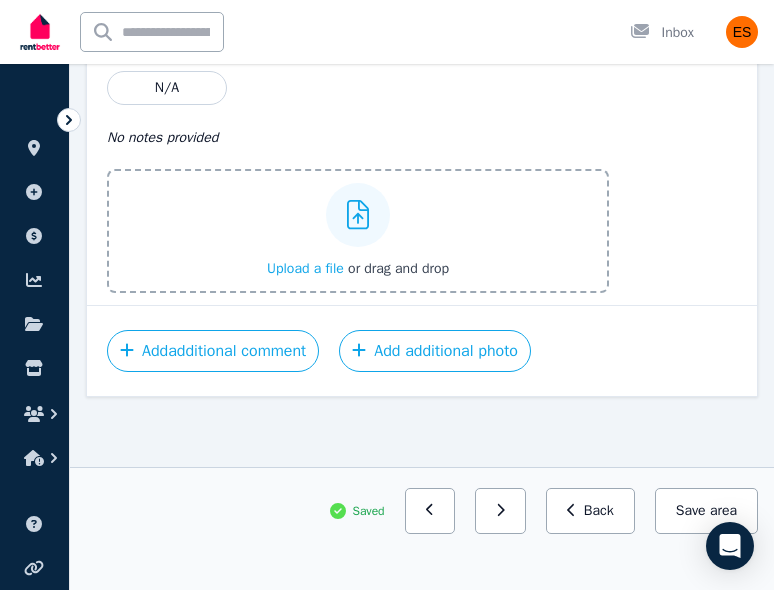 click on "Upload a file" at bounding box center [305, 268] 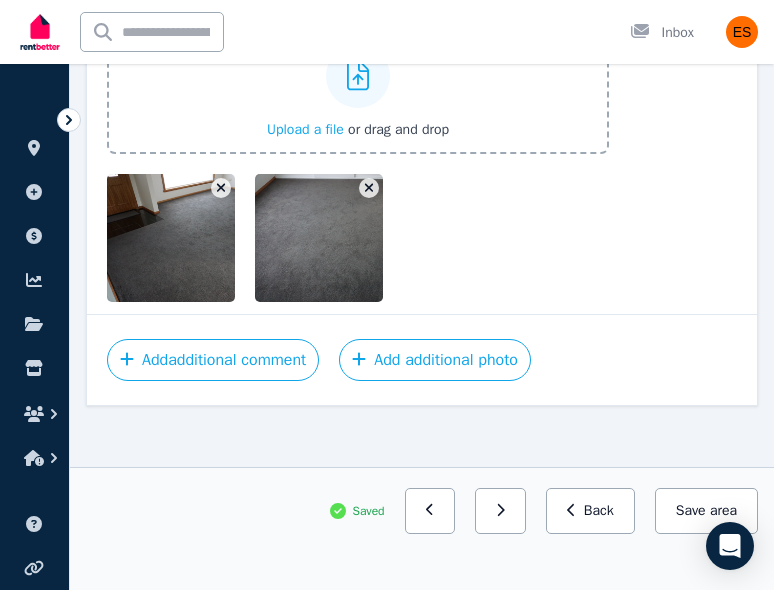 scroll, scrollTop: 2952, scrollLeft: 0, axis: vertical 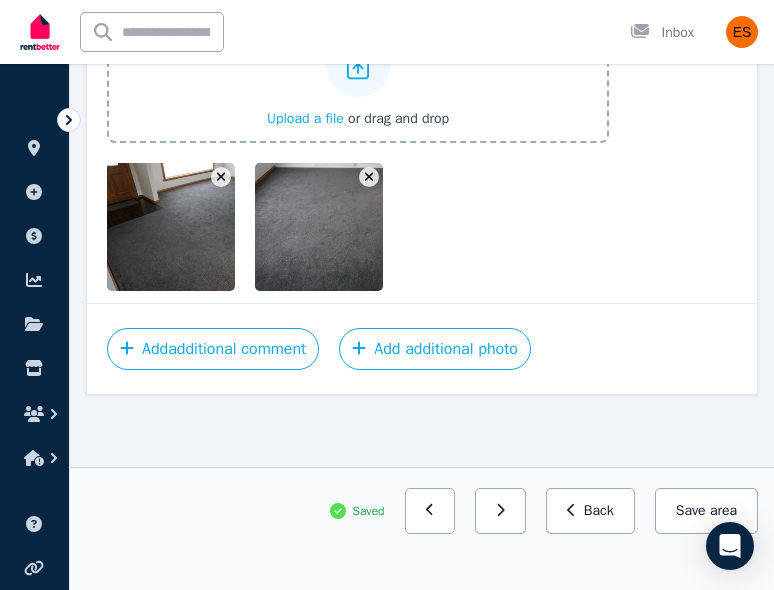 click at bounding box center [351, 227] 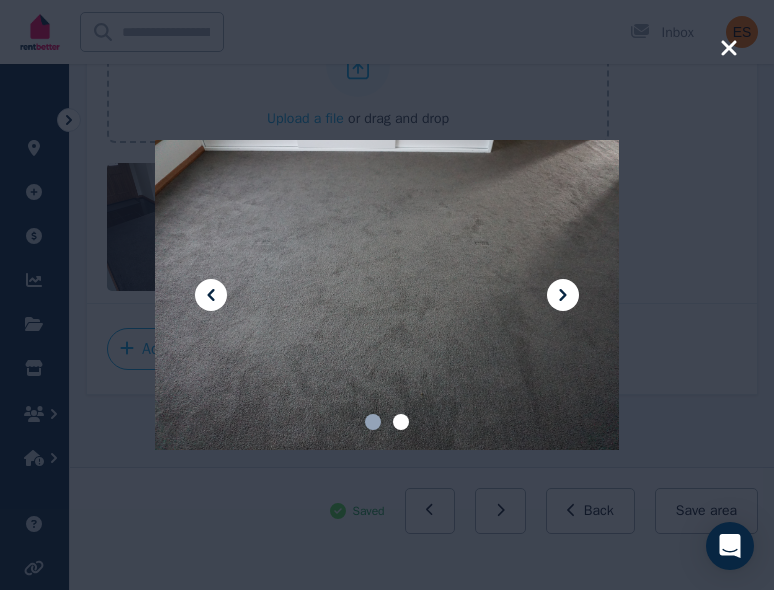click 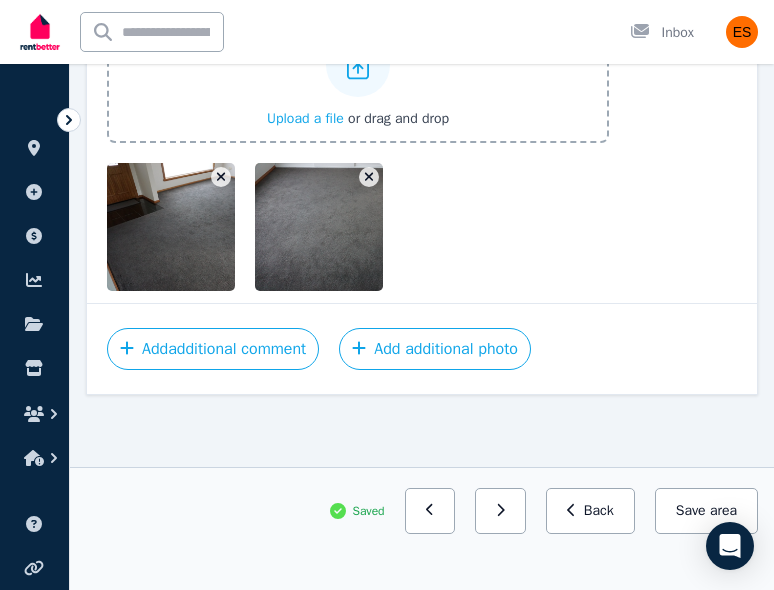 click 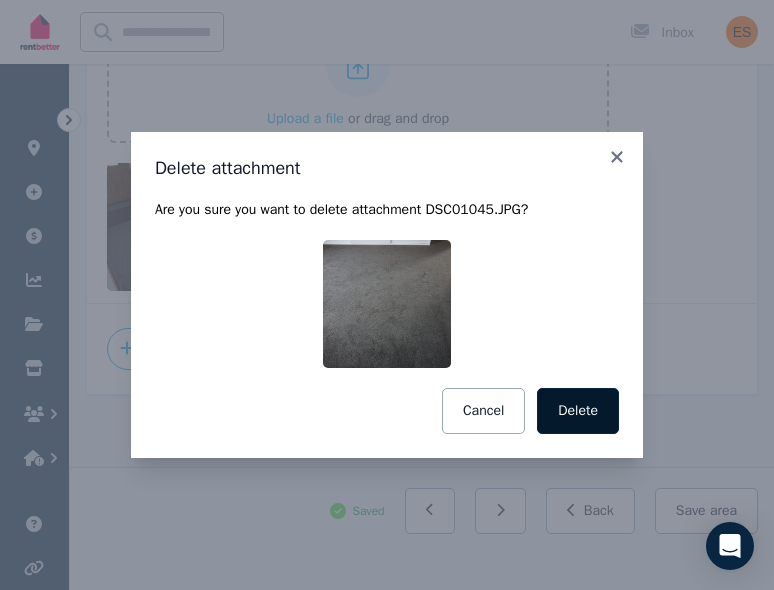 click on "Delete" at bounding box center [578, 411] 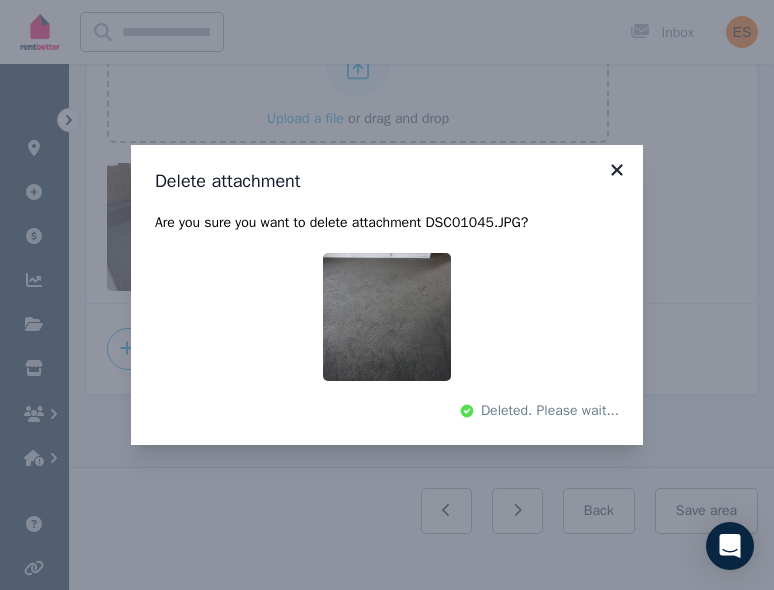 click on "Delete attachment Are you sure you want to delete   attachment   DSC01045.JPG ? Deleted. Please wait..." at bounding box center (387, 295) 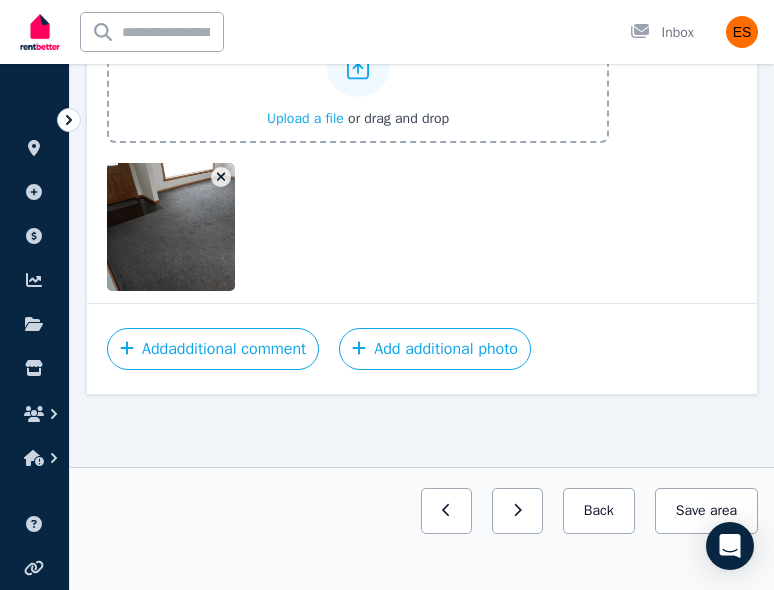 click at bounding box center (203, 227) 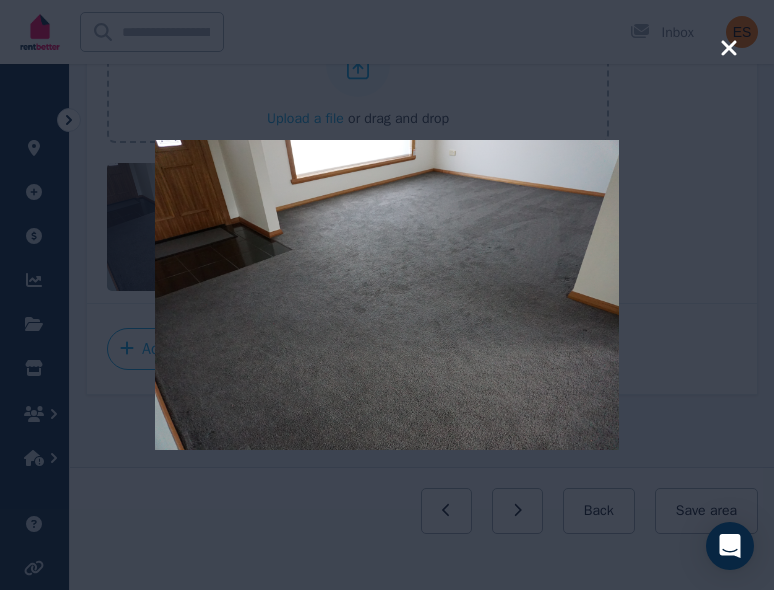 click 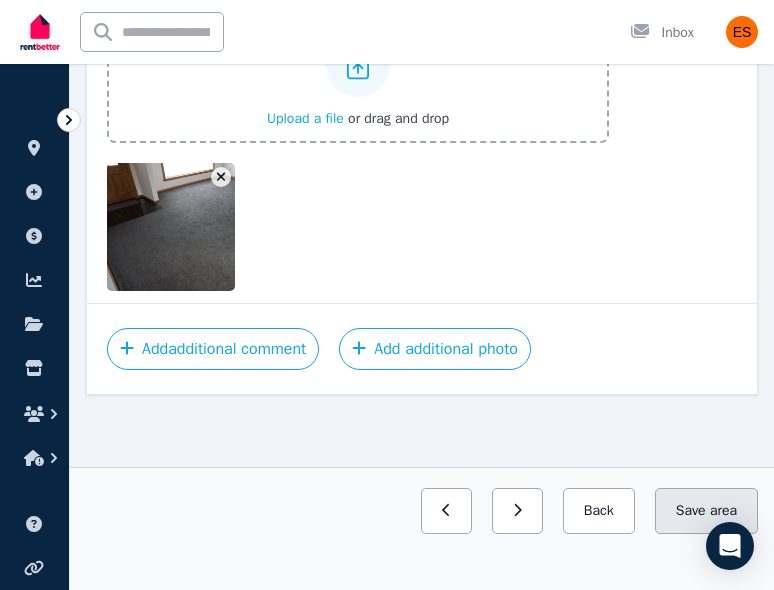 click on "Save   area" at bounding box center (706, 511) 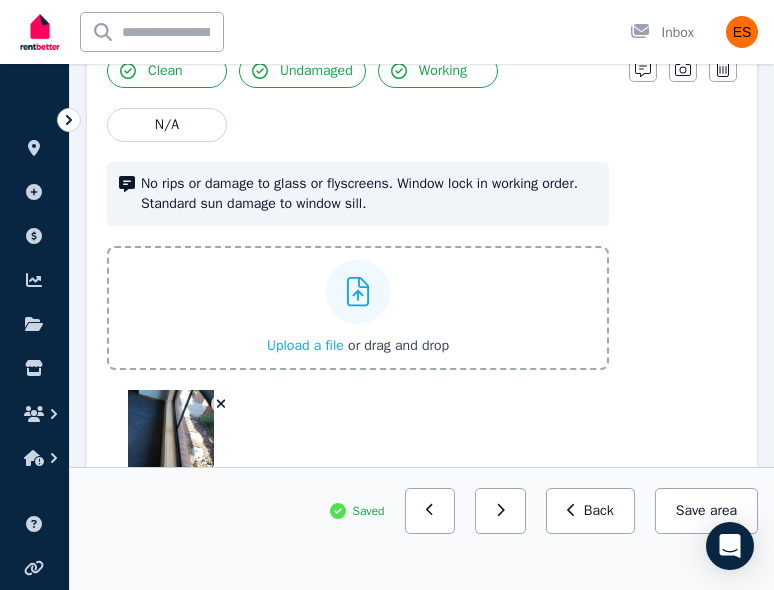 scroll, scrollTop: 0, scrollLeft: 0, axis: both 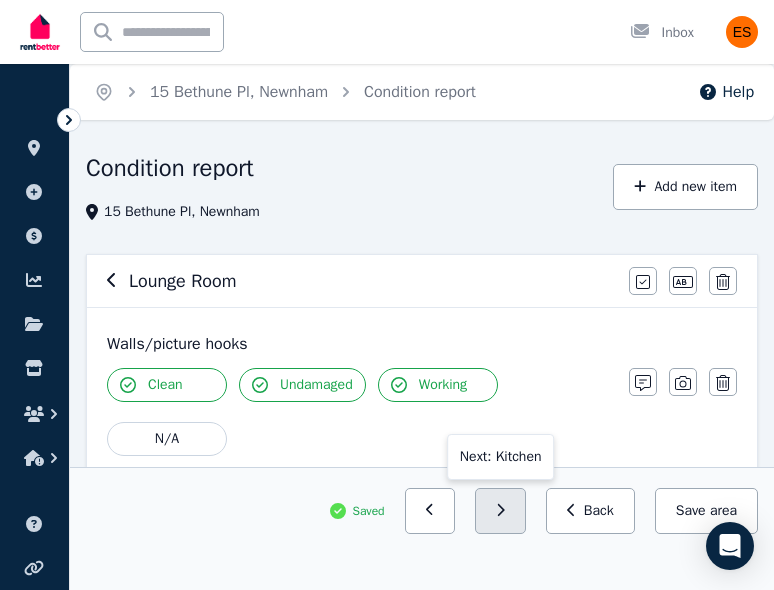click 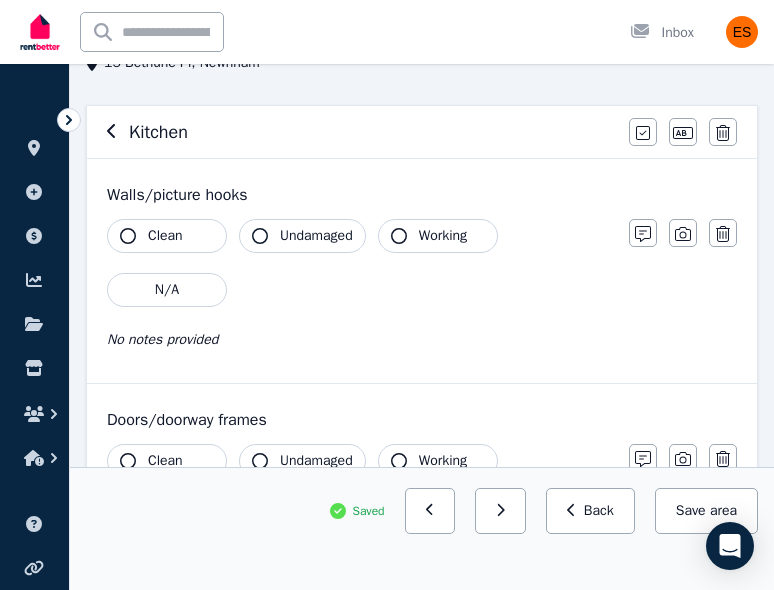 scroll, scrollTop: 180, scrollLeft: 0, axis: vertical 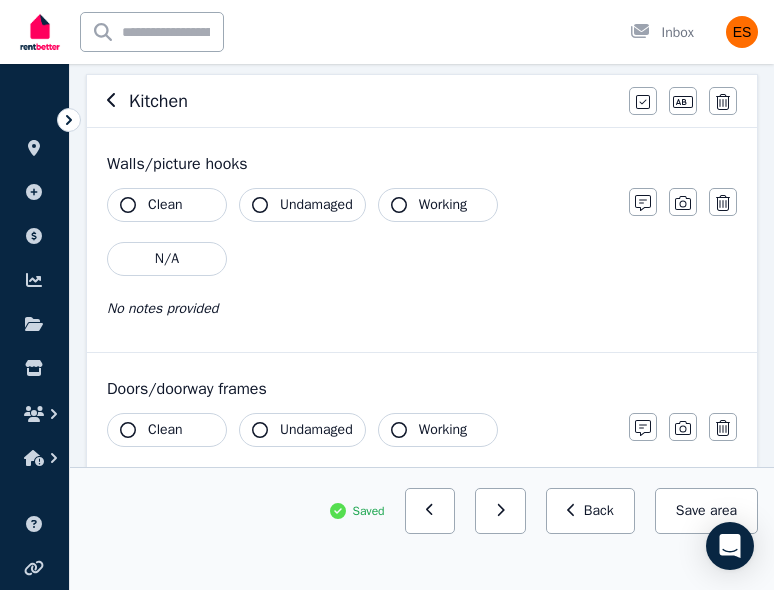 click on "Working" at bounding box center [438, 205] 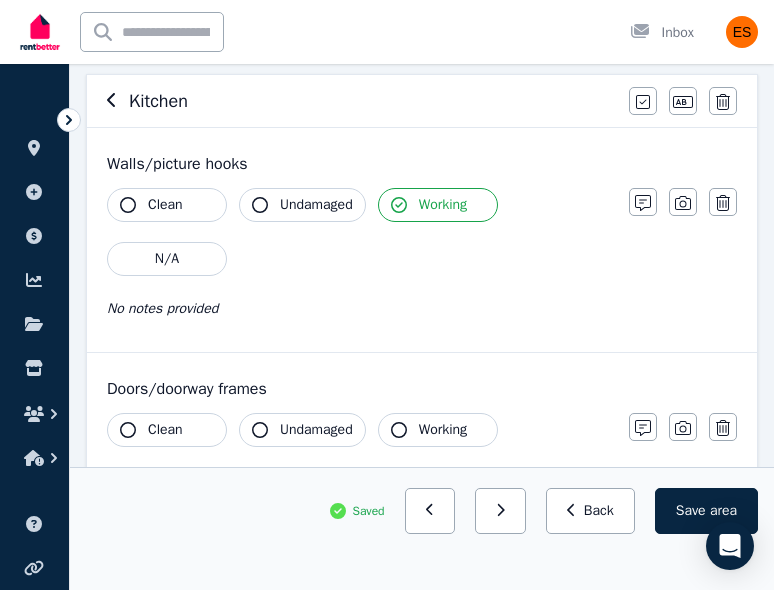 click on "Clean Undamaged Working N/A" at bounding box center (358, 232) 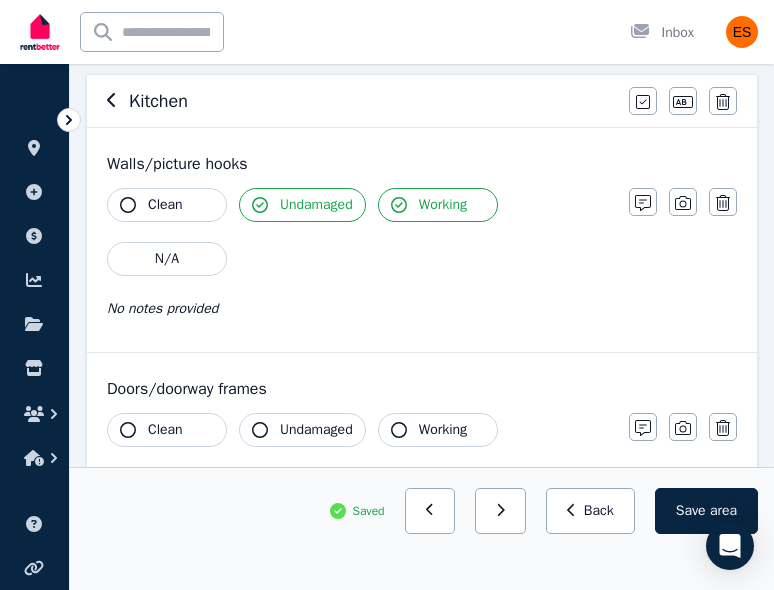 click on "Clean" at bounding box center (165, 205) 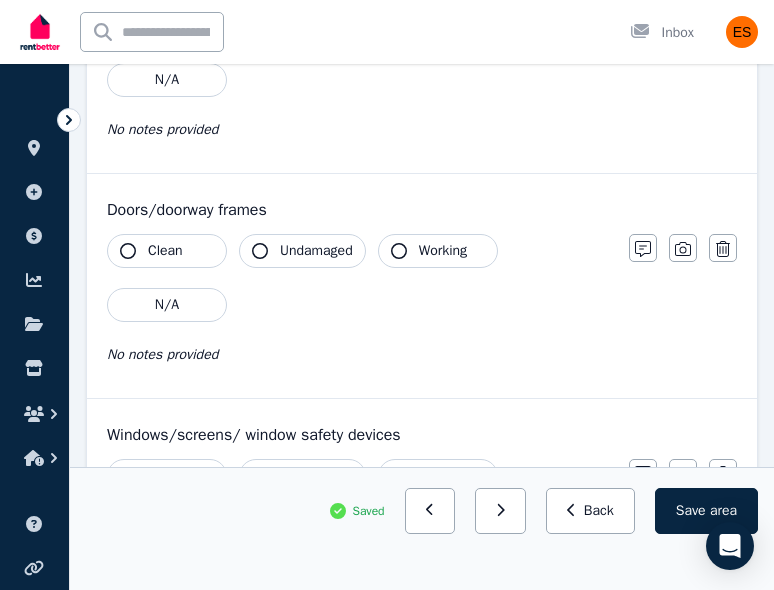scroll, scrollTop: 362, scrollLeft: 0, axis: vertical 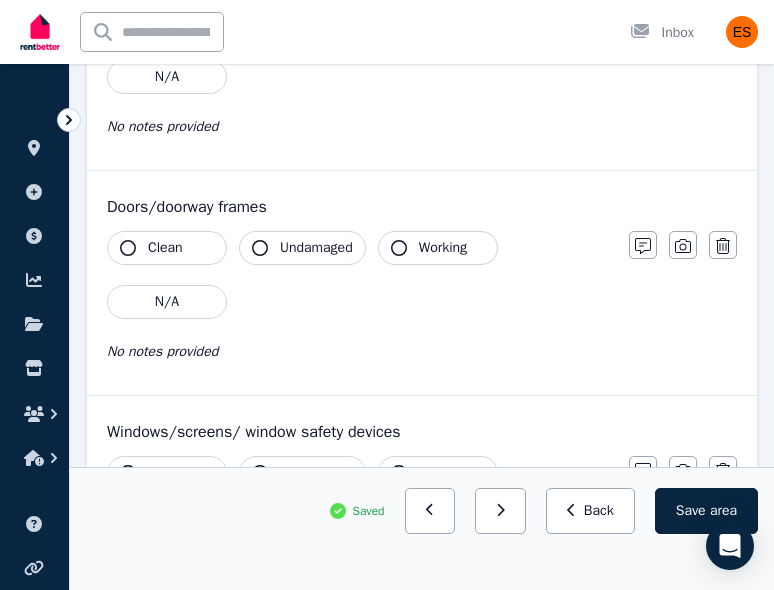 click on "Working" at bounding box center (438, 248) 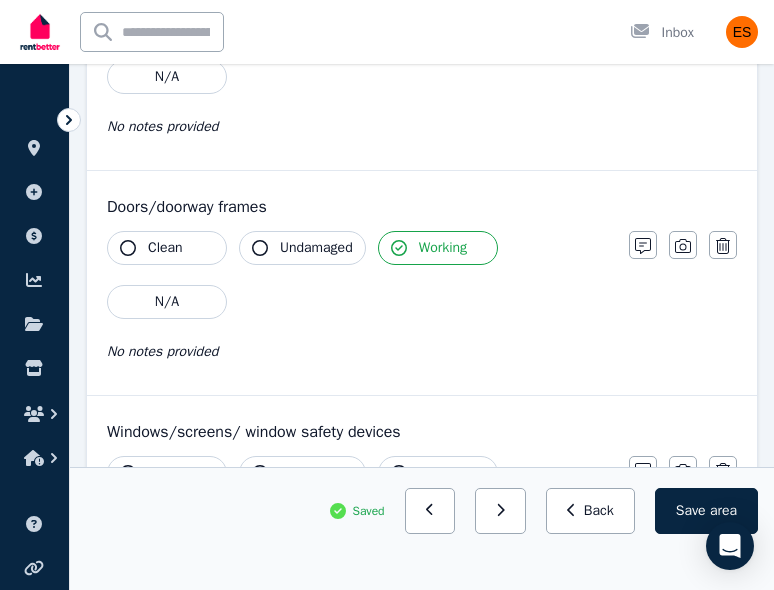 click on "Undamaged" at bounding box center [316, 248] 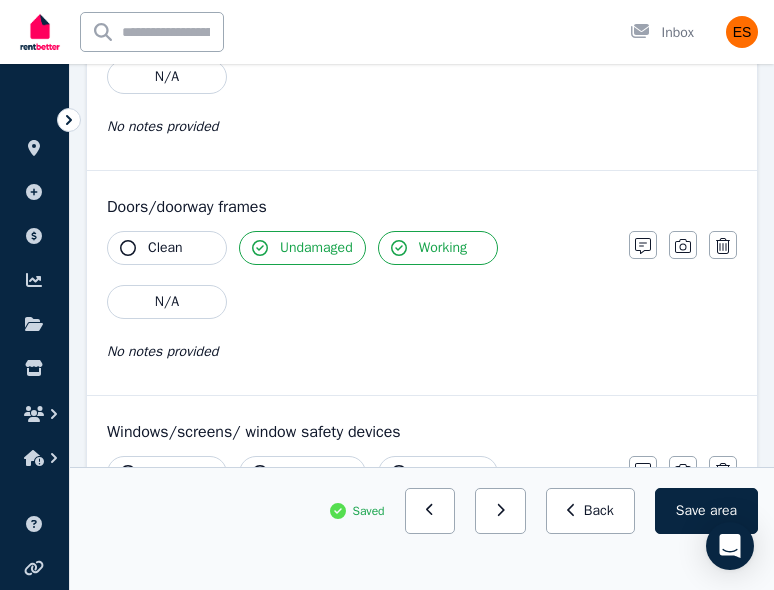 click 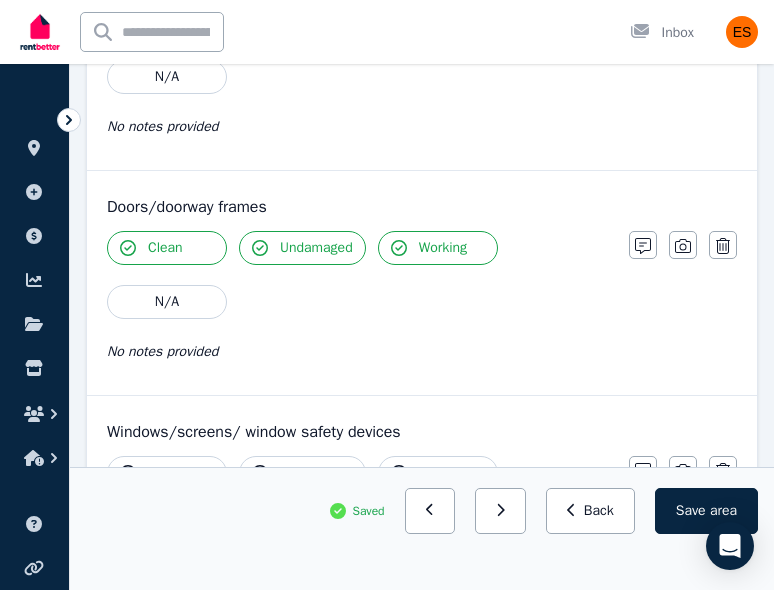 scroll, scrollTop: 532, scrollLeft: 0, axis: vertical 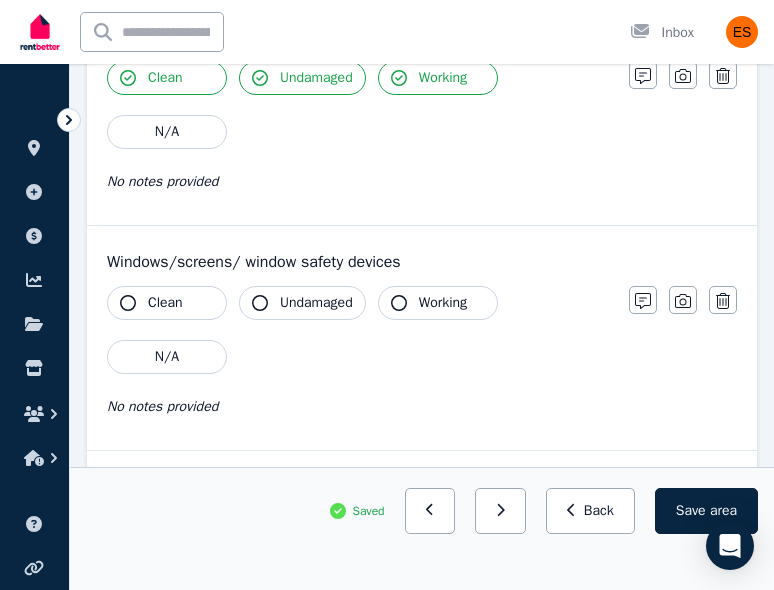 click 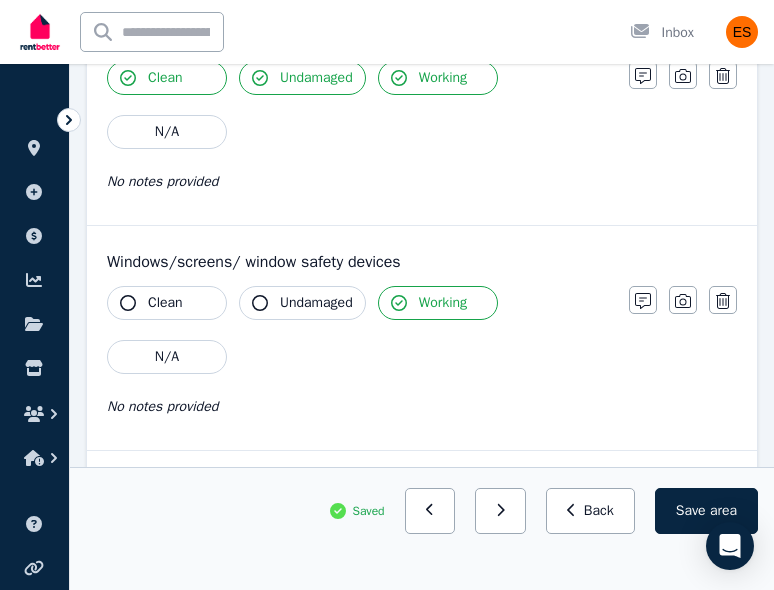 click on "Undamaged" at bounding box center (302, 303) 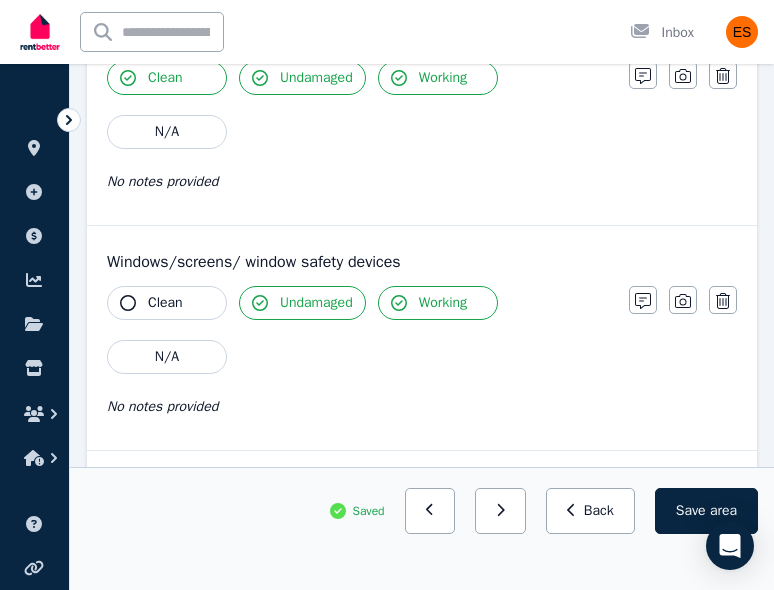 click on "Clean" at bounding box center [167, 303] 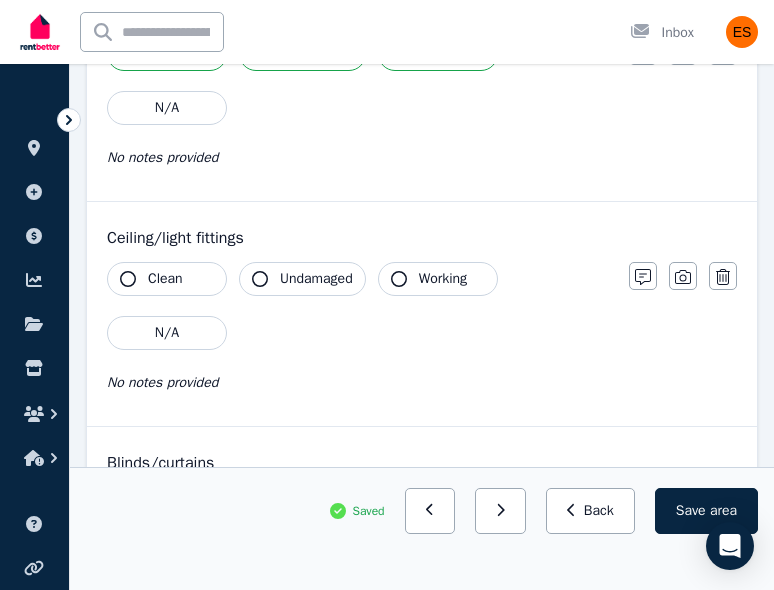 scroll, scrollTop: 787, scrollLeft: 0, axis: vertical 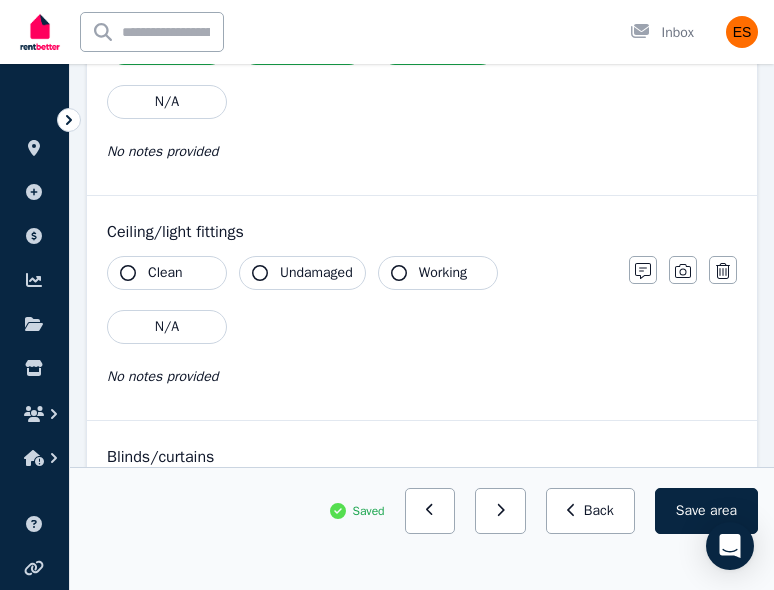 click 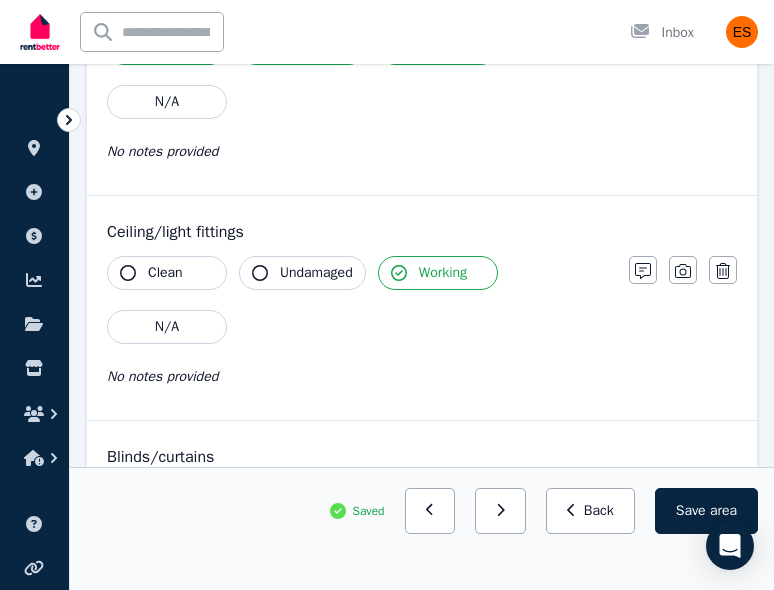 click on "Undamaged" at bounding box center (316, 273) 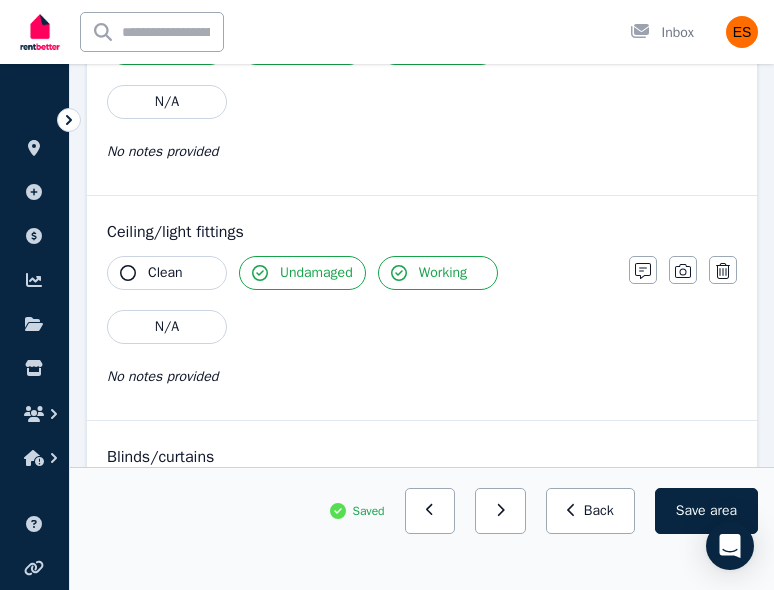click on "Clean" at bounding box center [167, 273] 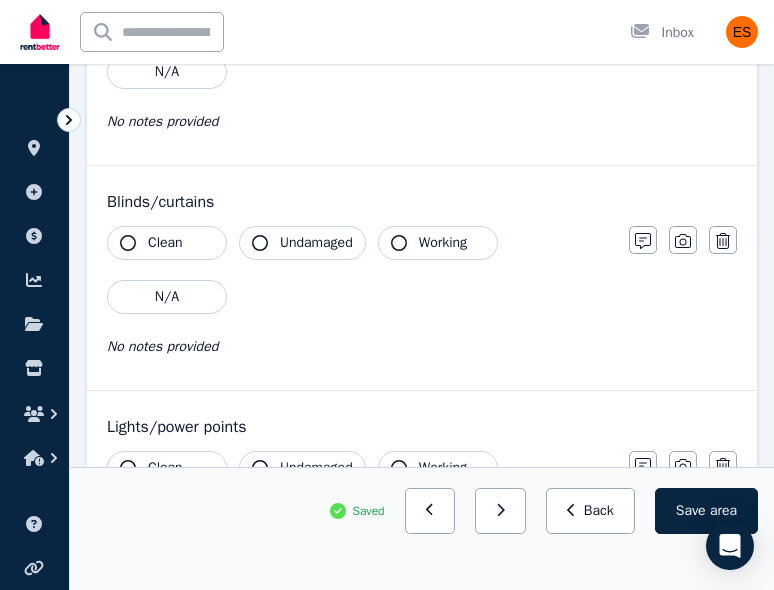 scroll, scrollTop: 1045, scrollLeft: 0, axis: vertical 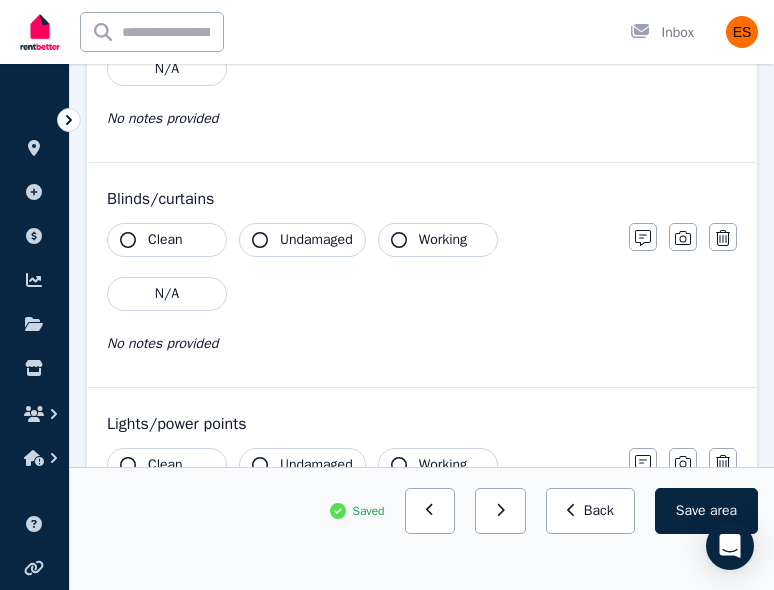 click on "Working" at bounding box center (438, 240) 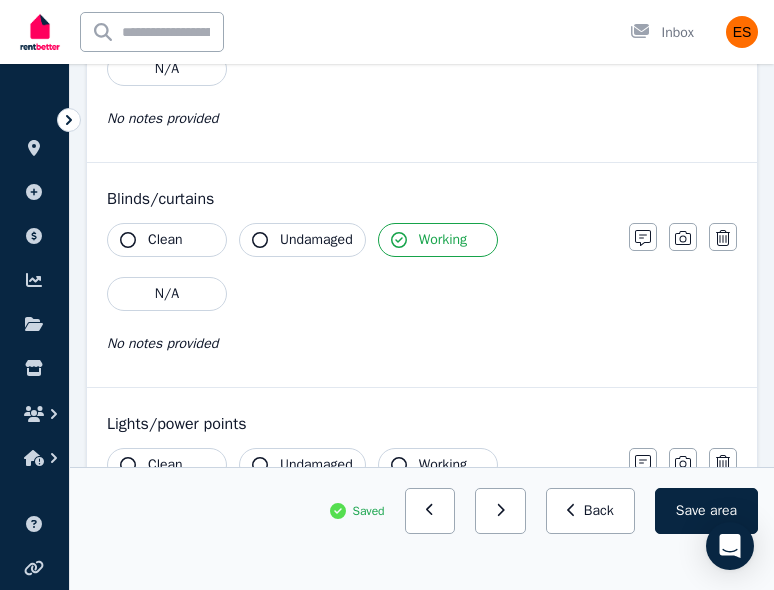 click on "Undamaged" at bounding box center [302, 240] 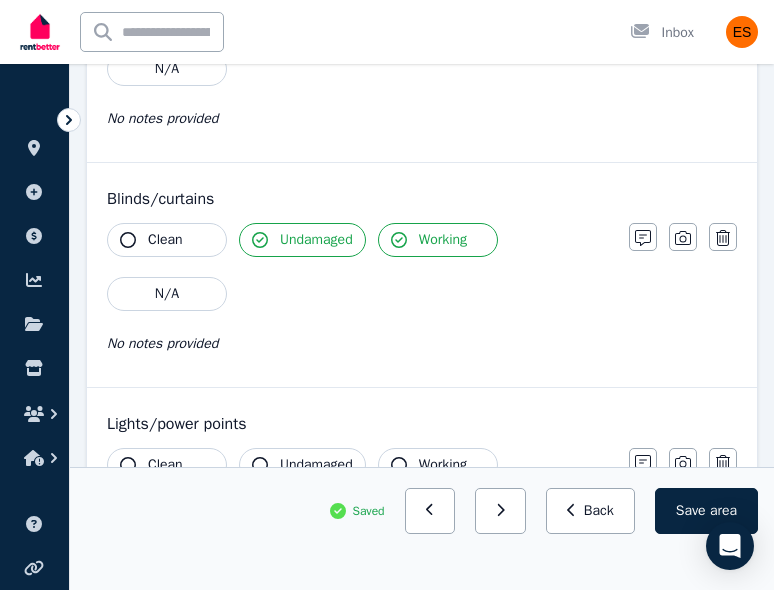 click on "Clean" at bounding box center (165, 240) 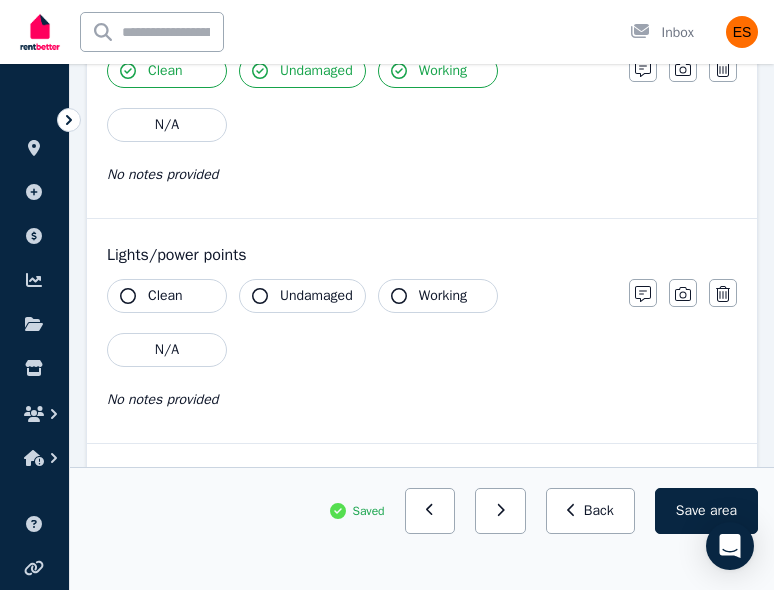 scroll, scrollTop: 1216, scrollLeft: 0, axis: vertical 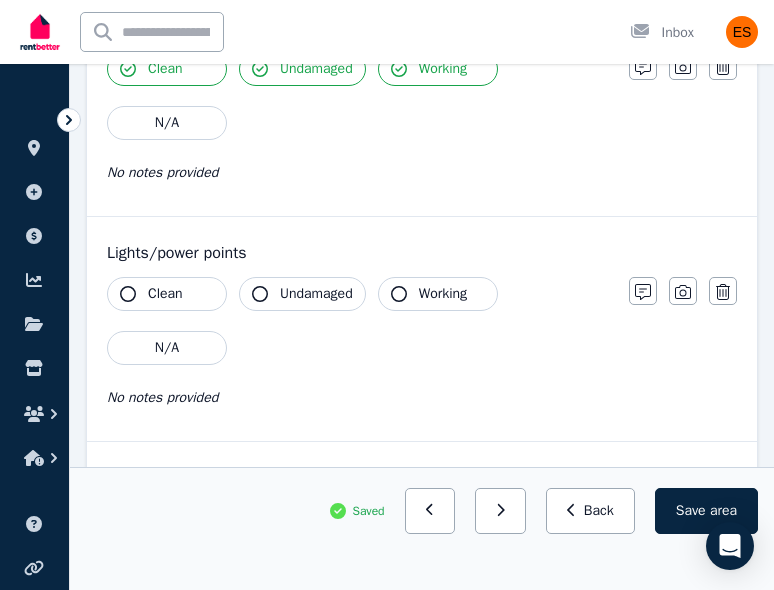 click 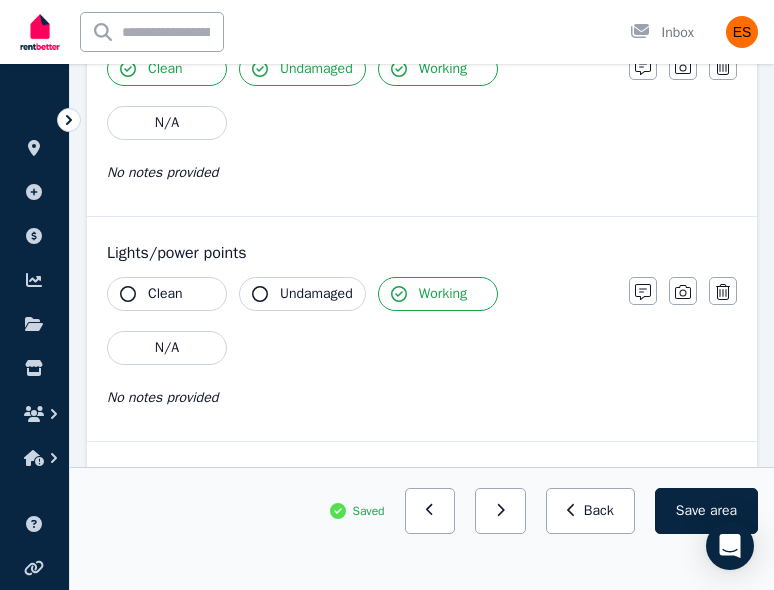 click on "Undamaged" at bounding box center [302, 294] 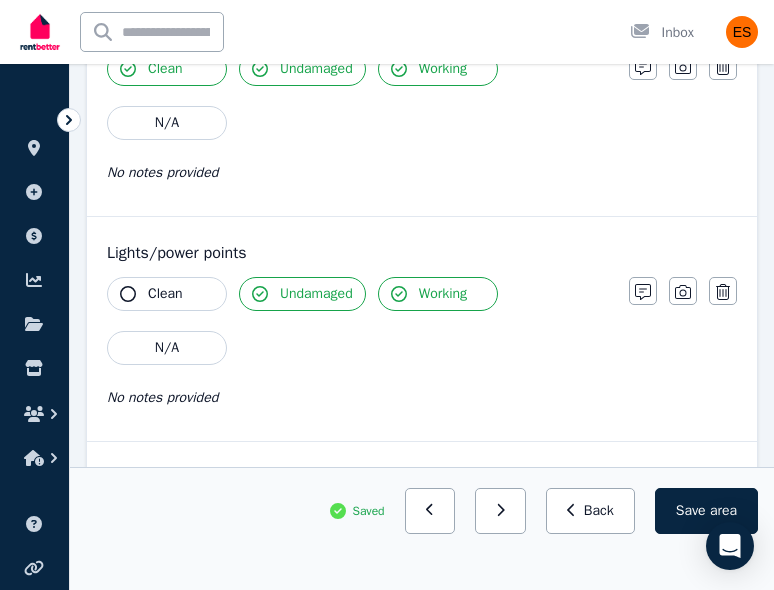click on "Clean" at bounding box center [167, 294] 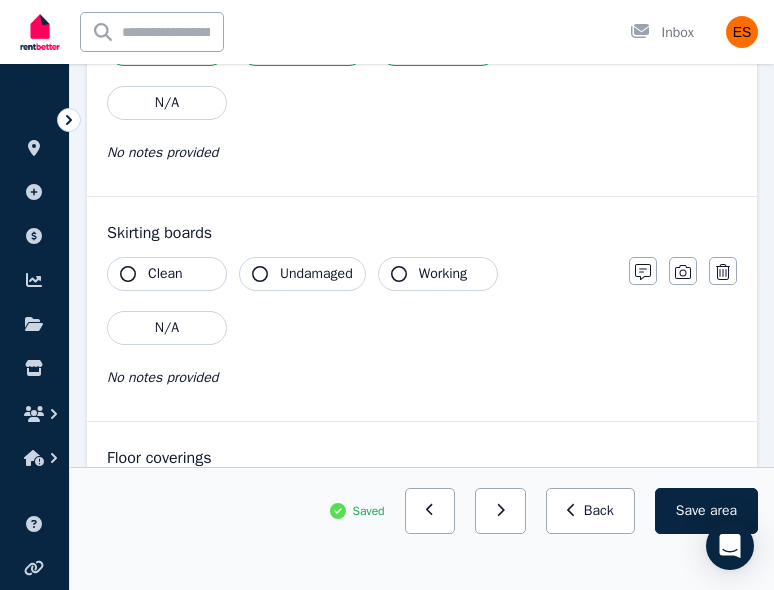 scroll, scrollTop: 1463, scrollLeft: 0, axis: vertical 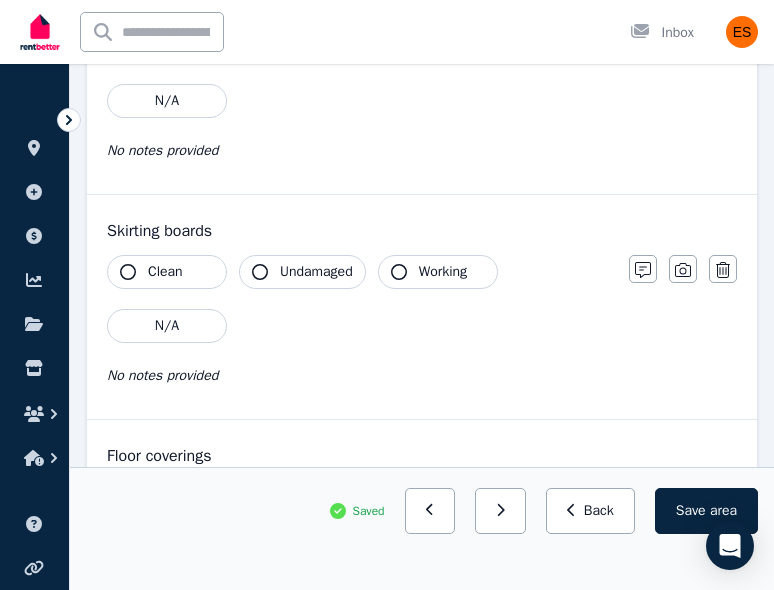 click 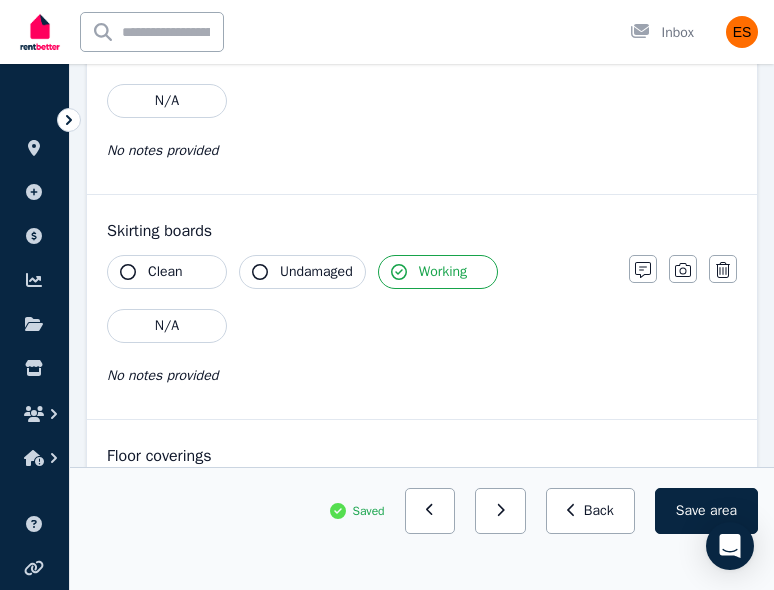 click 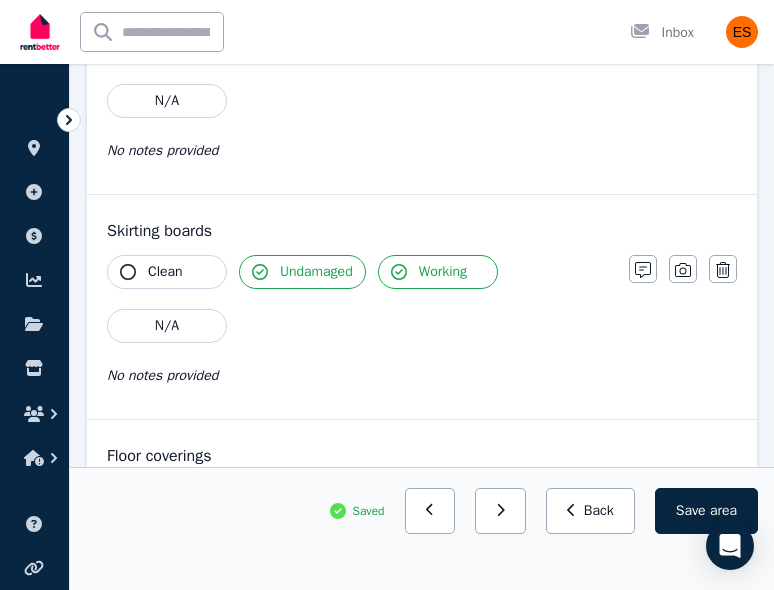 click on "Clean" at bounding box center [165, 272] 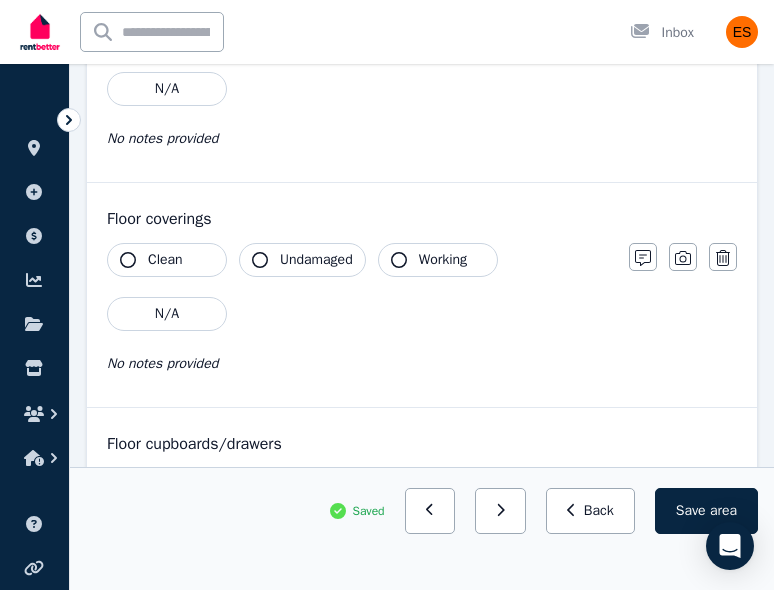scroll, scrollTop: 1708, scrollLeft: 0, axis: vertical 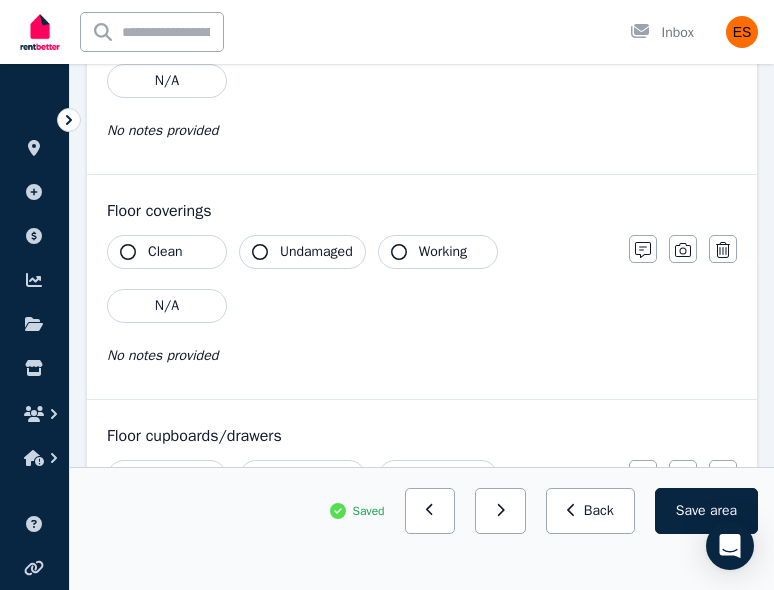 click on "Working" at bounding box center [438, 252] 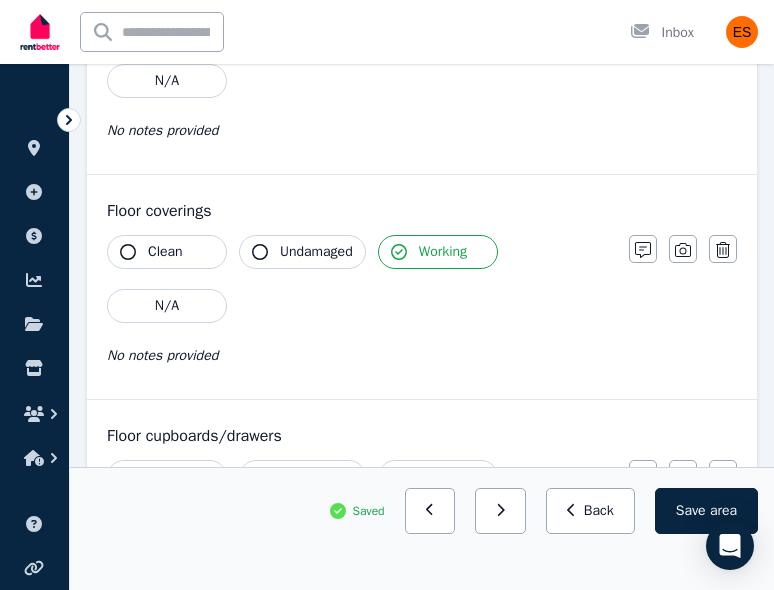 click on "Clean Undamaged Working N/A" at bounding box center [358, 279] 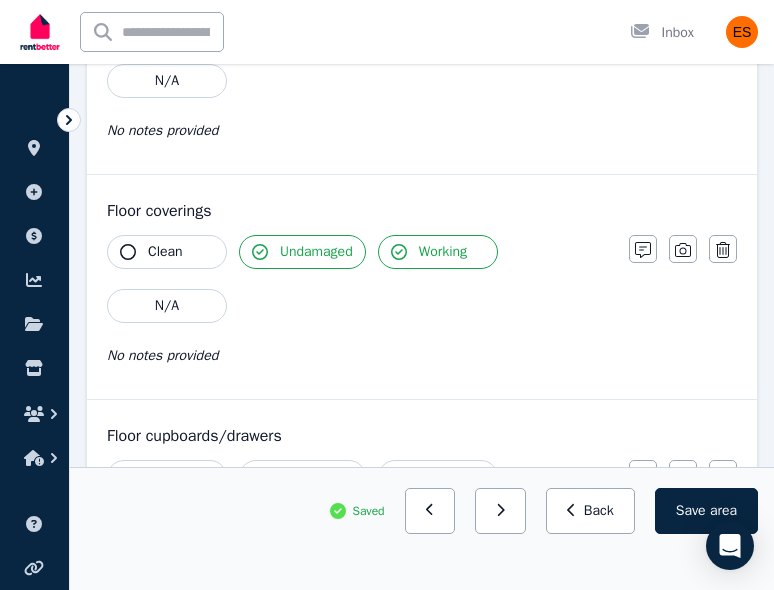 click 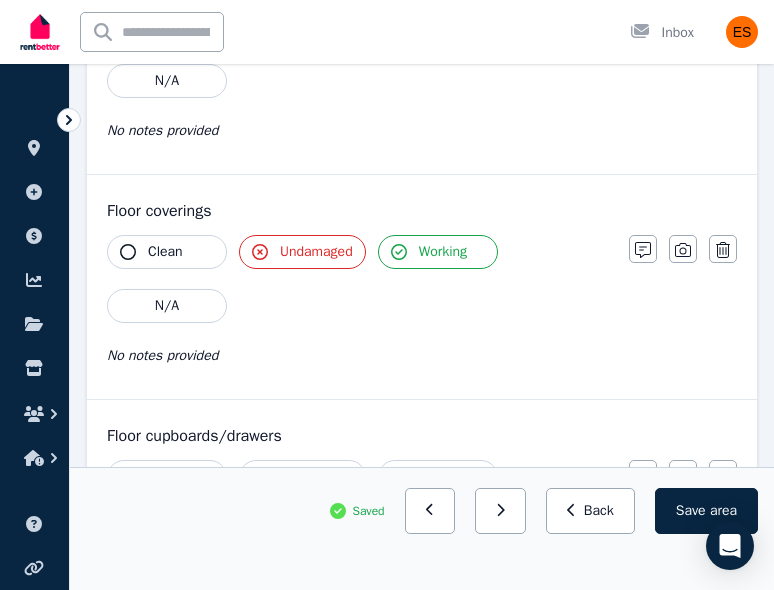 click 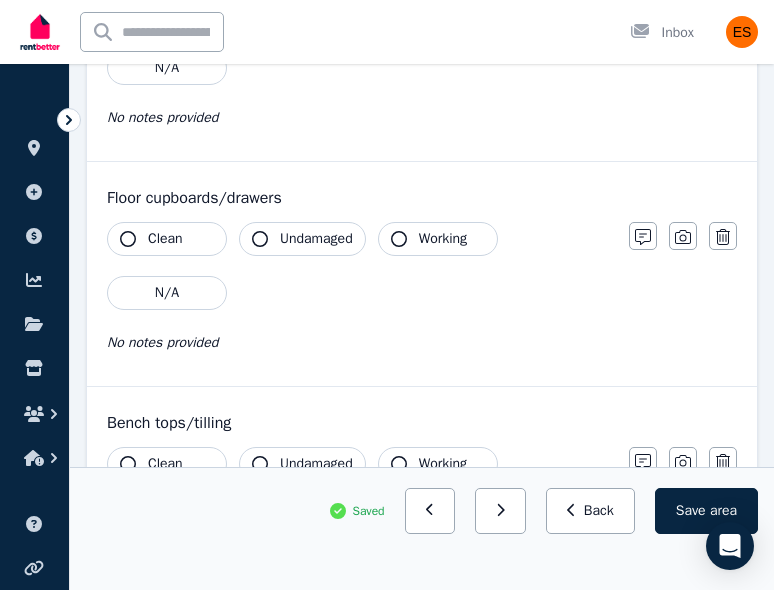 scroll, scrollTop: 1948, scrollLeft: 0, axis: vertical 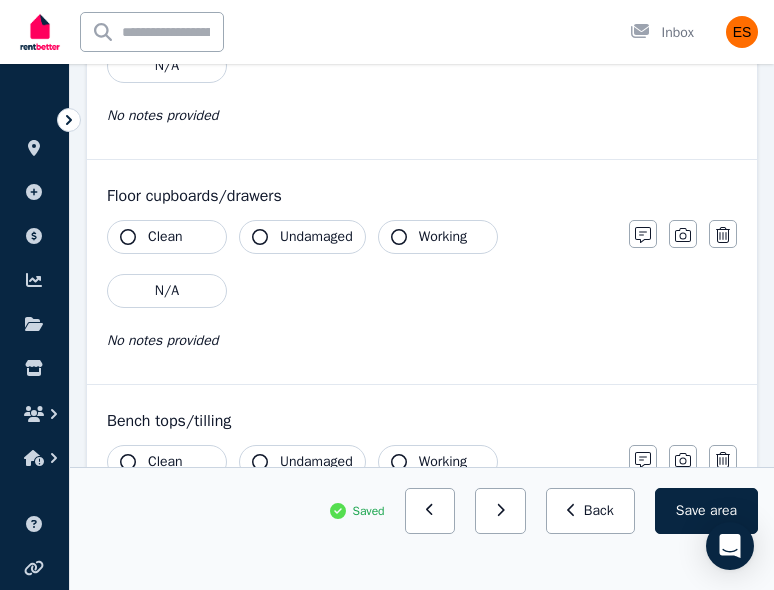 click 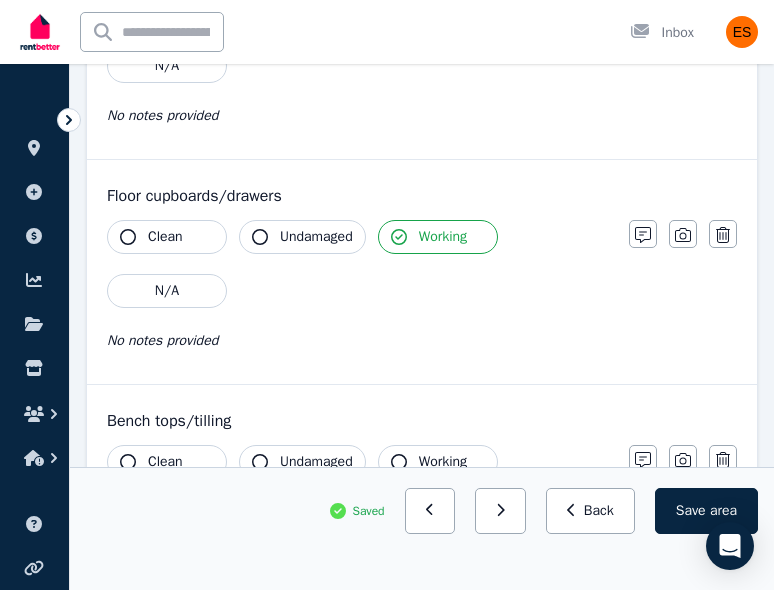 click on "Undamaged" at bounding box center [302, 237] 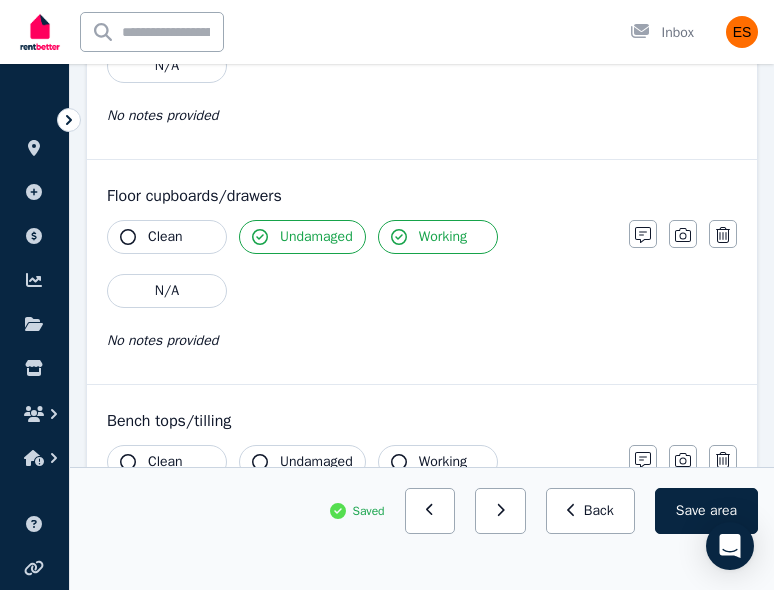 click on "Clean" at bounding box center (167, 237) 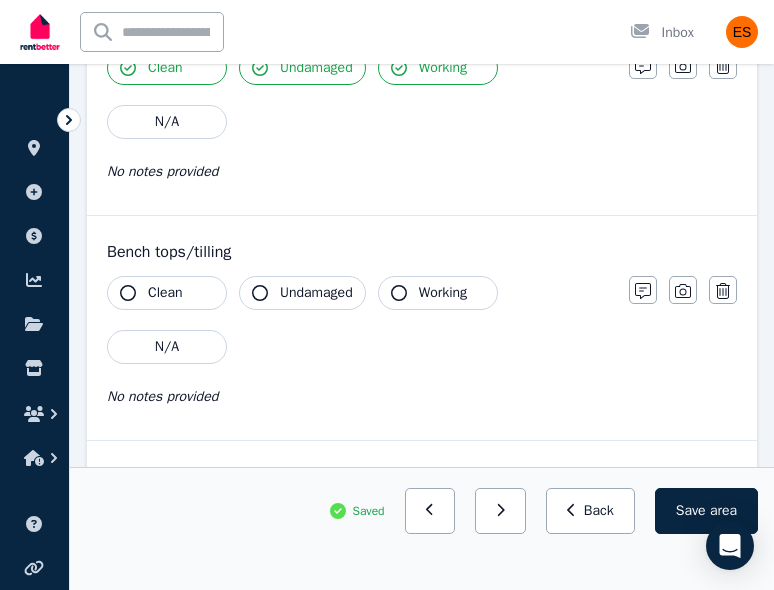 scroll, scrollTop: 2152, scrollLeft: 0, axis: vertical 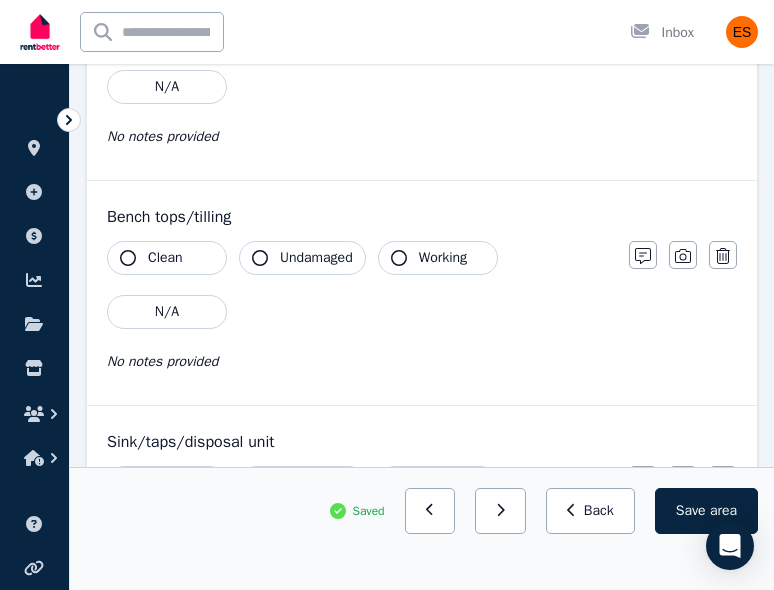 click 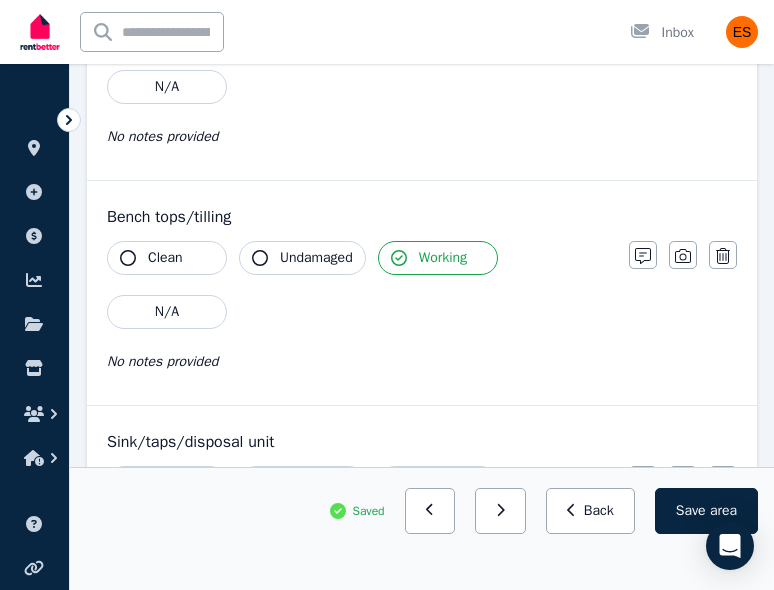 click 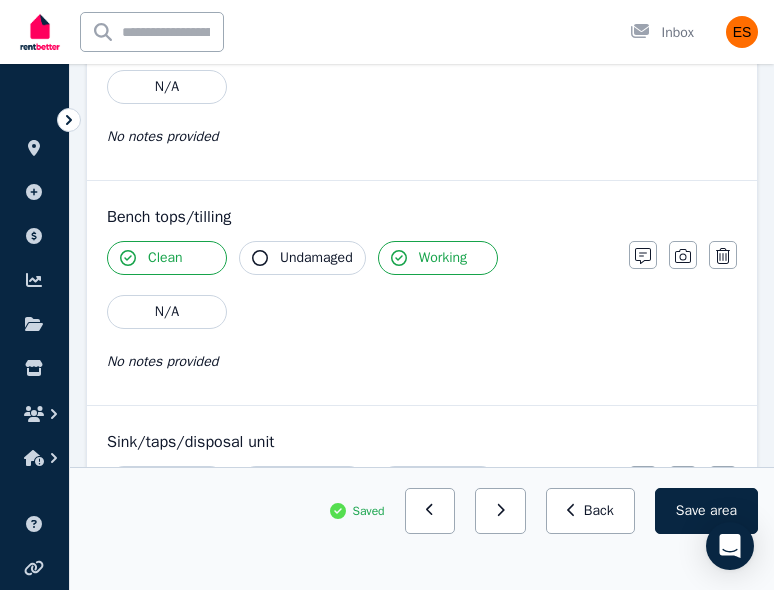 click 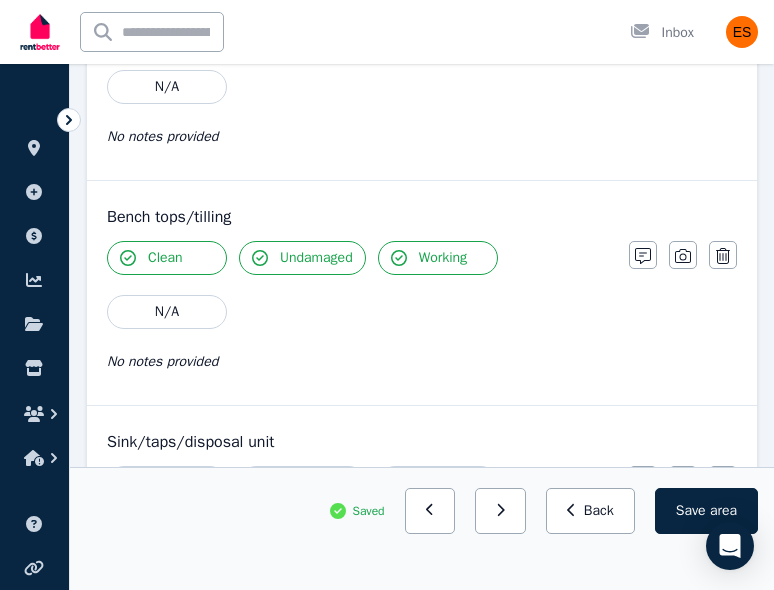 click 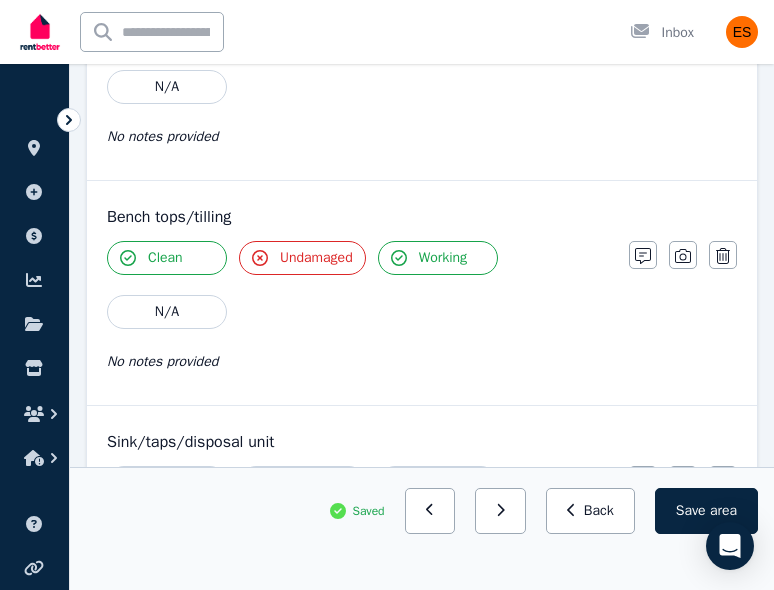 click 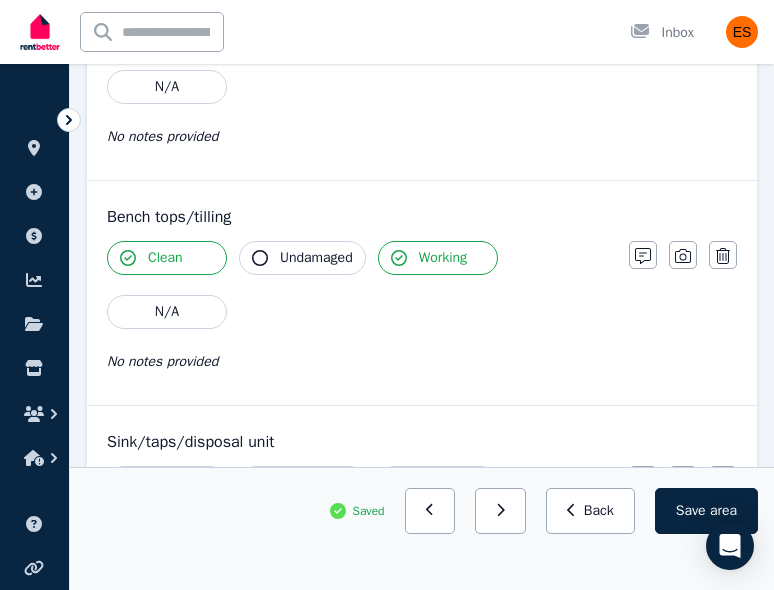 click 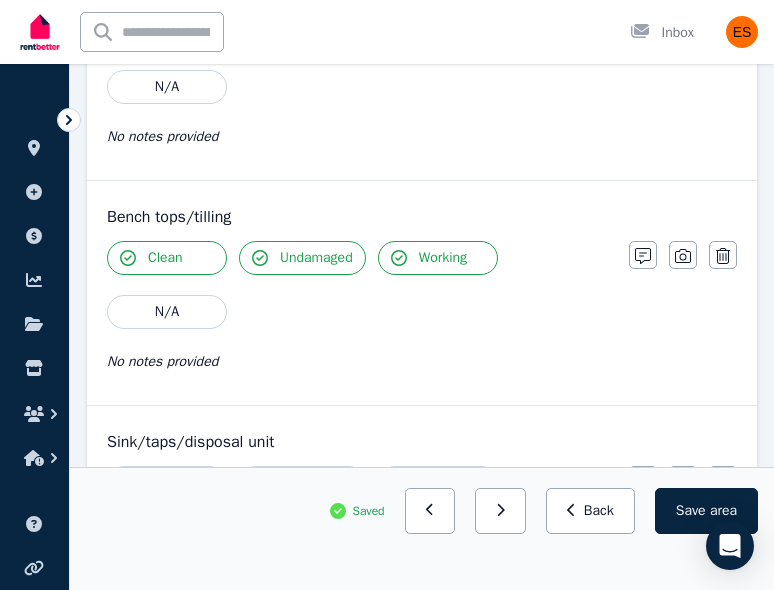 click 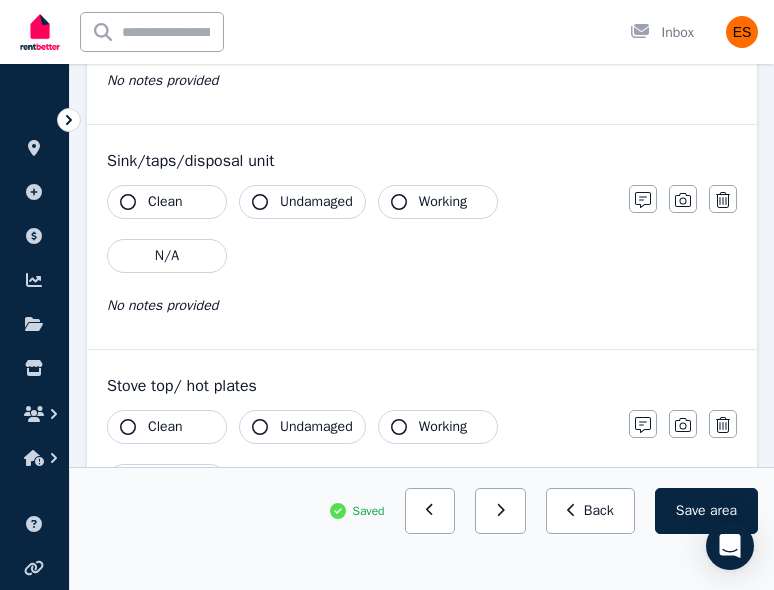 scroll, scrollTop: 2443, scrollLeft: 0, axis: vertical 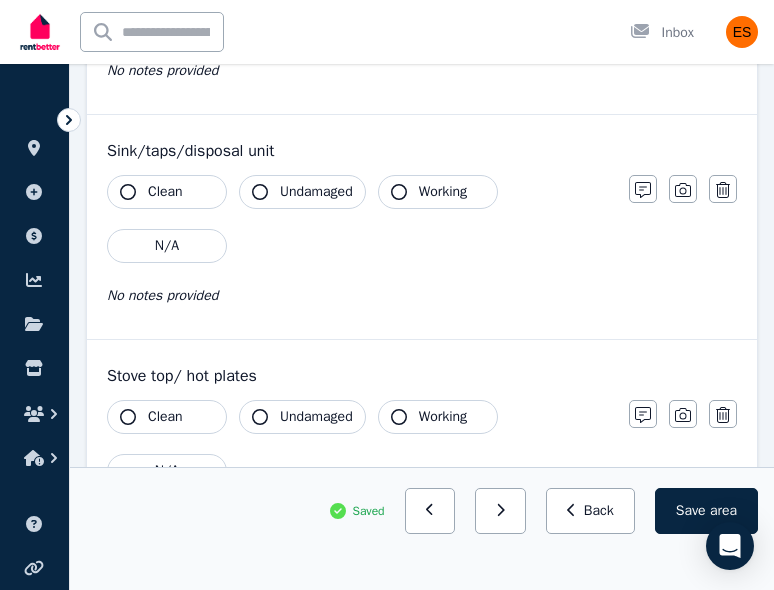 click on "Working" at bounding box center [438, 192] 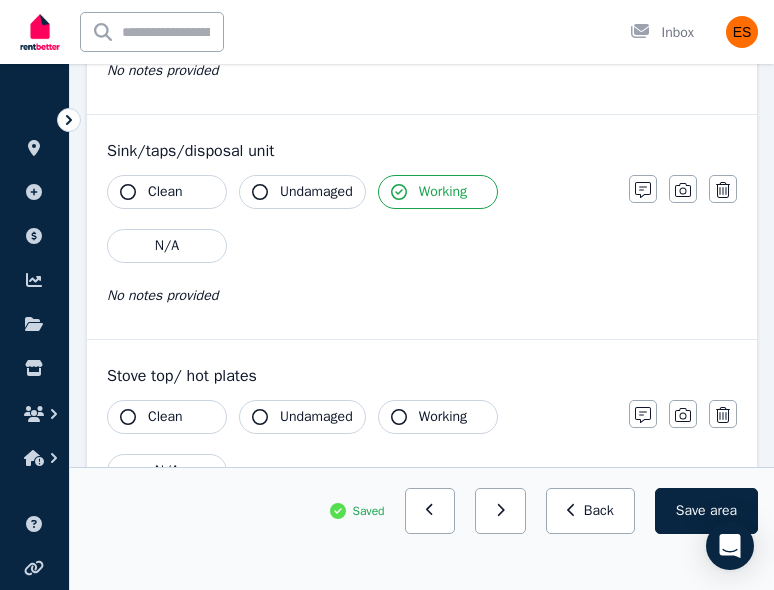 click 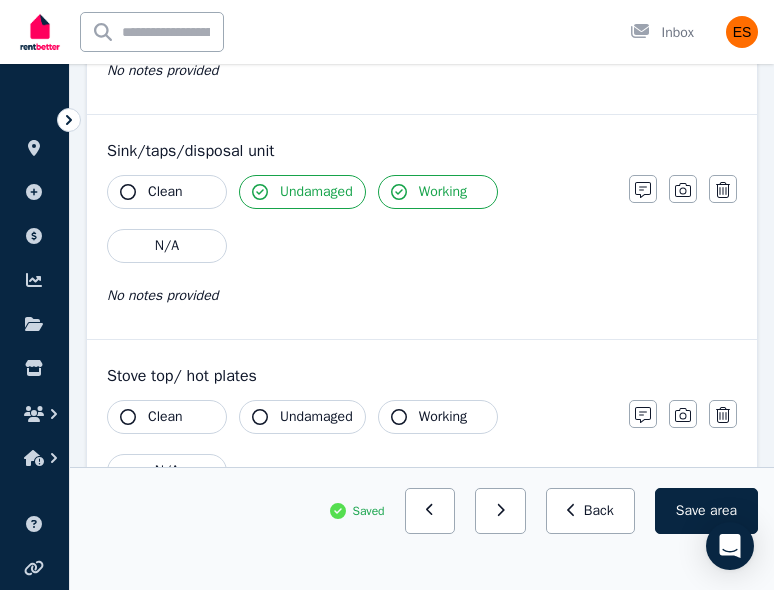 click on "Clean" at bounding box center (167, 192) 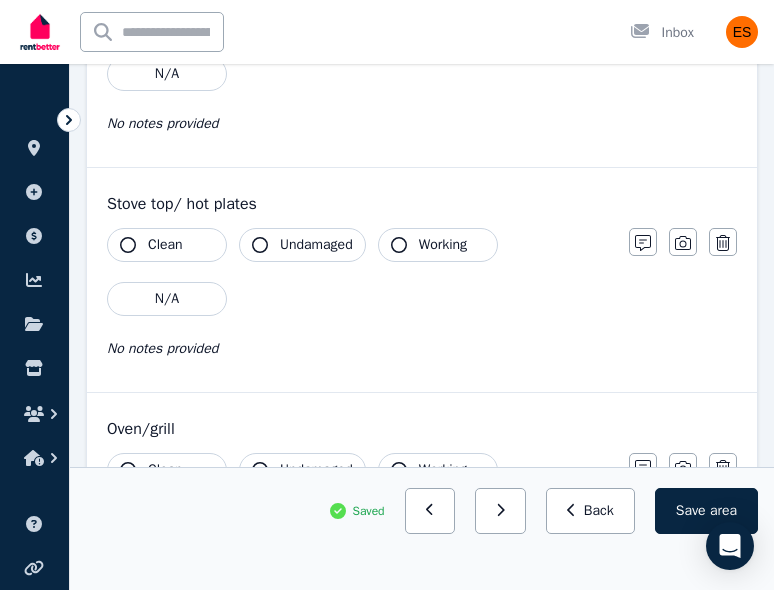 scroll, scrollTop: 2621, scrollLeft: 0, axis: vertical 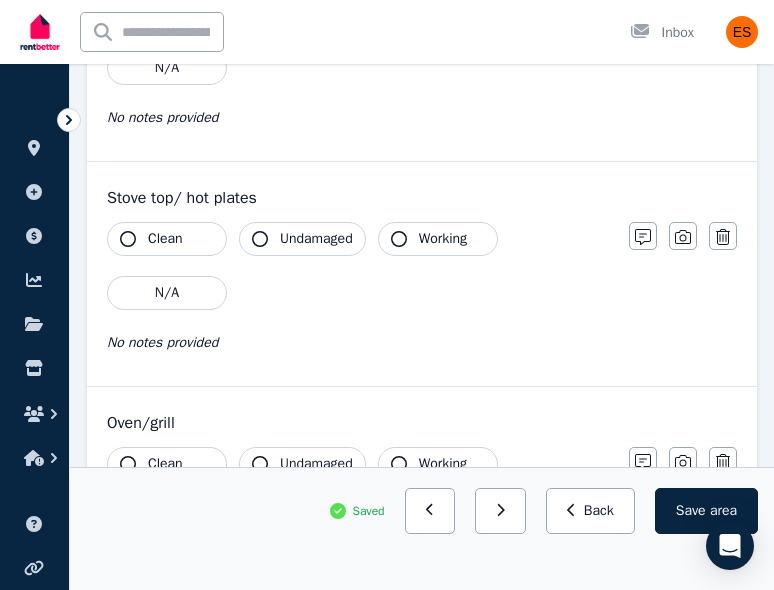 click on "Working" at bounding box center [438, 239] 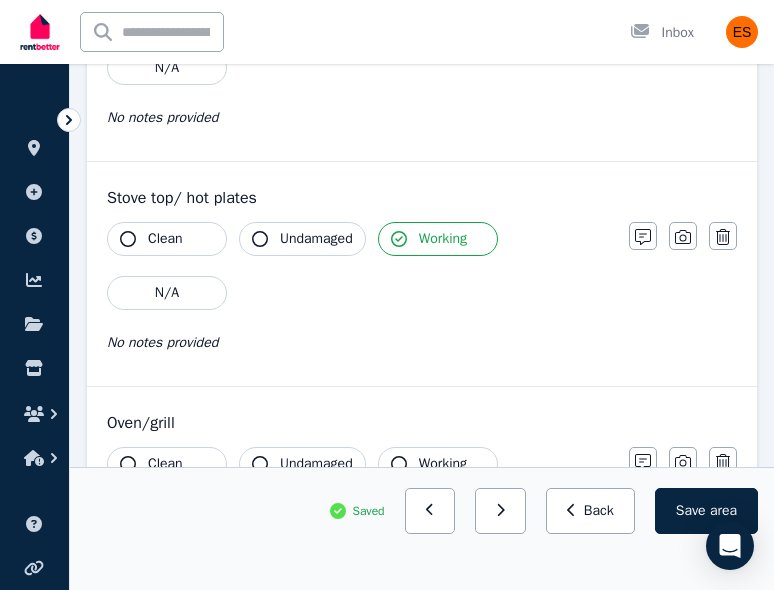 click 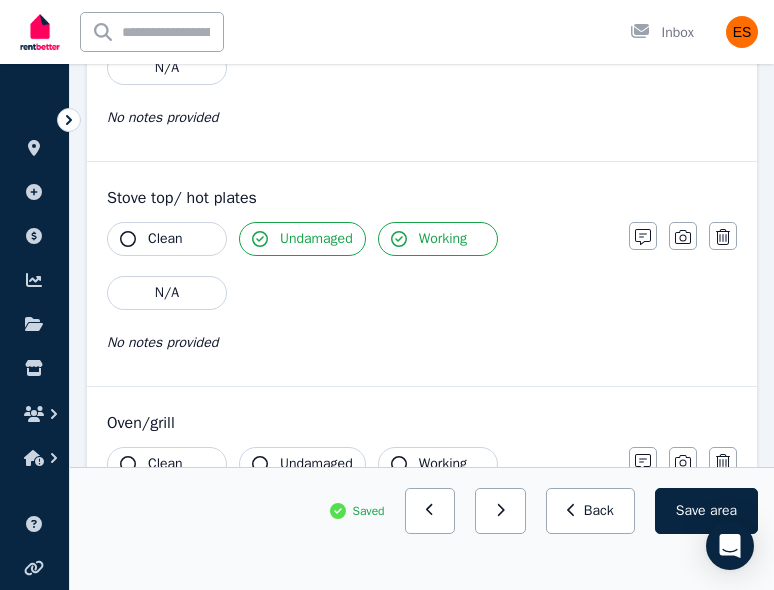 click 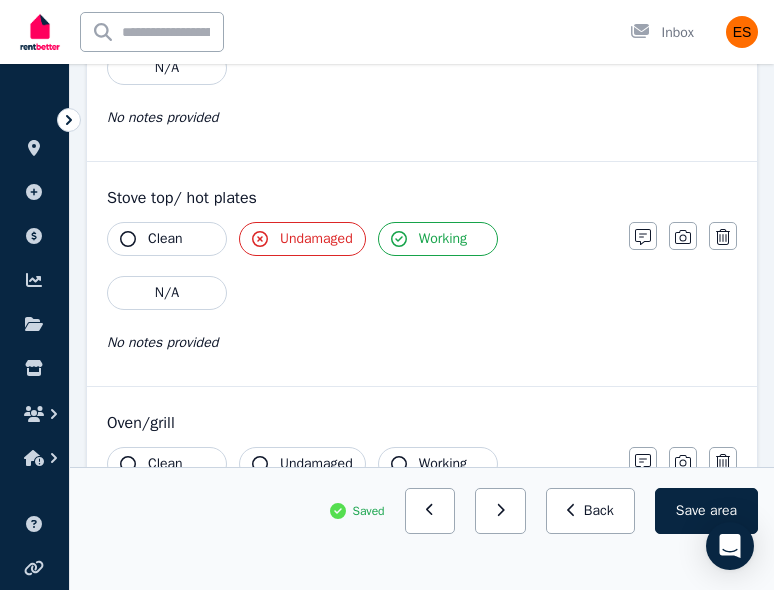 click on "Clean" at bounding box center (165, 239) 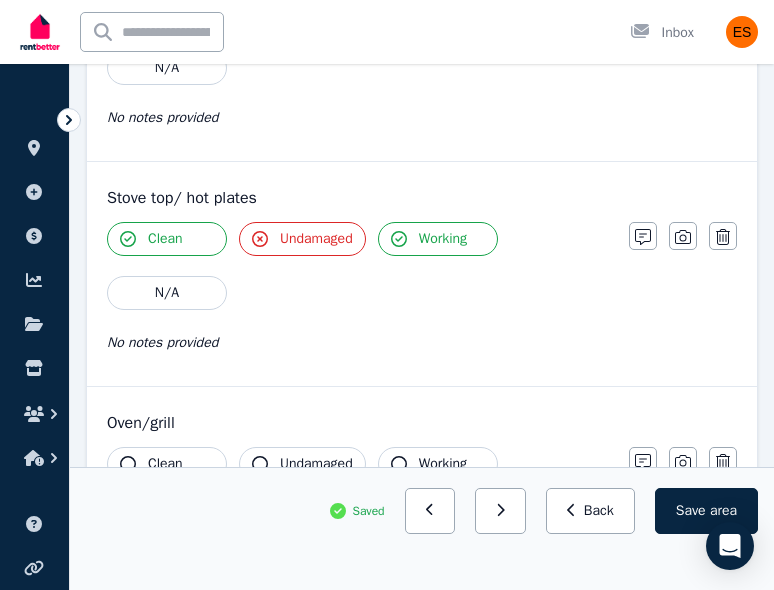 click 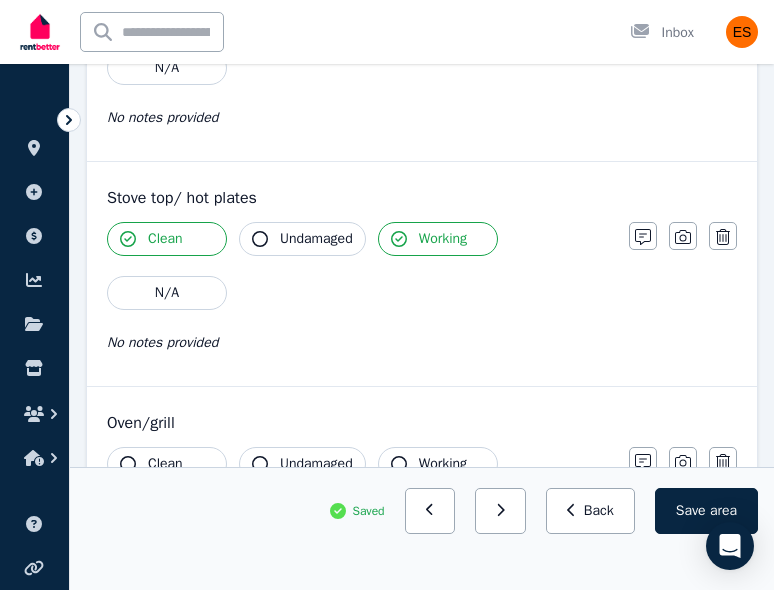 click 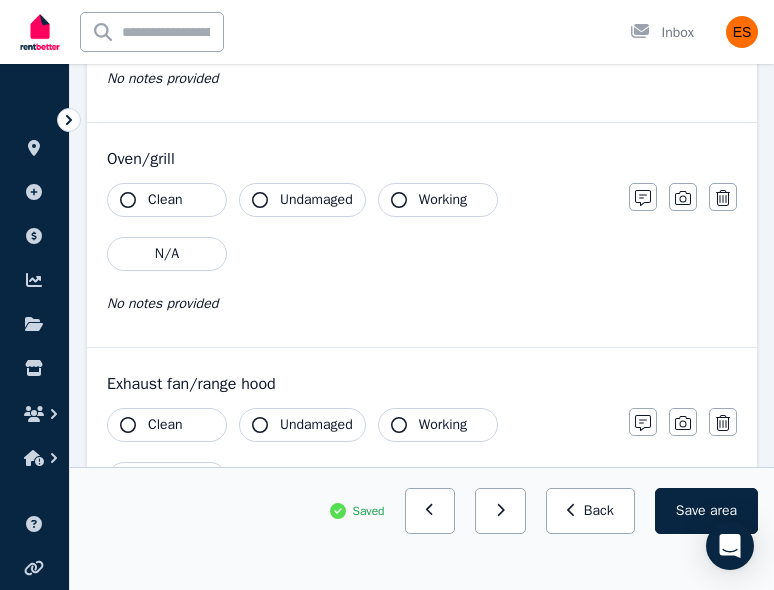 scroll, scrollTop: 2887, scrollLeft: 0, axis: vertical 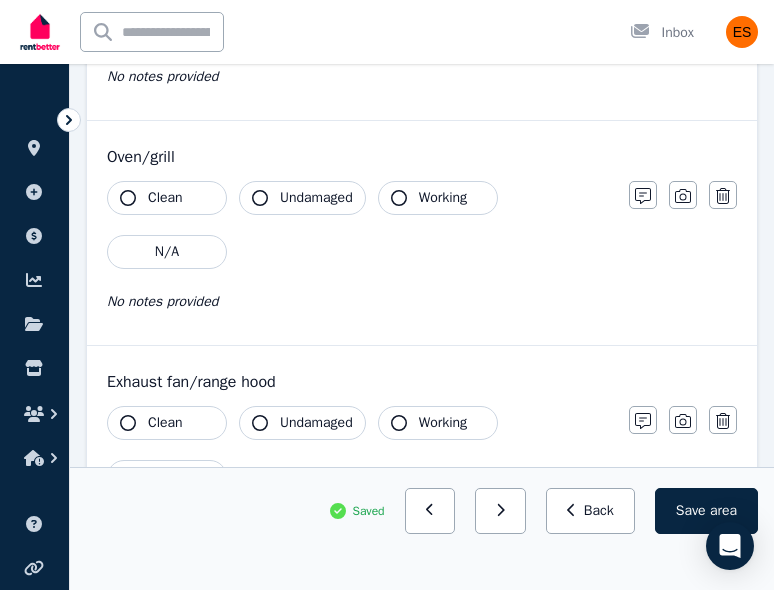 click 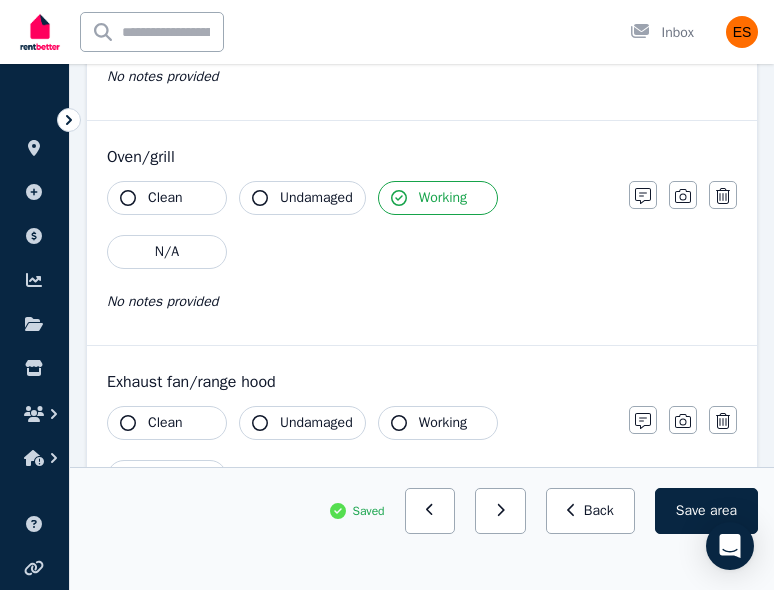 click on "Undamaged" at bounding box center (302, 198) 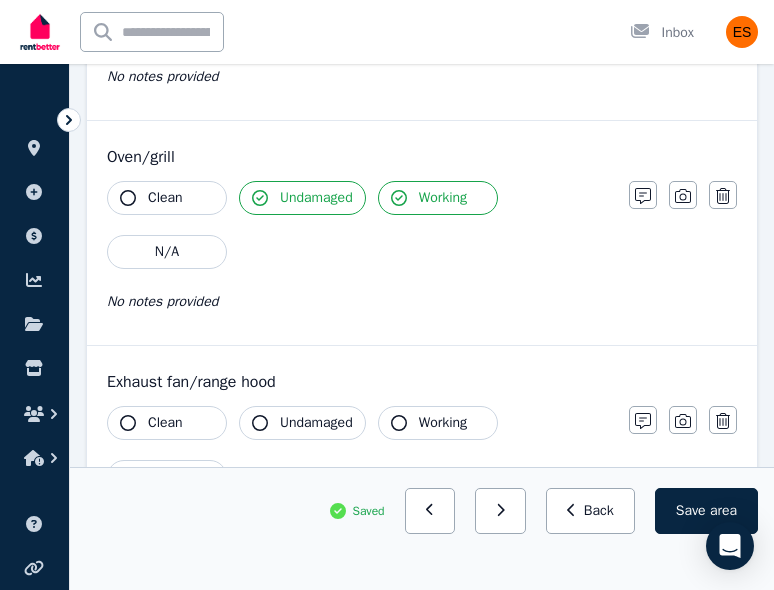 click on "Clean" at bounding box center [167, 198] 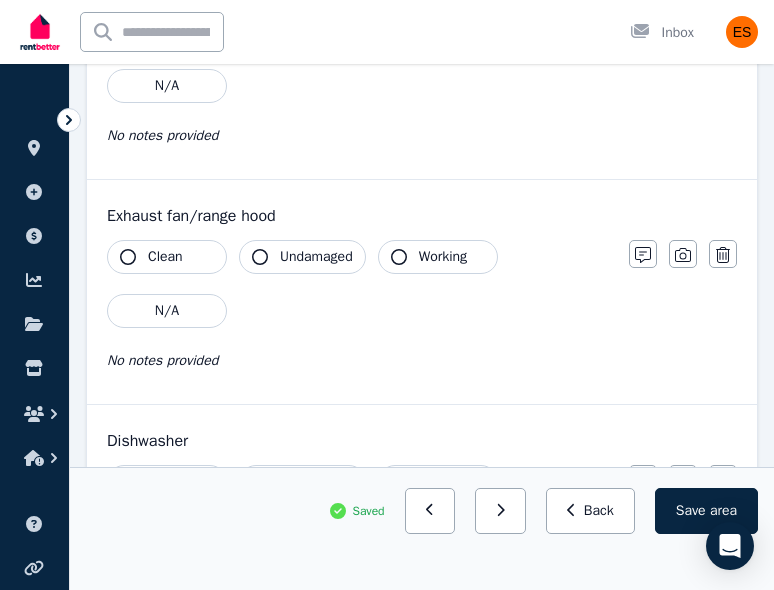scroll, scrollTop: 3055, scrollLeft: 0, axis: vertical 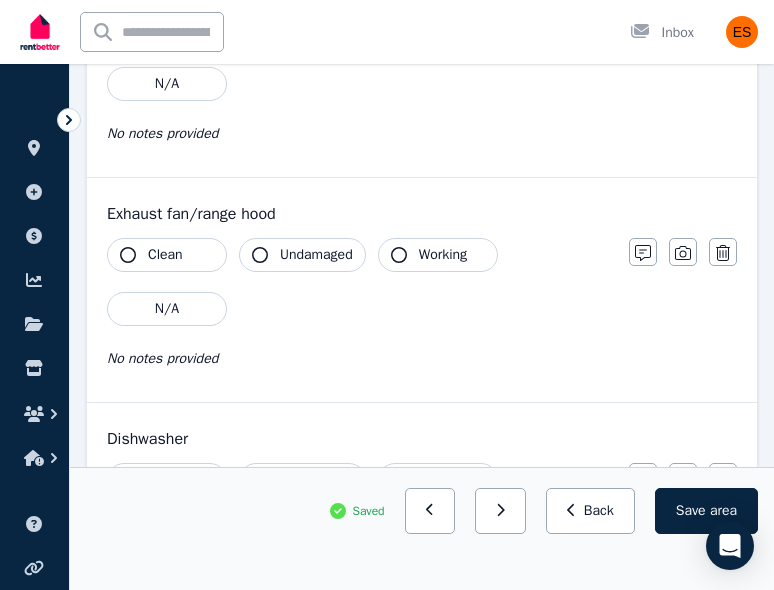 click on "Working" at bounding box center (438, 255) 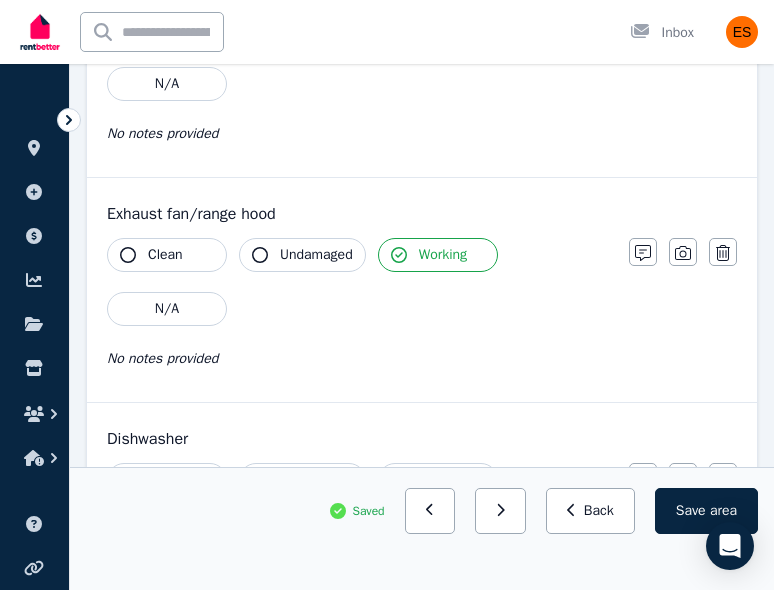 click 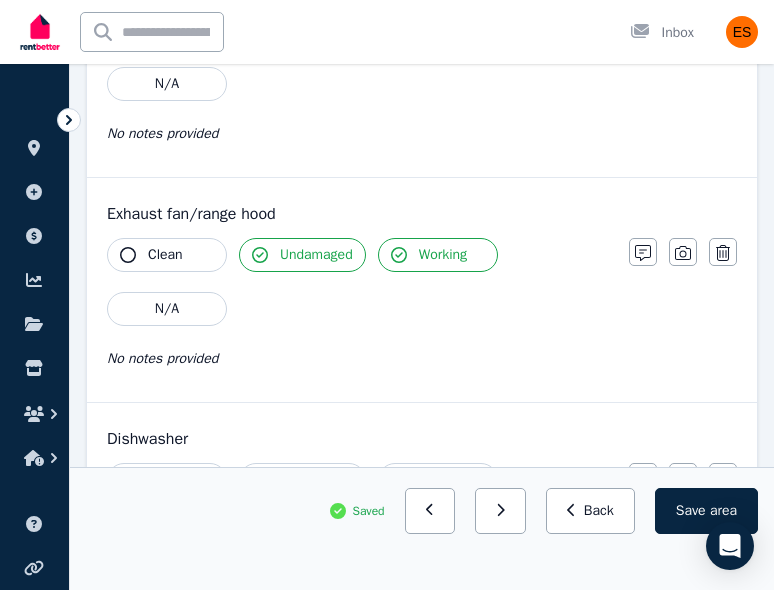 click 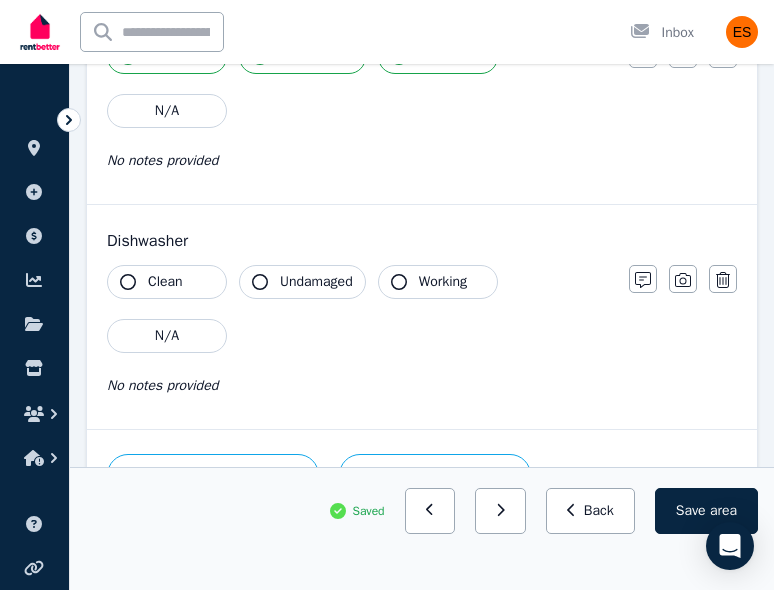 scroll, scrollTop: 3258, scrollLeft: 0, axis: vertical 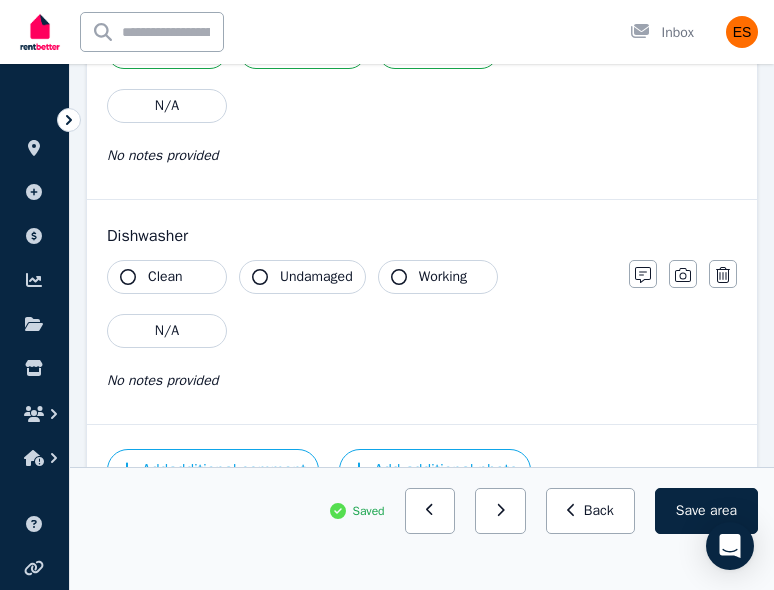 click 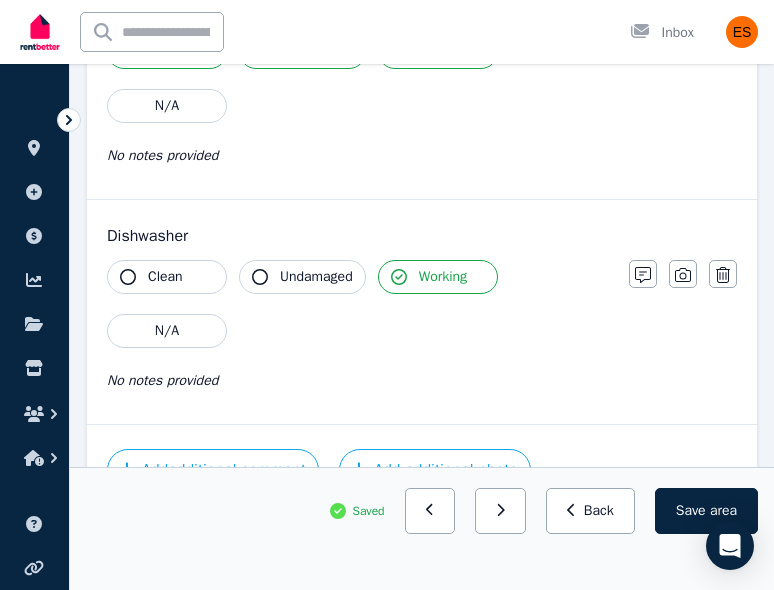click on "Undamaged" at bounding box center (302, 277) 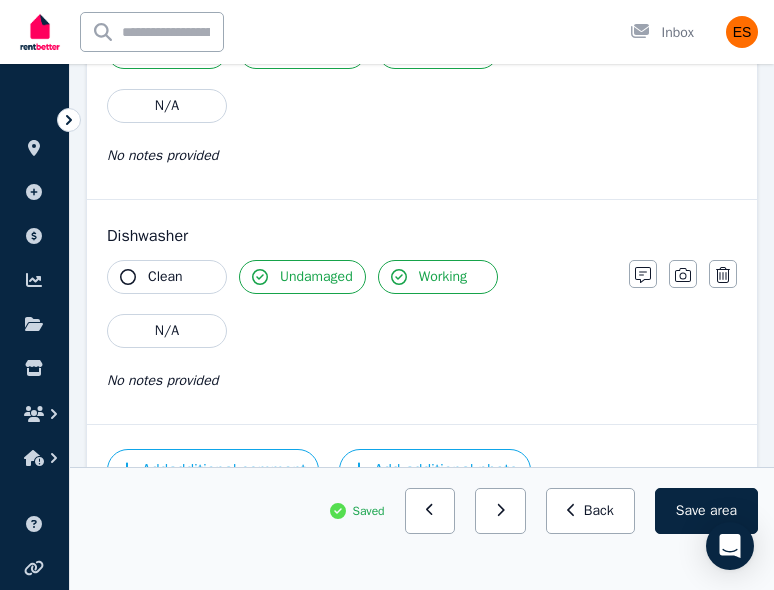 click on "Clean" at bounding box center (165, 277) 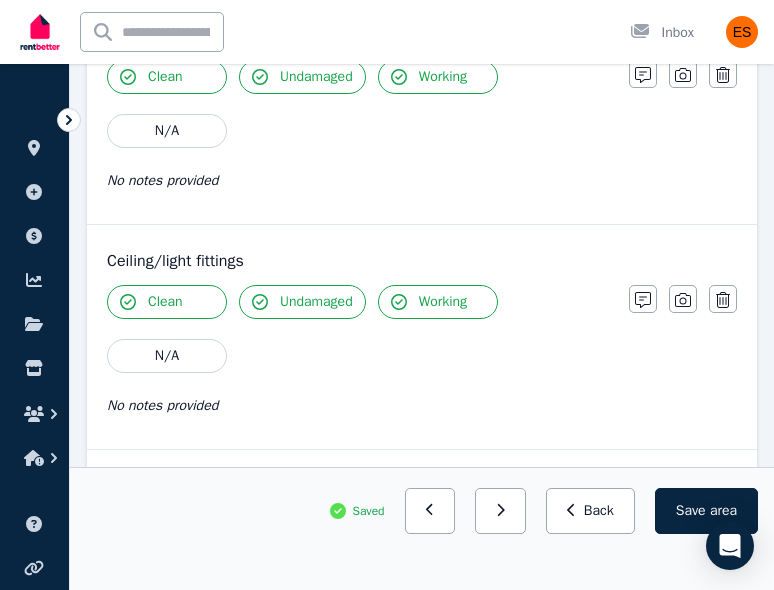 scroll, scrollTop: 0, scrollLeft: 0, axis: both 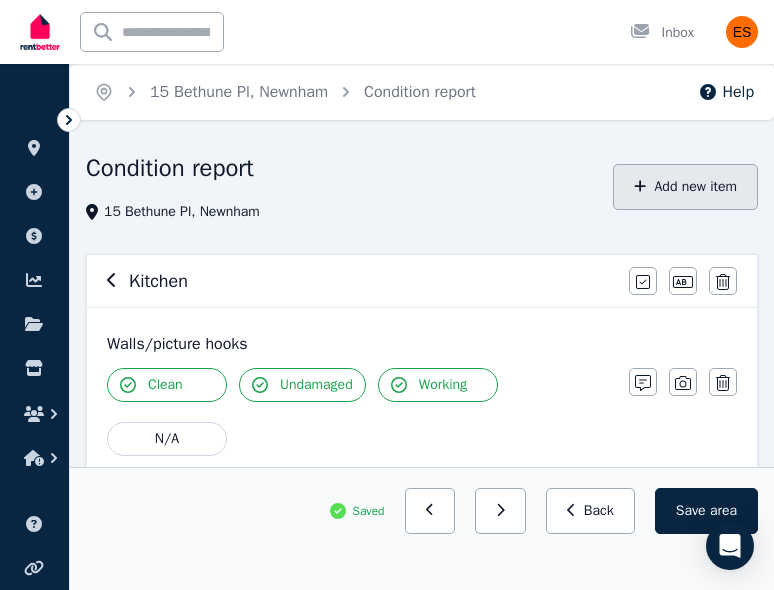 click on "Add new item" at bounding box center [685, 187] 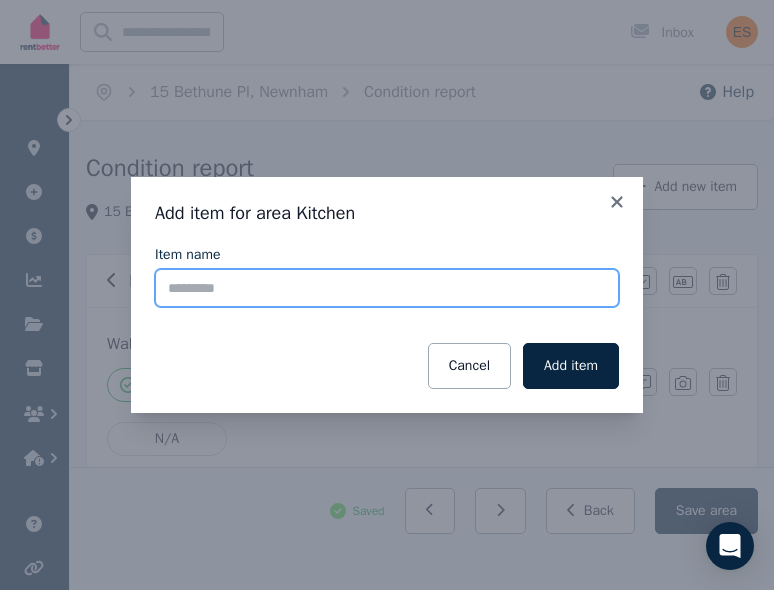 click on "Item name" at bounding box center [387, 288] 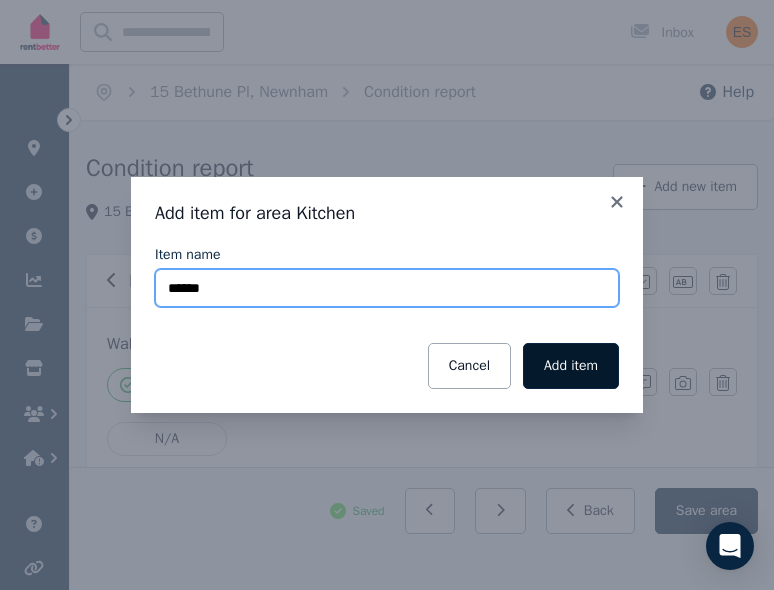 type on "******" 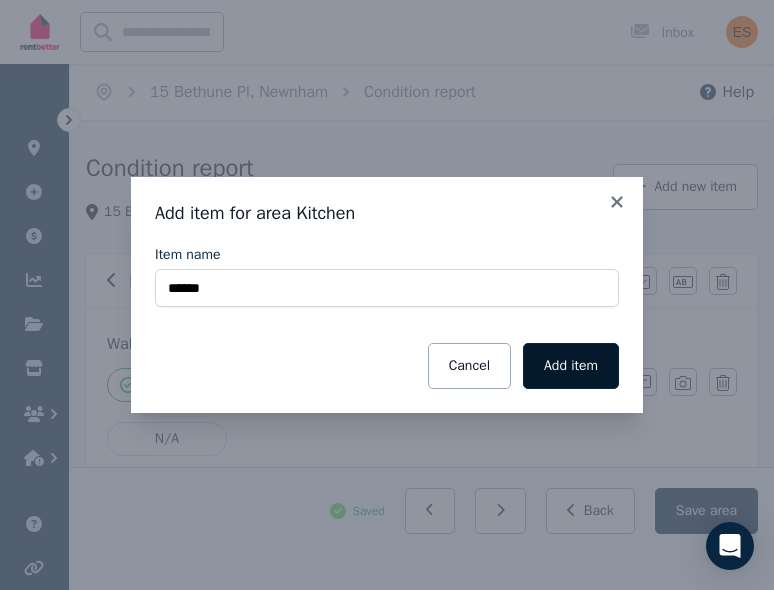 click on "Add item" at bounding box center [571, 366] 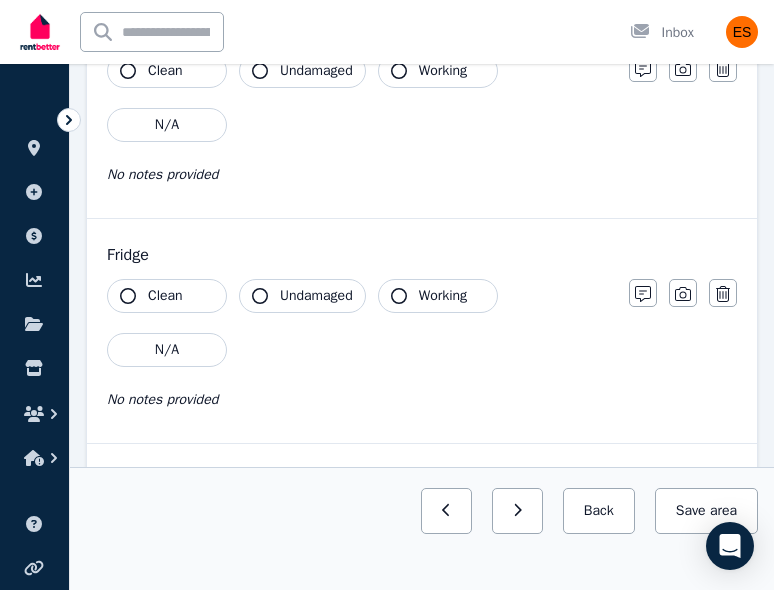 scroll, scrollTop: 3426, scrollLeft: 0, axis: vertical 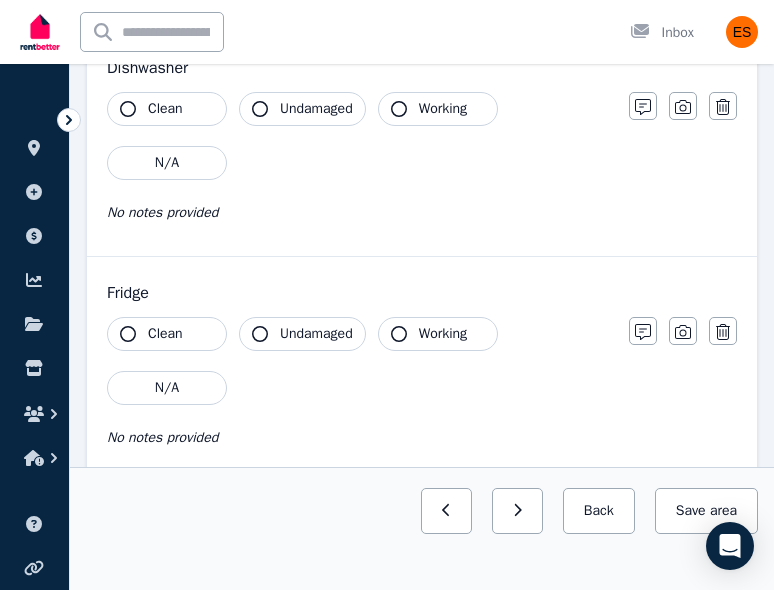 click 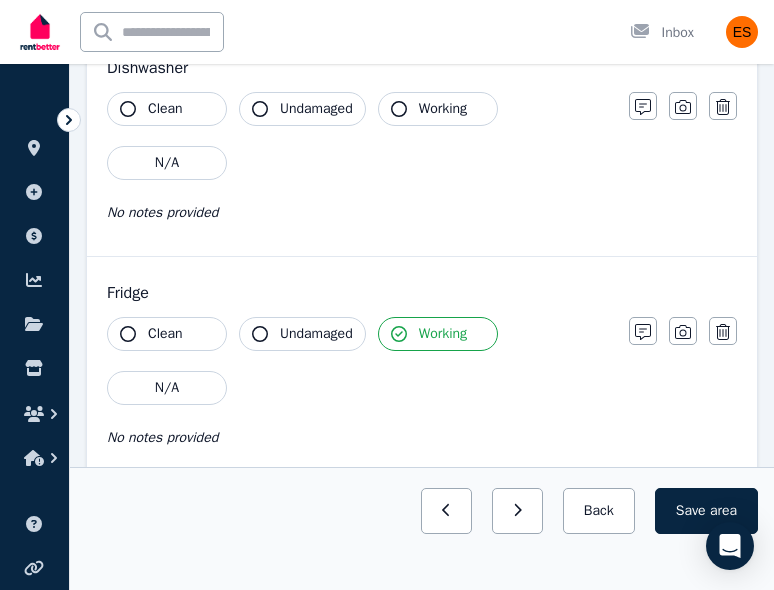 click 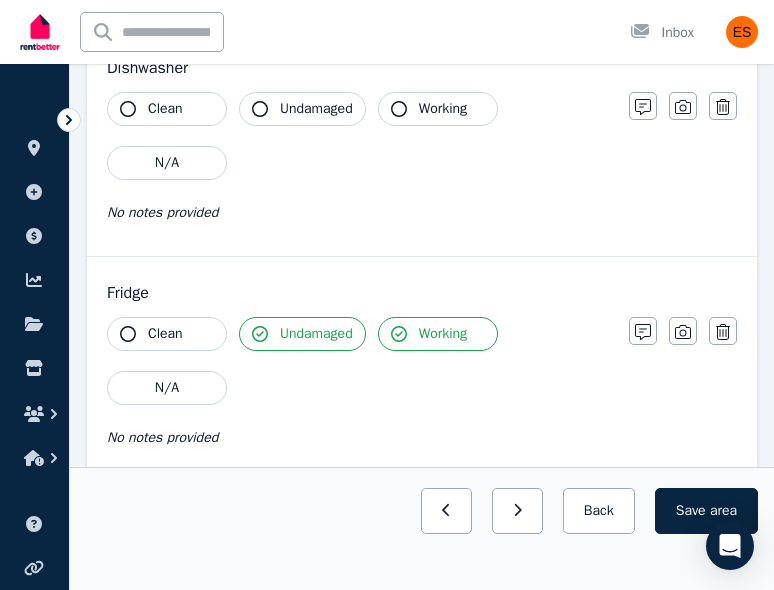 click on "Clean" at bounding box center [165, 334] 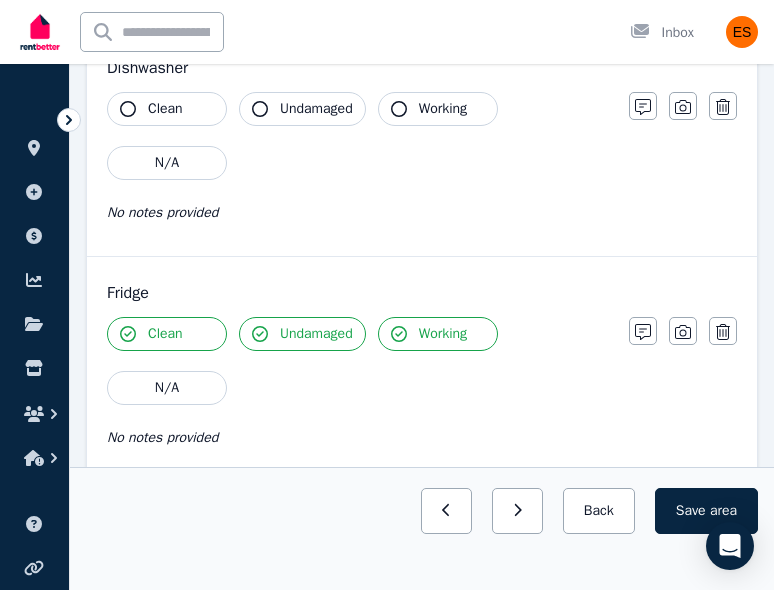 scroll, scrollTop: 3199, scrollLeft: 0, axis: vertical 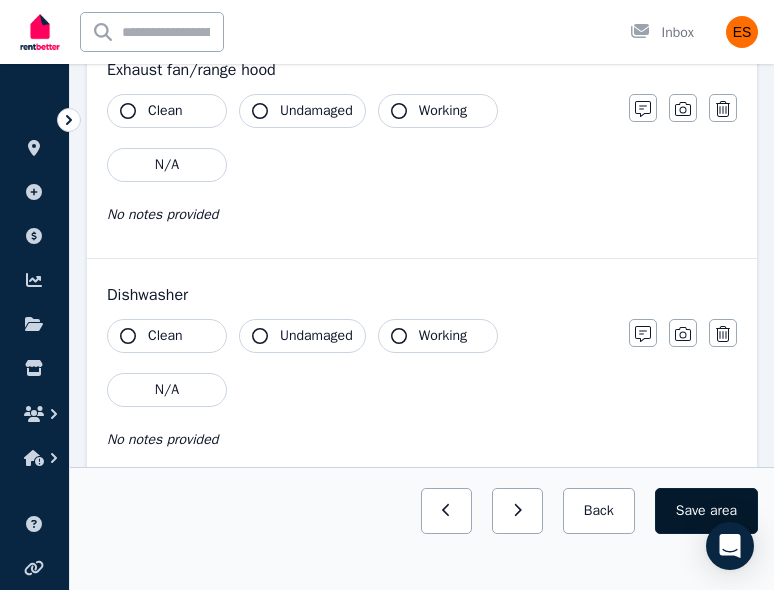 click on "Save   area" at bounding box center [706, 511] 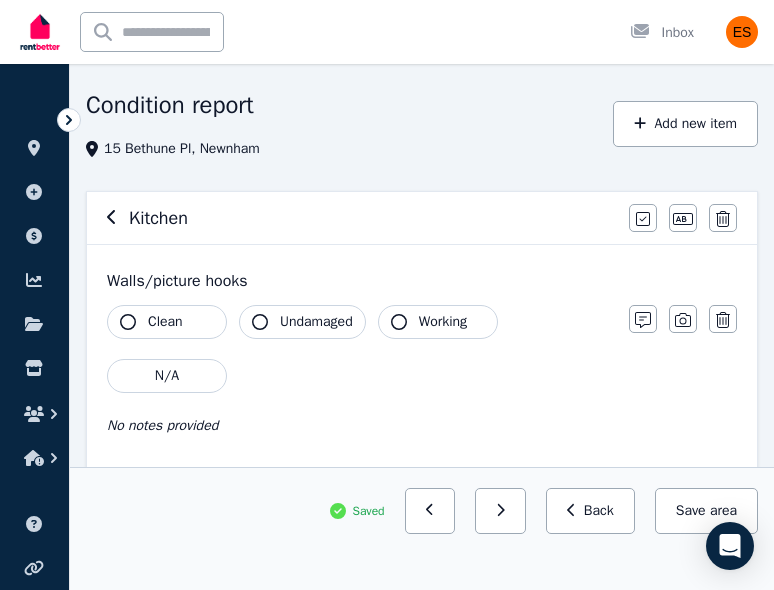 scroll, scrollTop: 69, scrollLeft: 0, axis: vertical 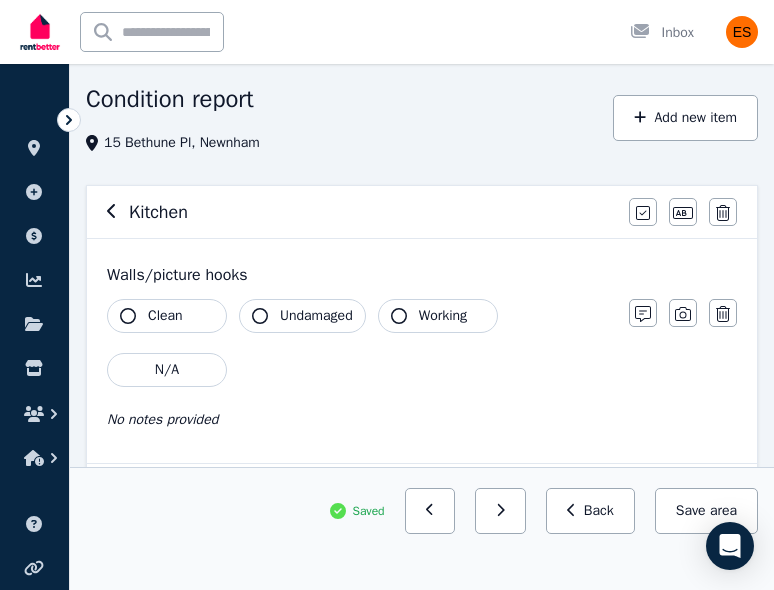 click on "Kitchen Mark all items as good Edit name Delete" at bounding box center [422, 212] 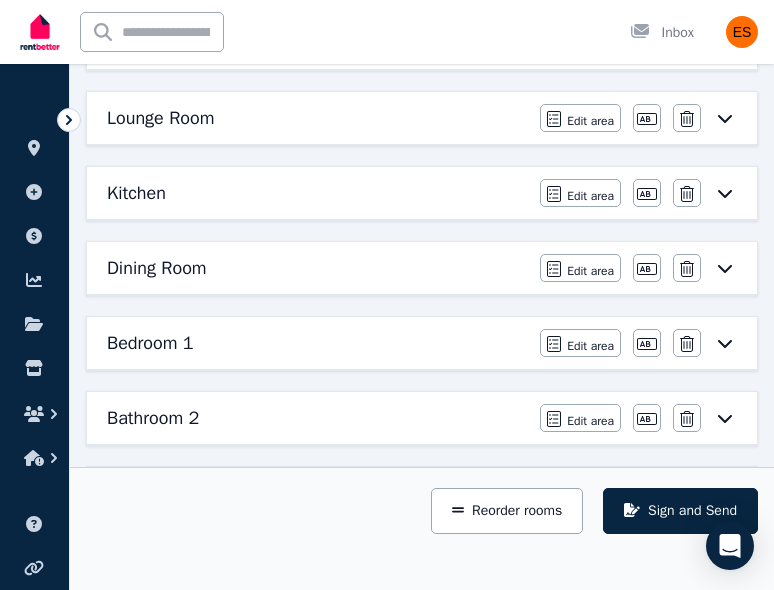 scroll, scrollTop: 357, scrollLeft: 0, axis: vertical 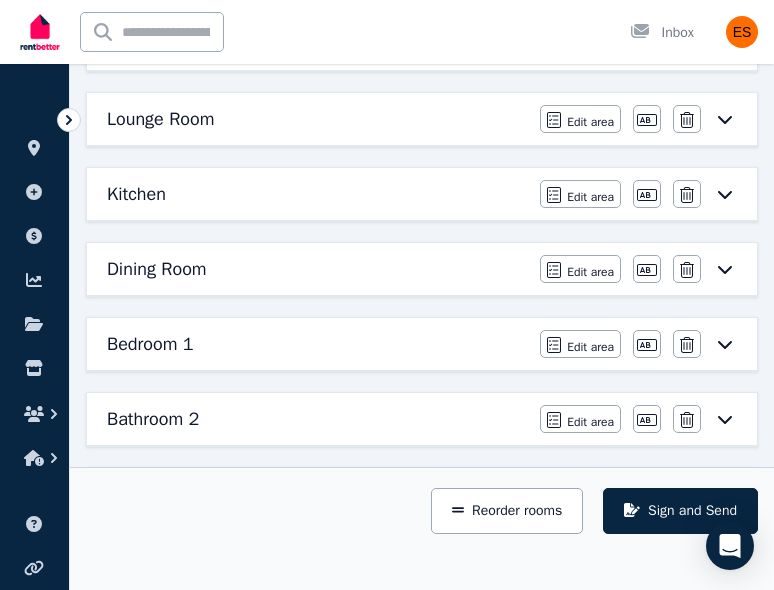 click 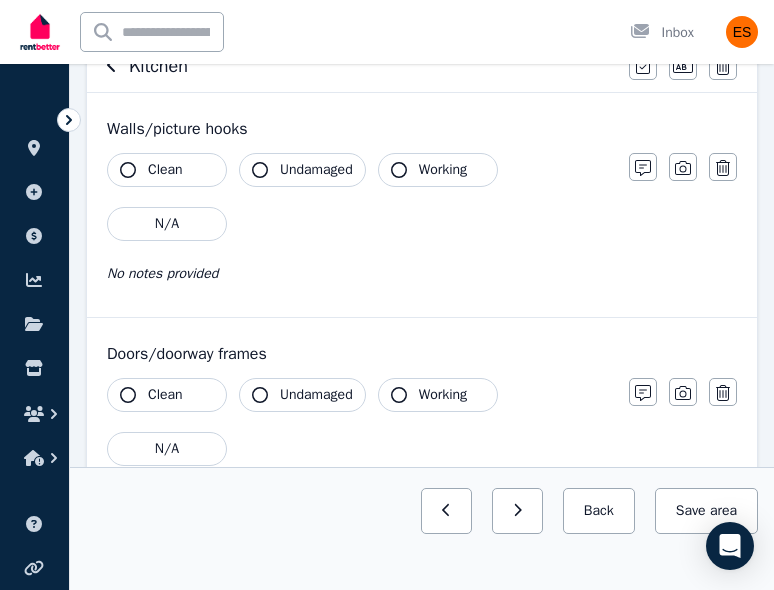 scroll, scrollTop: 262, scrollLeft: 0, axis: vertical 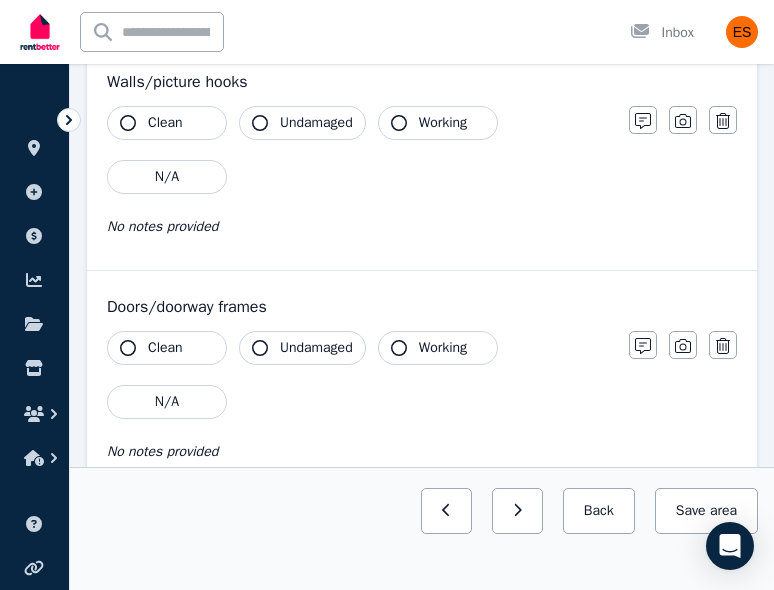 click 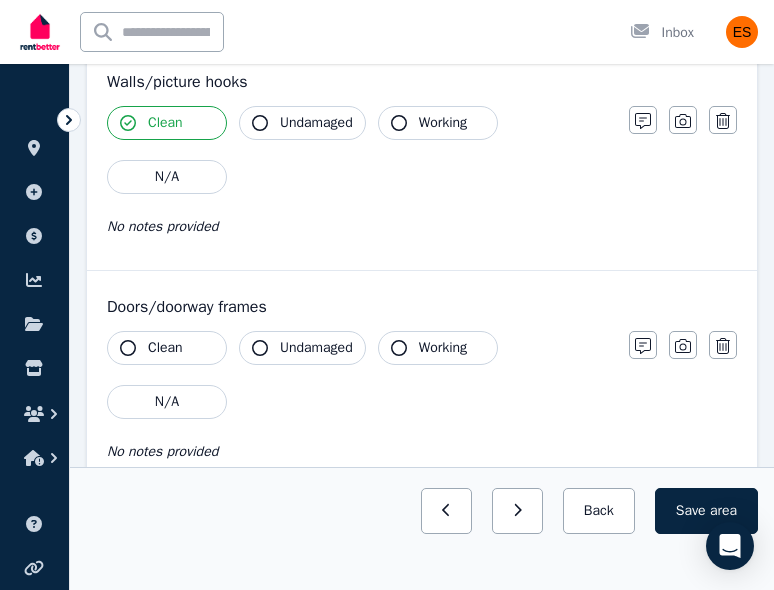 click on "Undamaged" at bounding box center (302, 123) 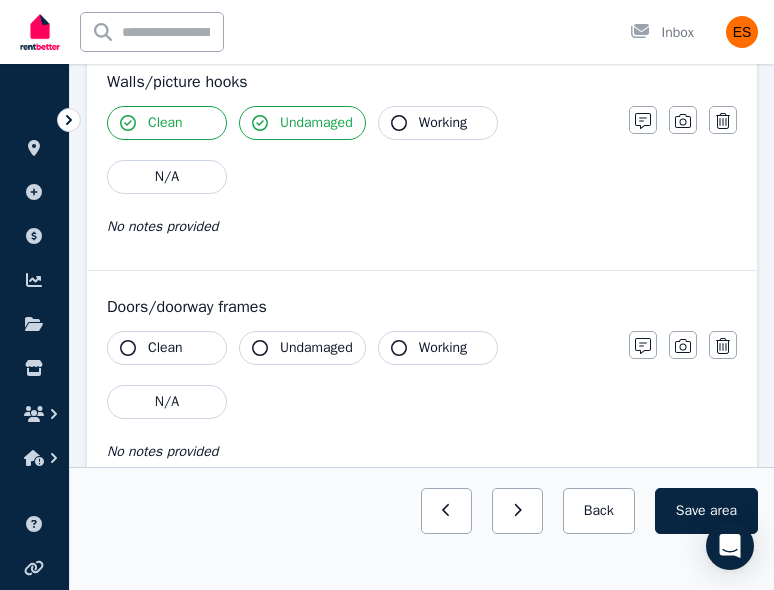 click on "Working" at bounding box center [443, 123] 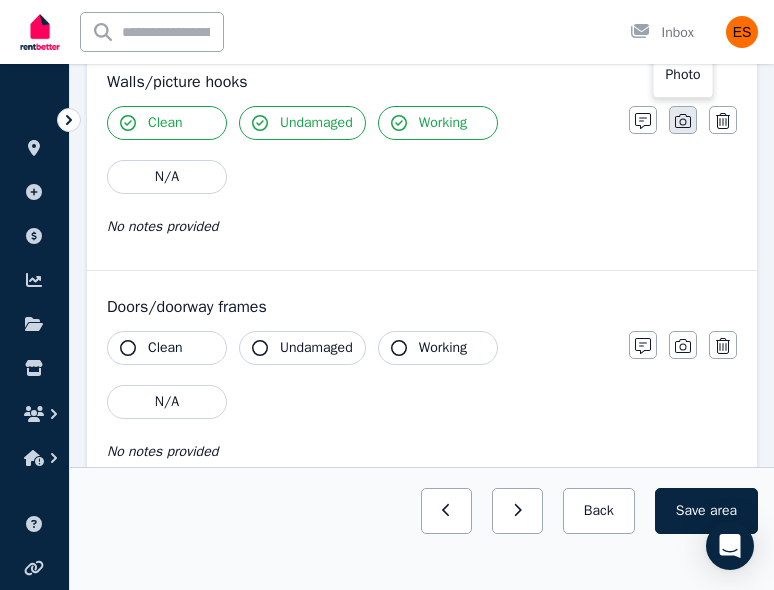 click 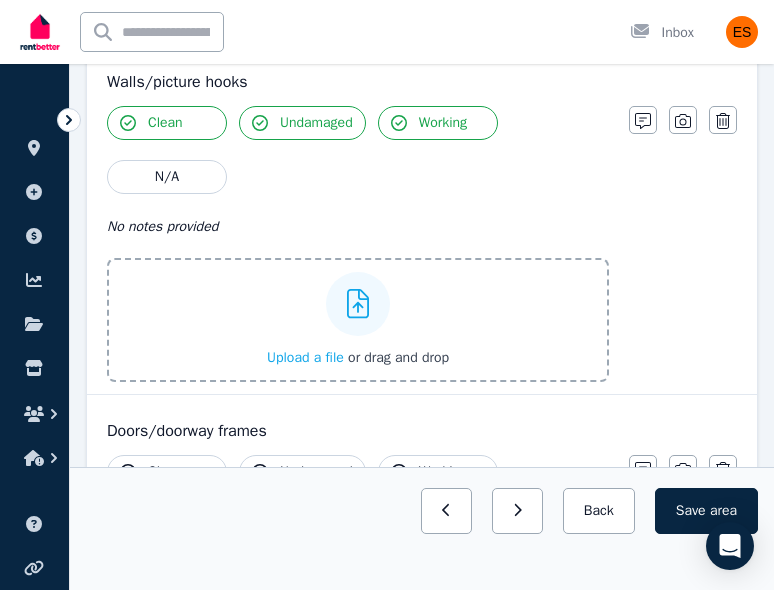 click on "Upload a file" at bounding box center (305, 357) 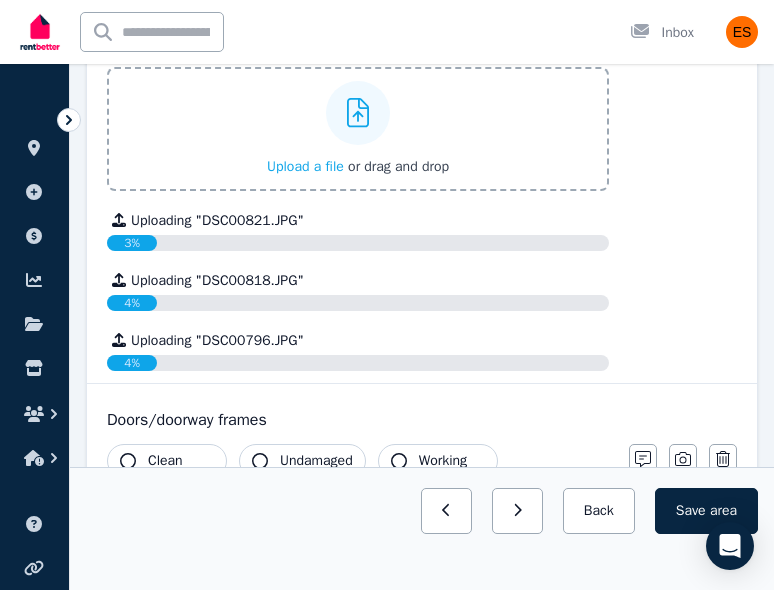 scroll, scrollTop: 686, scrollLeft: 0, axis: vertical 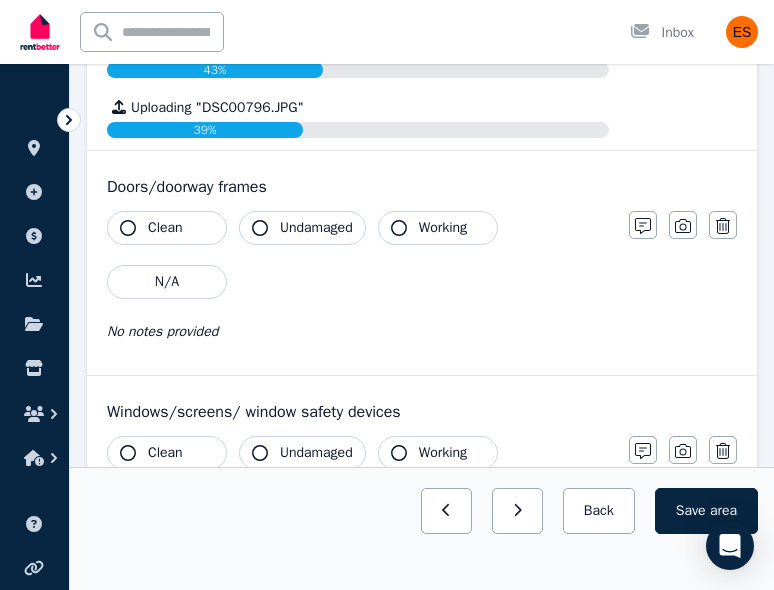 click 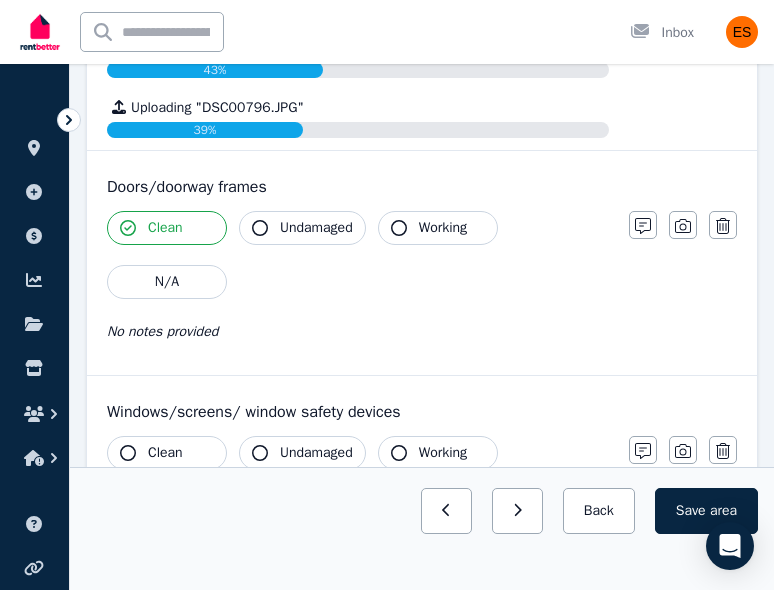 click on "Undamaged" at bounding box center (302, 228) 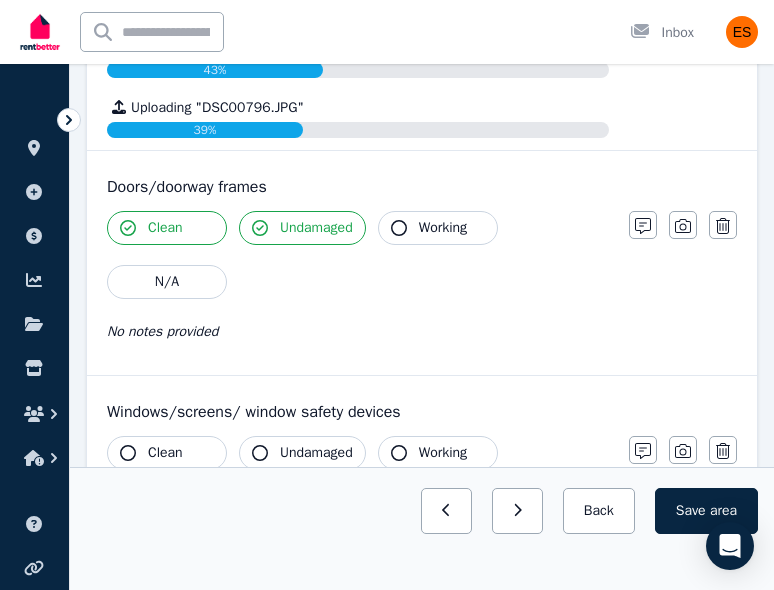 click on "Working" at bounding box center (438, 228) 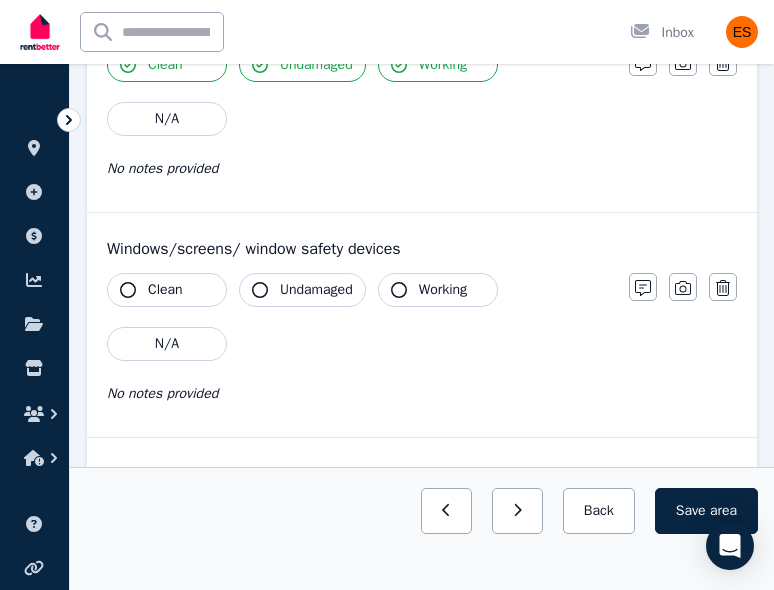 scroll, scrollTop: 852, scrollLeft: 0, axis: vertical 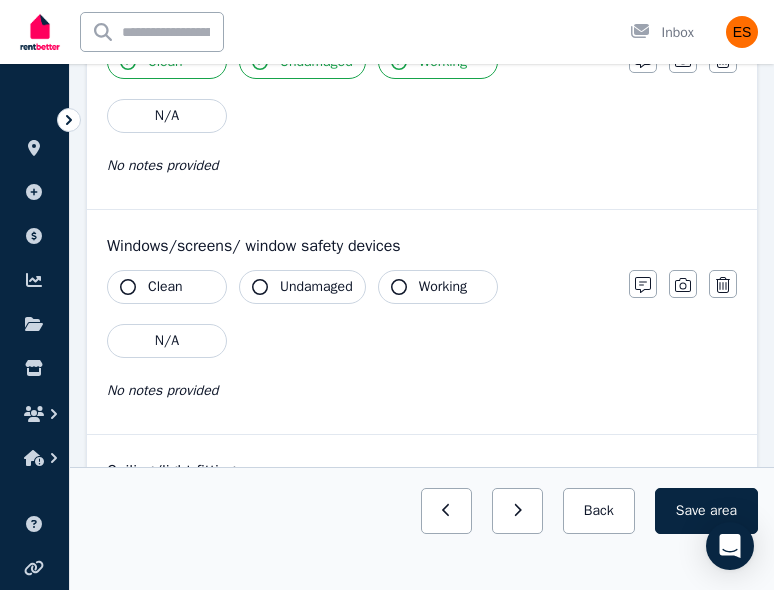 click 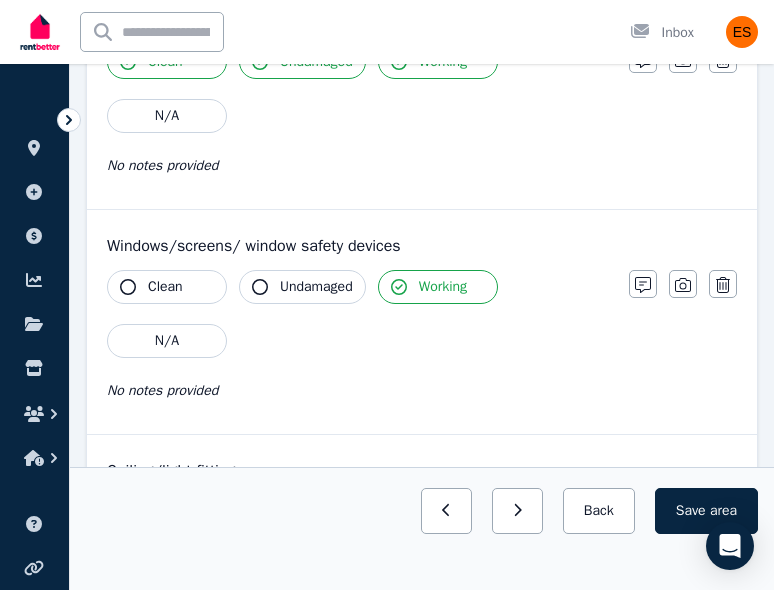 click 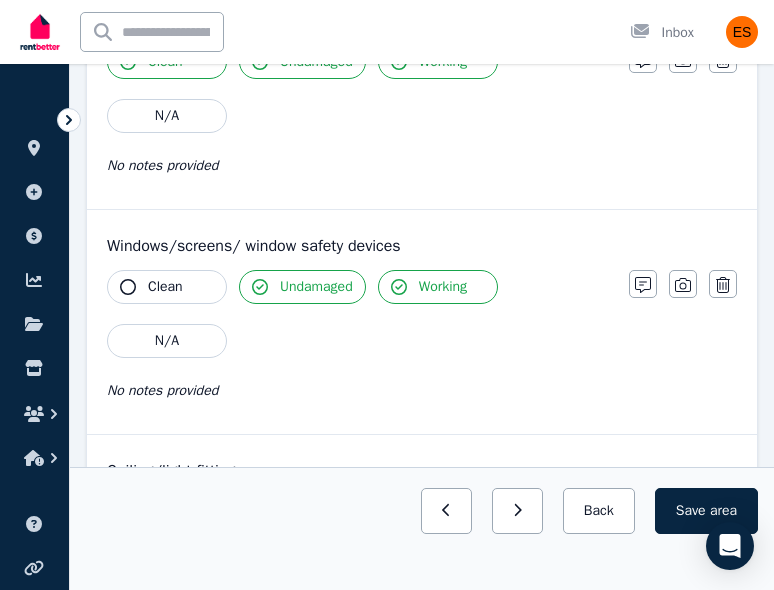 click on "Clean" at bounding box center (167, 287) 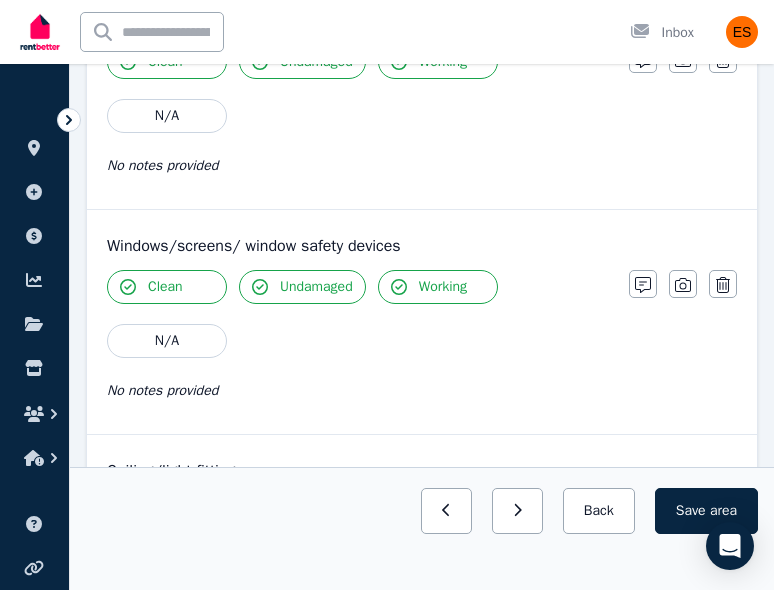 scroll, scrollTop: 924, scrollLeft: 0, axis: vertical 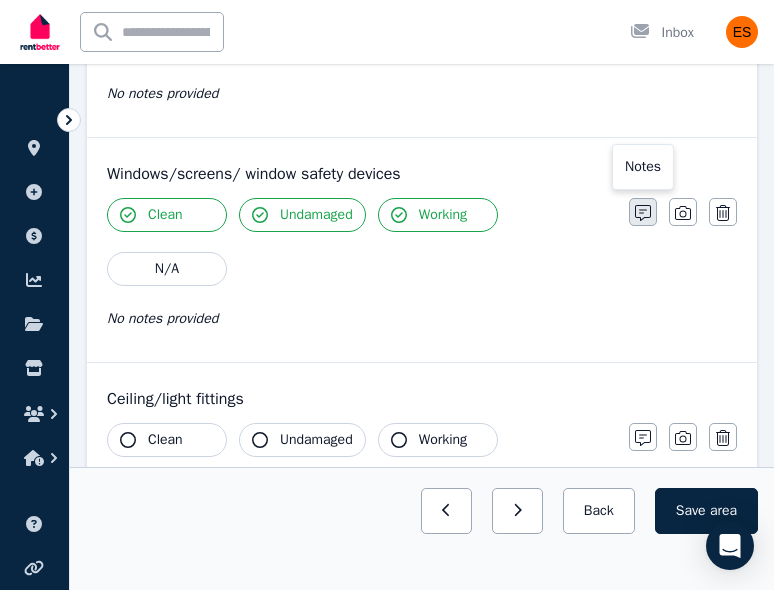 click 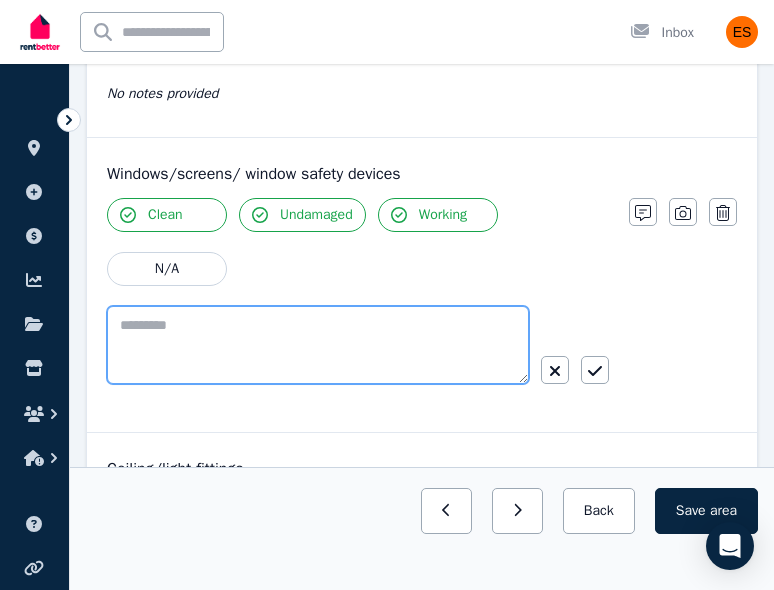 click at bounding box center (318, 345) 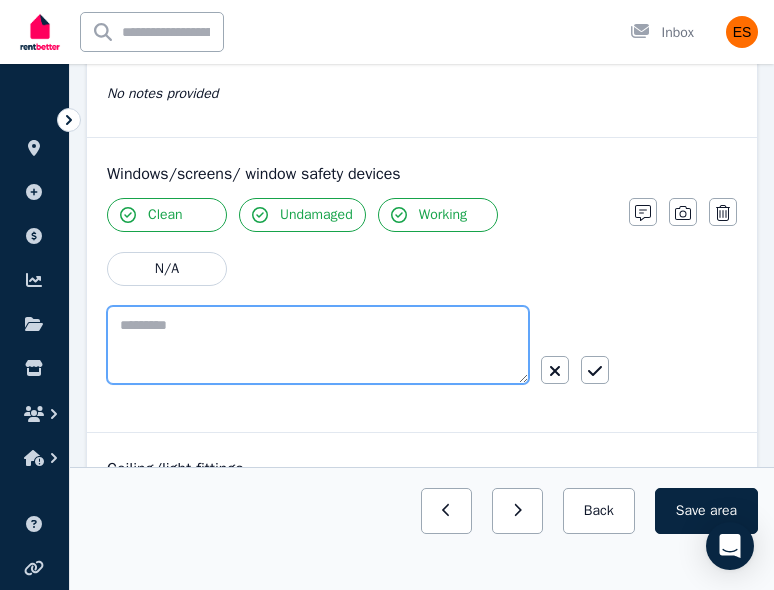 paste on "**********" 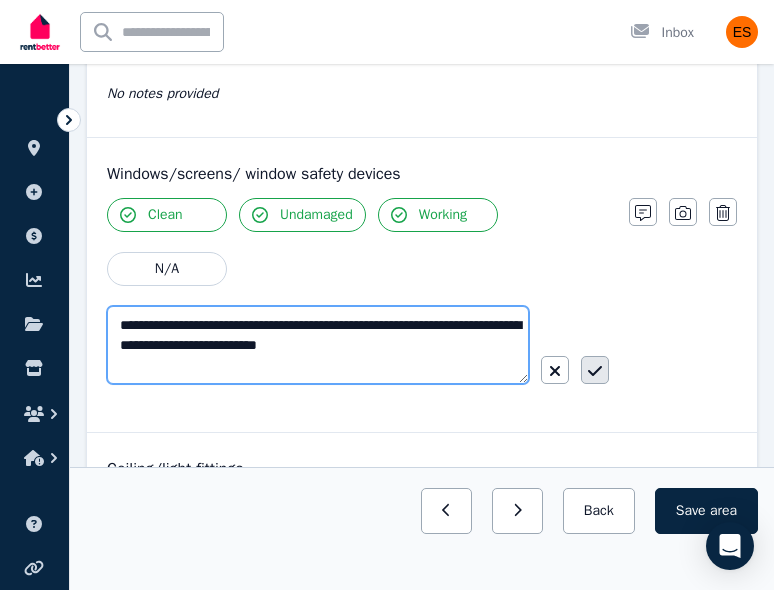 type on "**********" 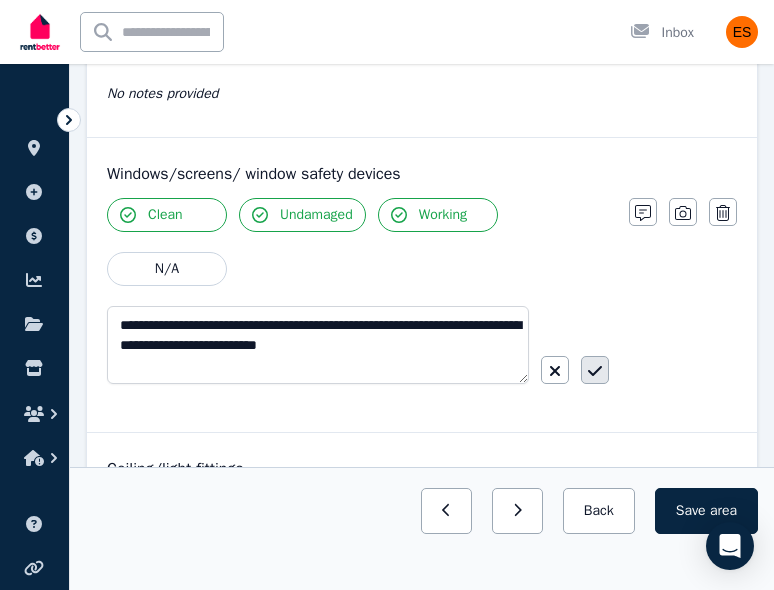 click 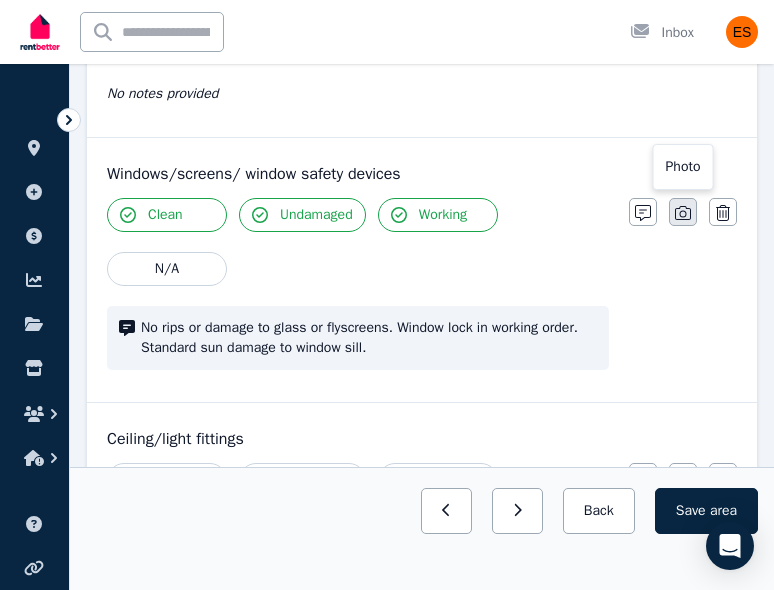 click 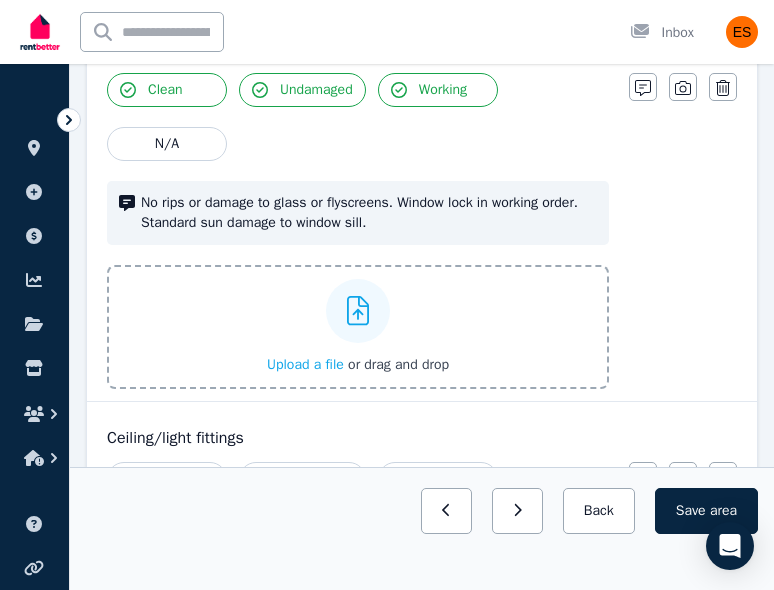 scroll, scrollTop: 1068, scrollLeft: 0, axis: vertical 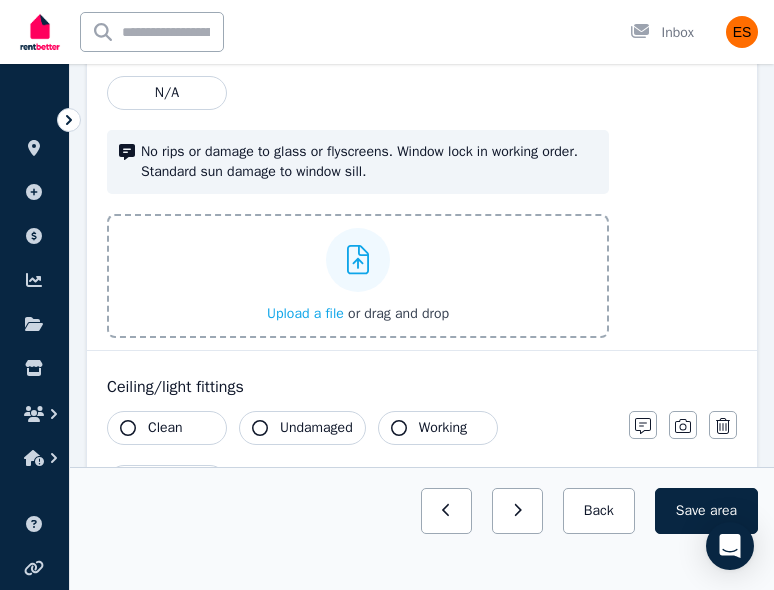 click on "Ceiling/light fittings Clean Undamaged Working N/A No notes provided [NOTES] Photo Delete" at bounding box center [422, 463] 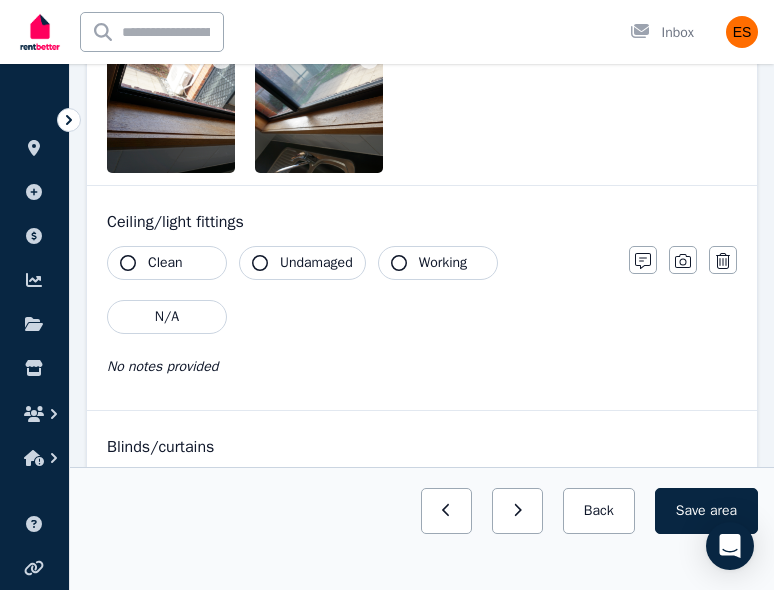 scroll, scrollTop: 1395, scrollLeft: 0, axis: vertical 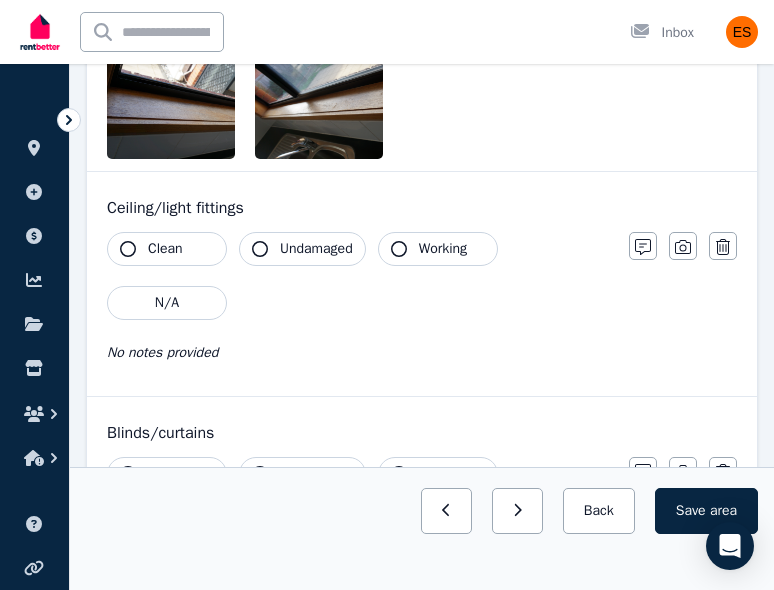 click 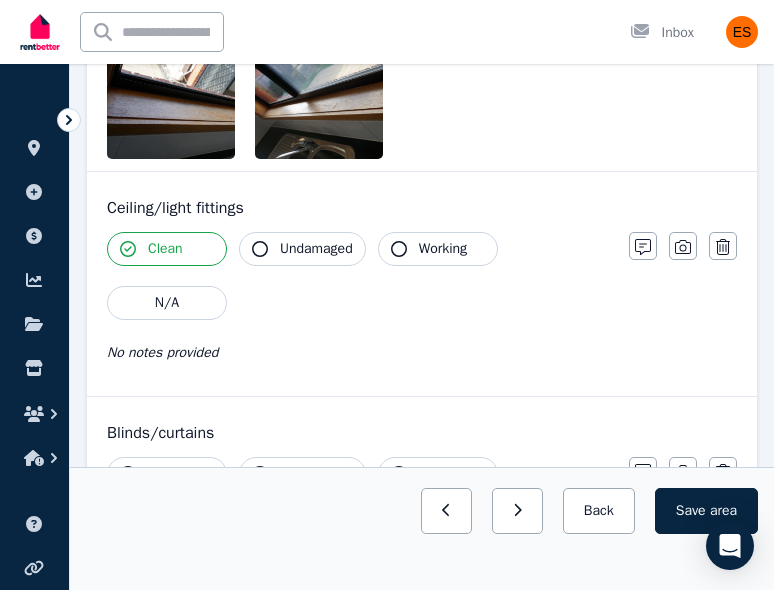 click on "Undamaged" at bounding box center [316, 249] 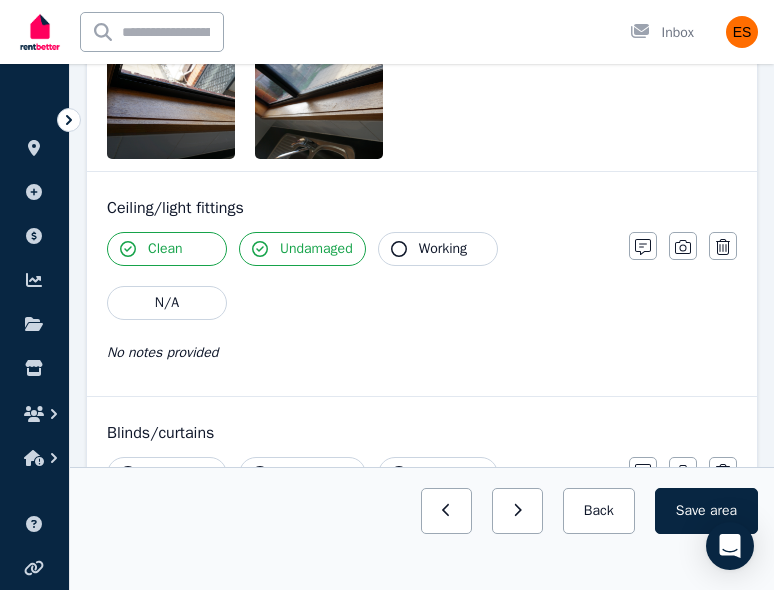 click on "Working" at bounding box center (443, 249) 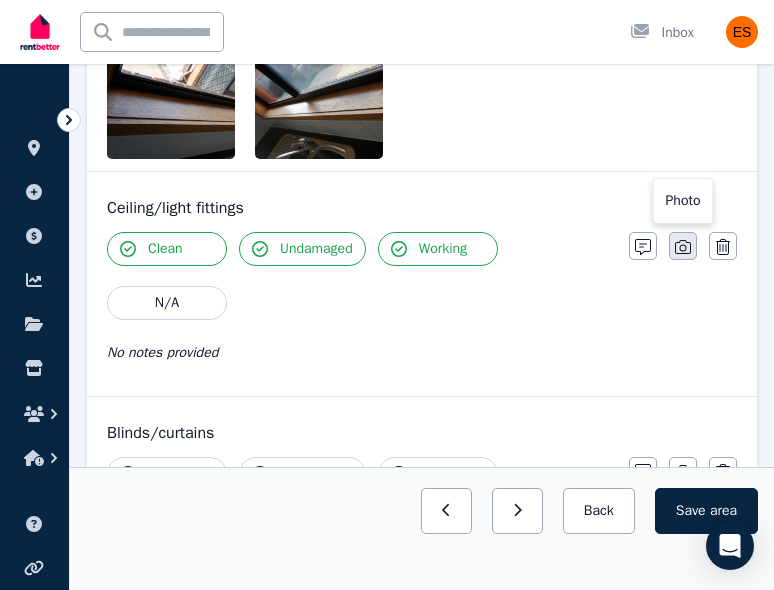 click at bounding box center [683, 246] 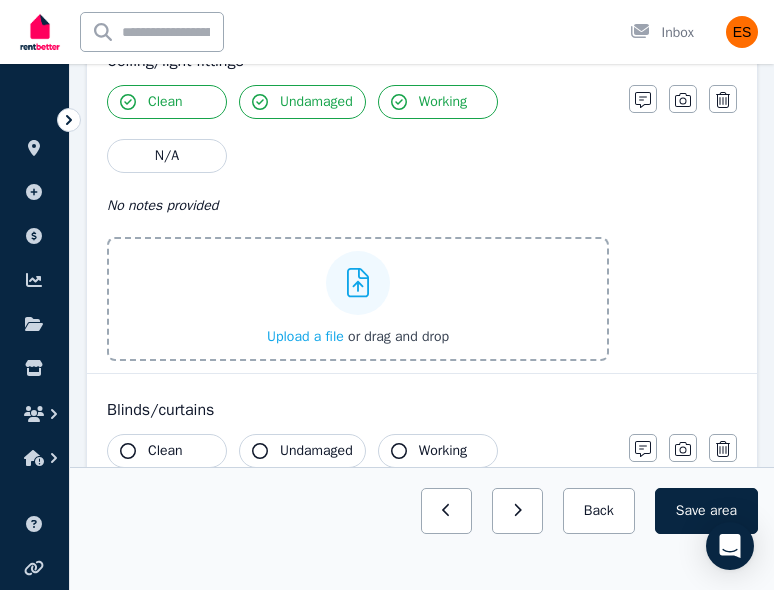 scroll, scrollTop: 1552, scrollLeft: 0, axis: vertical 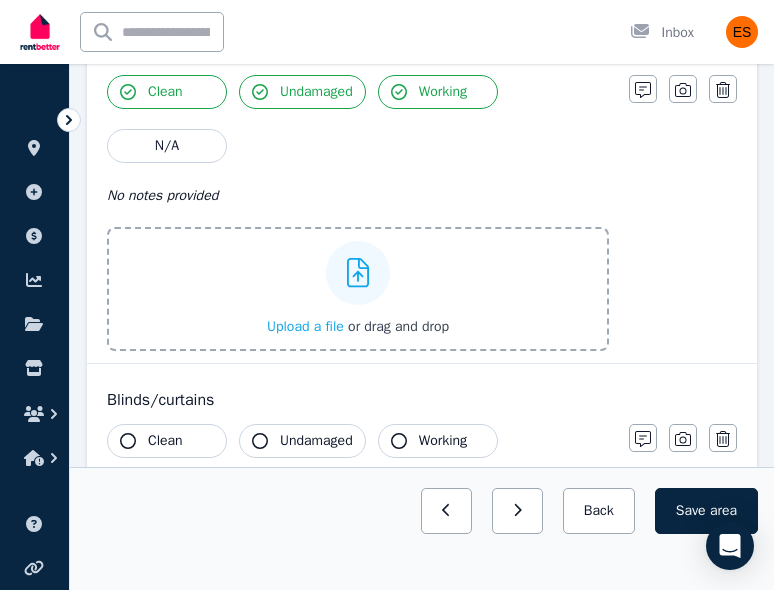click on "Upload a file" at bounding box center [305, 326] 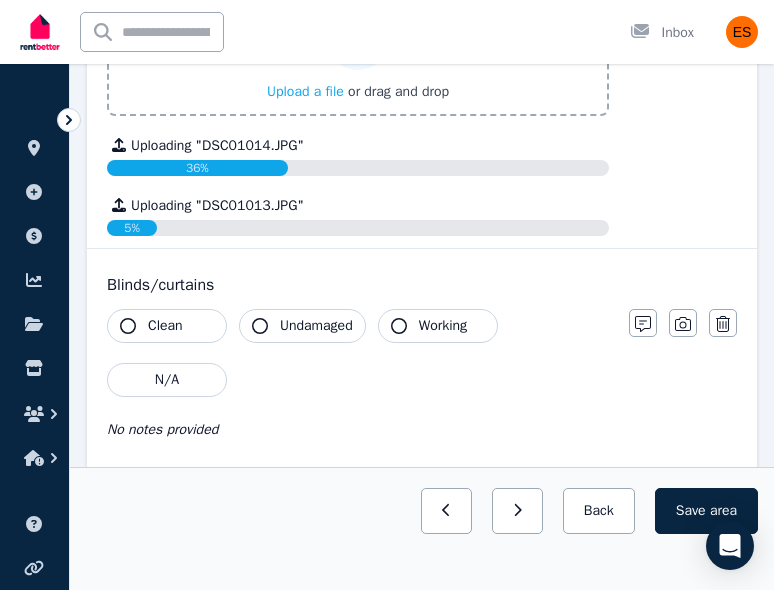 scroll, scrollTop: 1854, scrollLeft: 0, axis: vertical 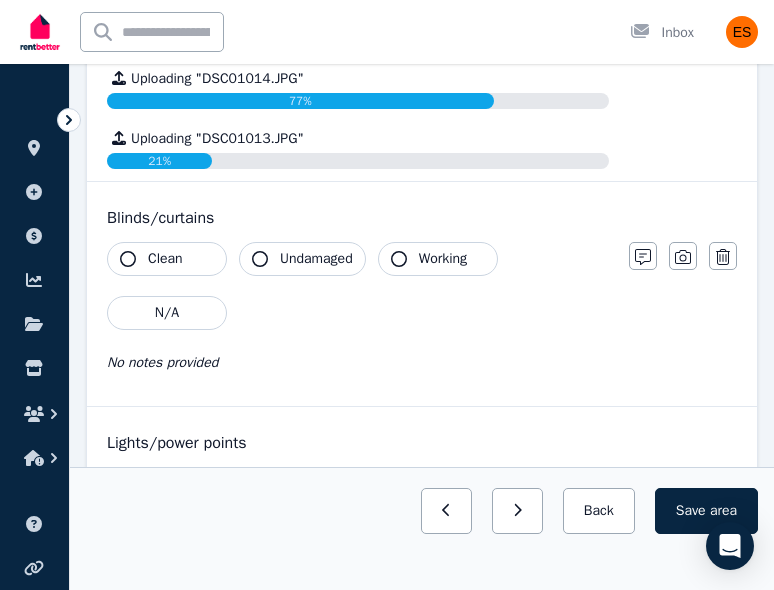 click 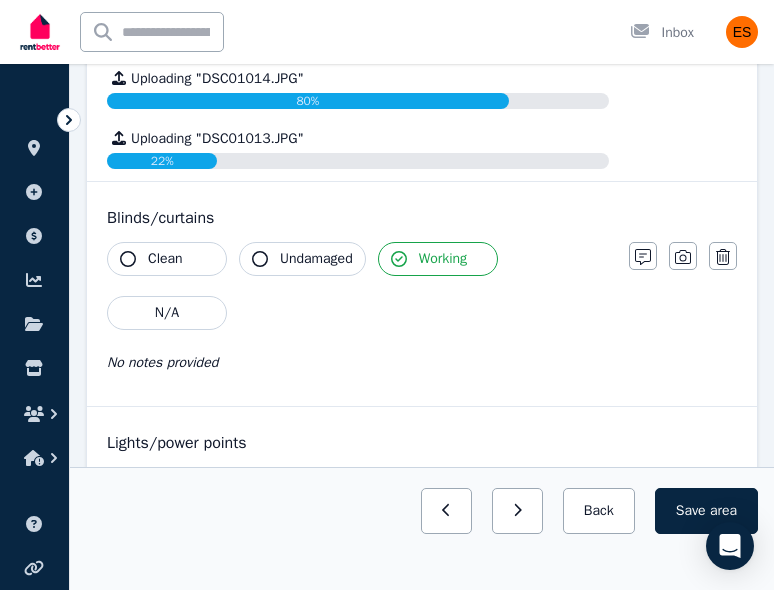 click 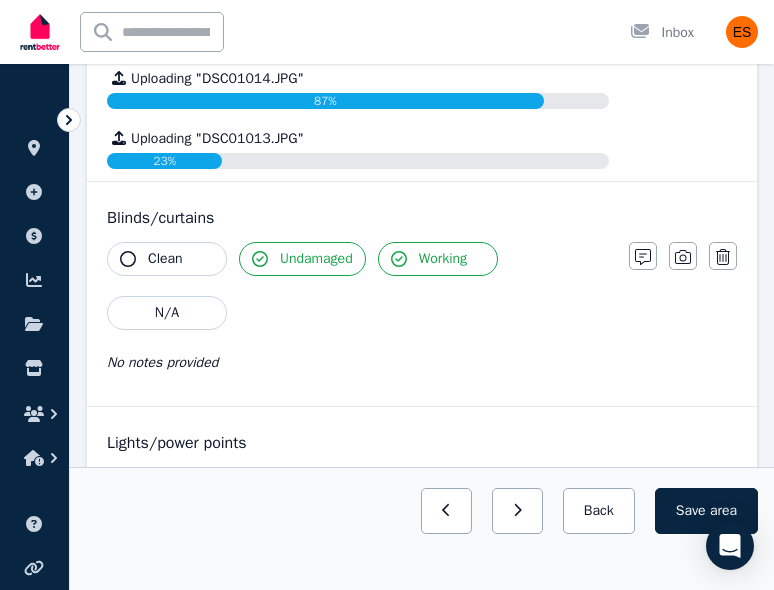click on "Clean" at bounding box center [165, 259] 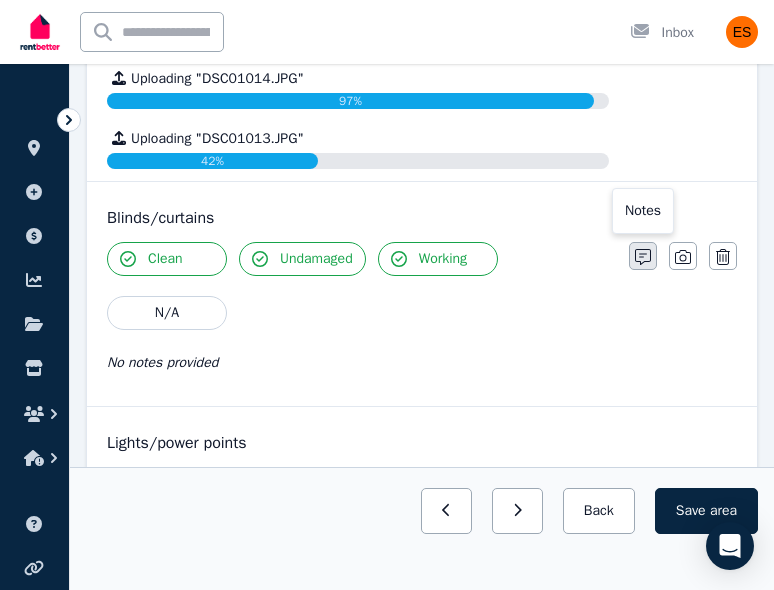 click 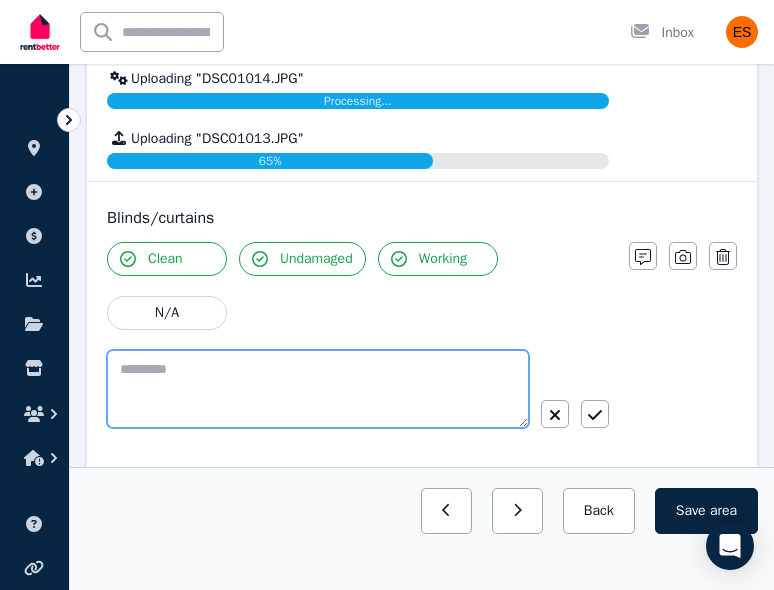 click at bounding box center (318, 389) 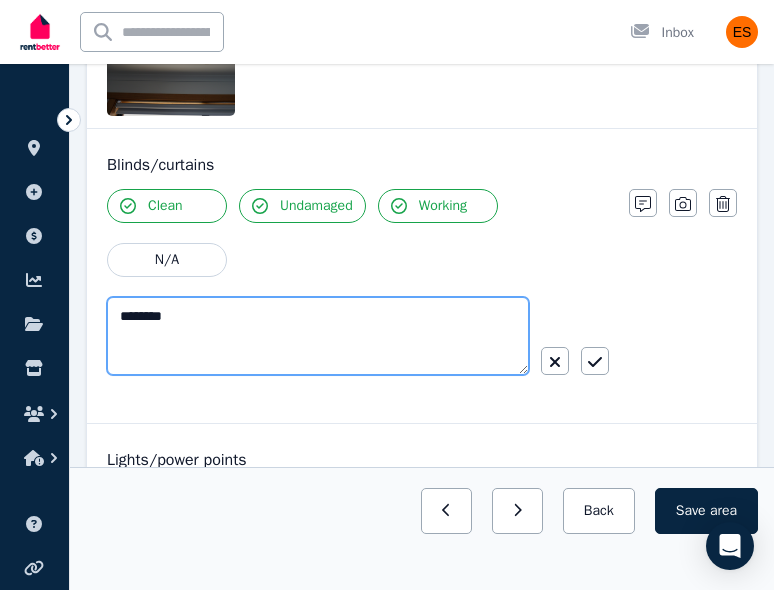 scroll, scrollTop: 2044, scrollLeft: 0, axis: vertical 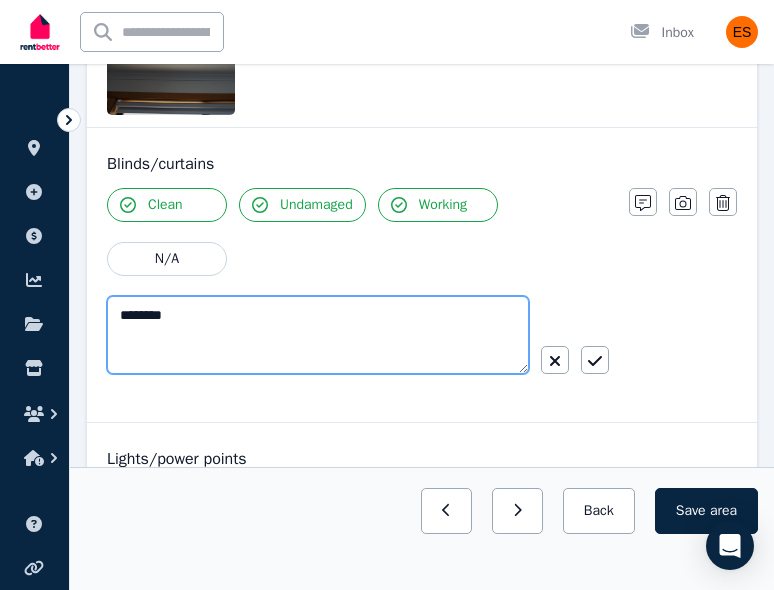 click on "********" at bounding box center [318, 335] 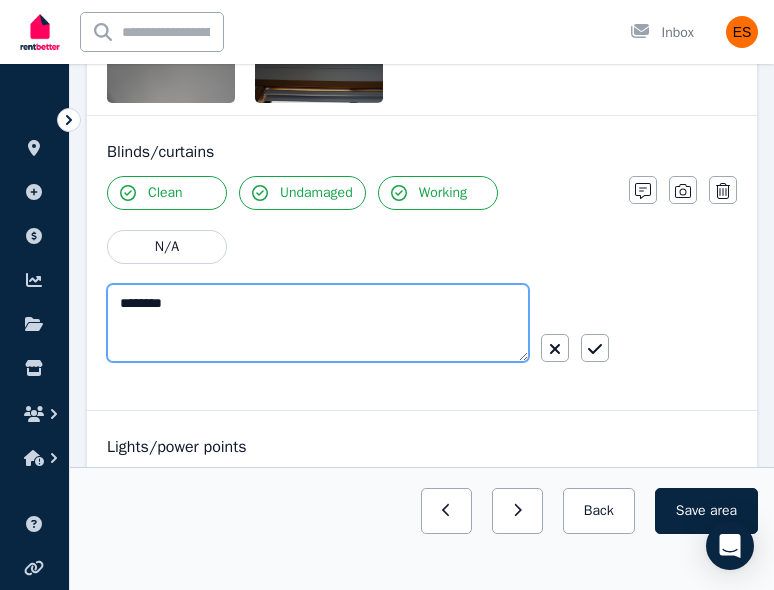 click on "********" at bounding box center [318, 323] 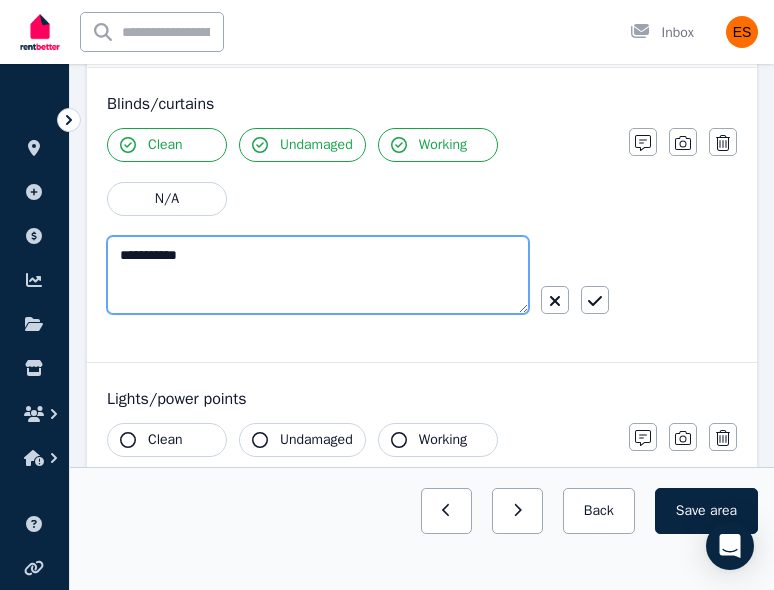 type on "**********" 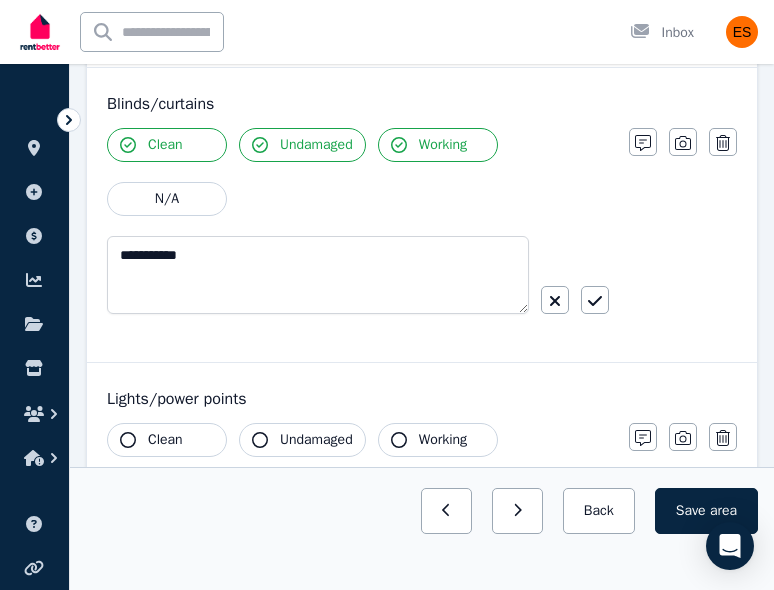click 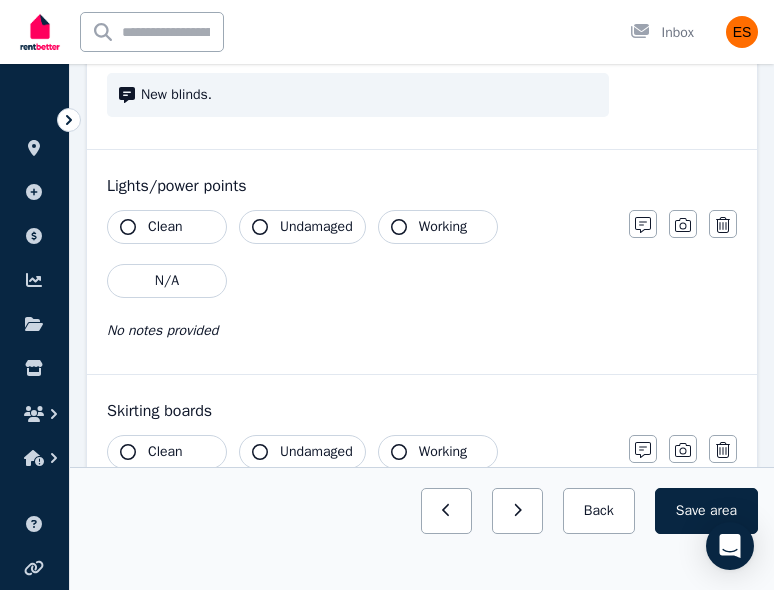 scroll, scrollTop: 2162, scrollLeft: 0, axis: vertical 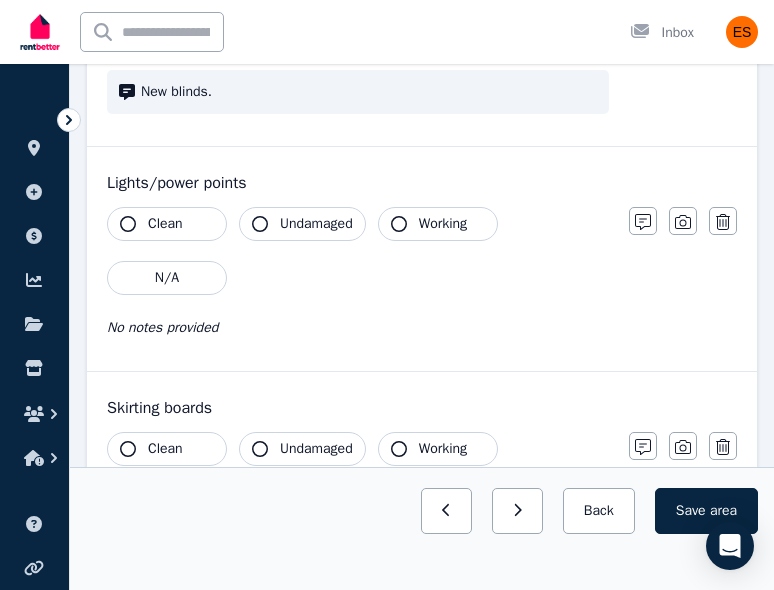 click 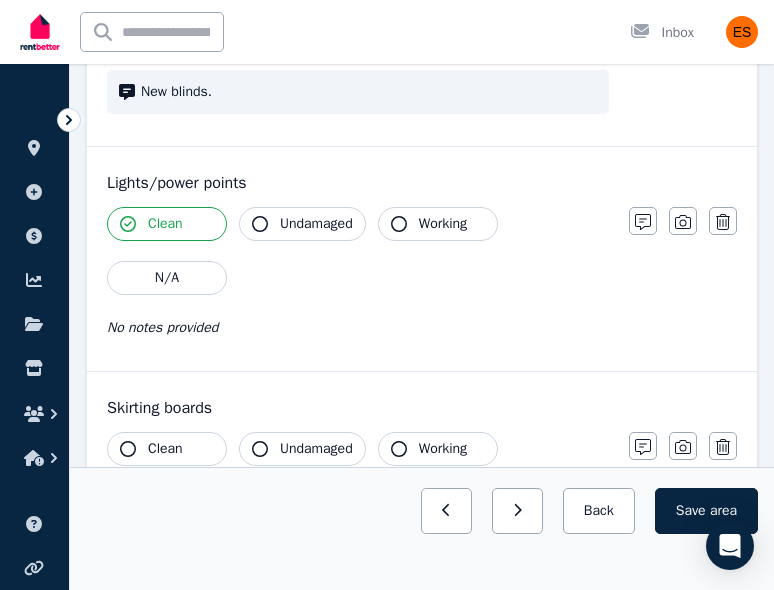 click on "Undamaged" at bounding box center (302, 224) 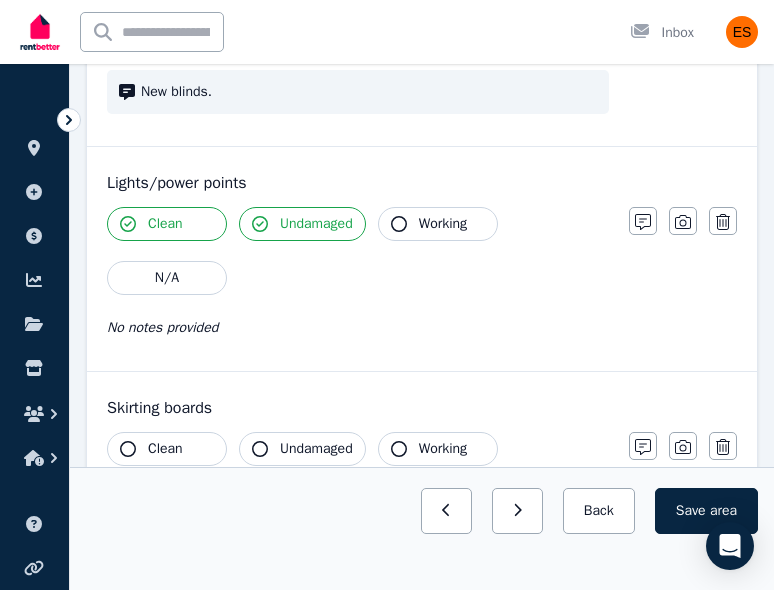 click on "Working" at bounding box center [438, 224] 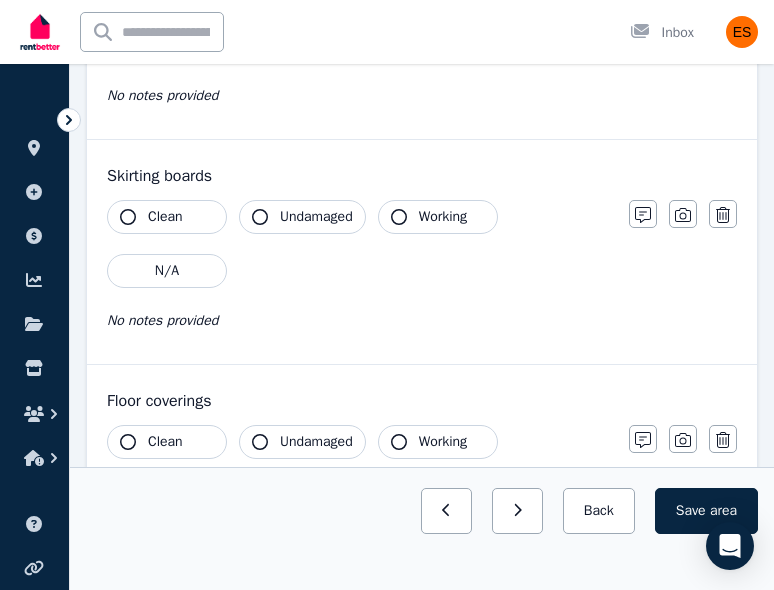 scroll, scrollTop: 2414, scrollLeft: 0, axis: vertical 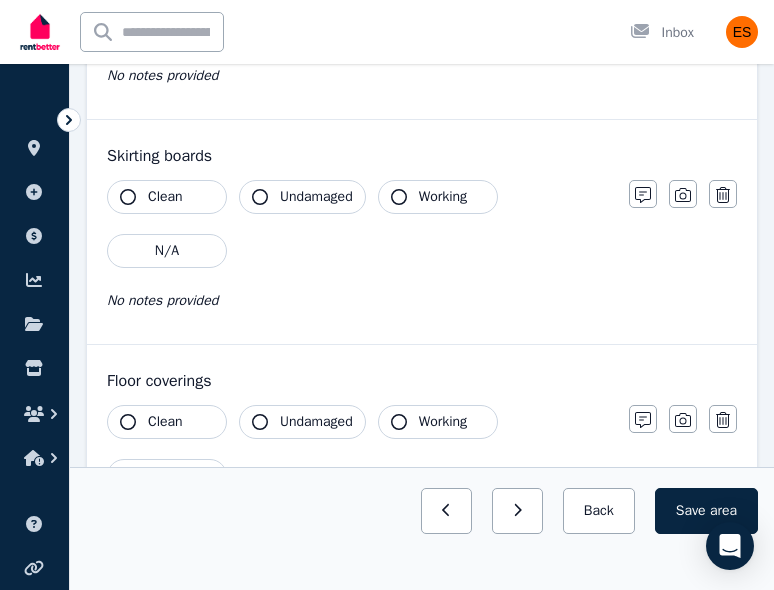 click 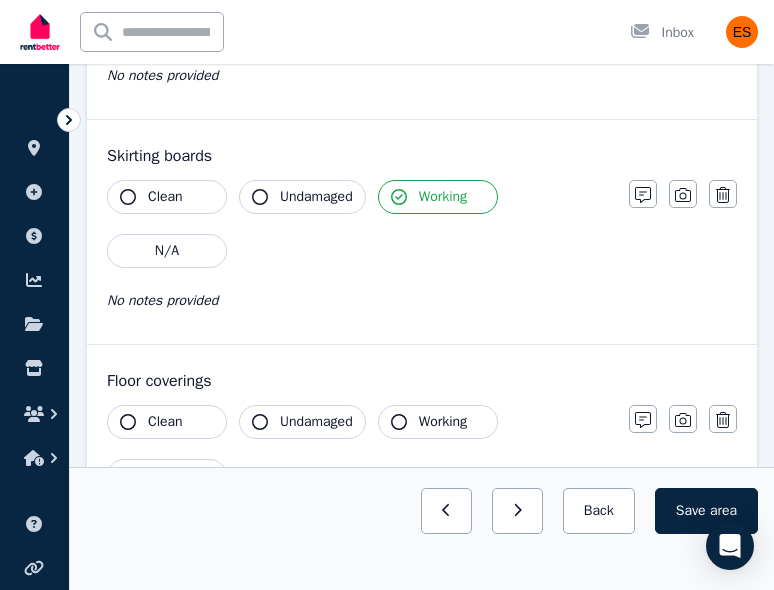 click on "Undamaged" at bounding box center (302, 197) 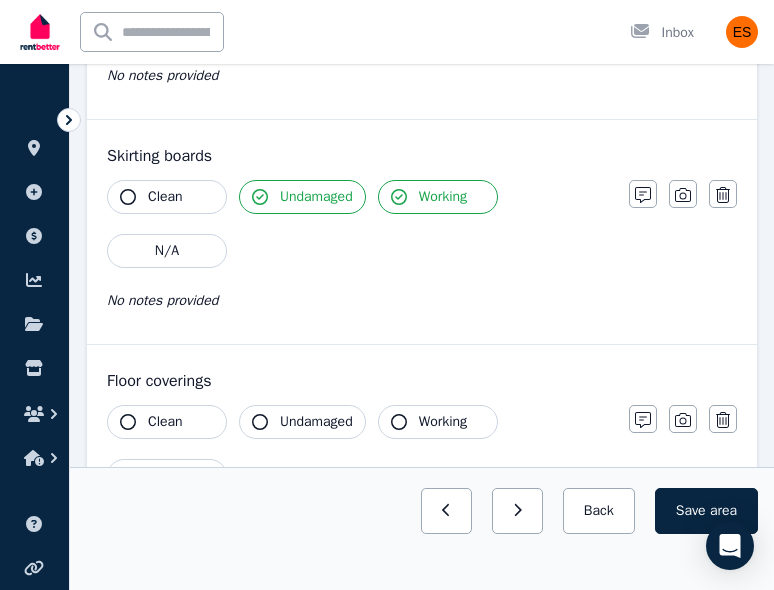click on "Clean" at bounding box center (165, 197) 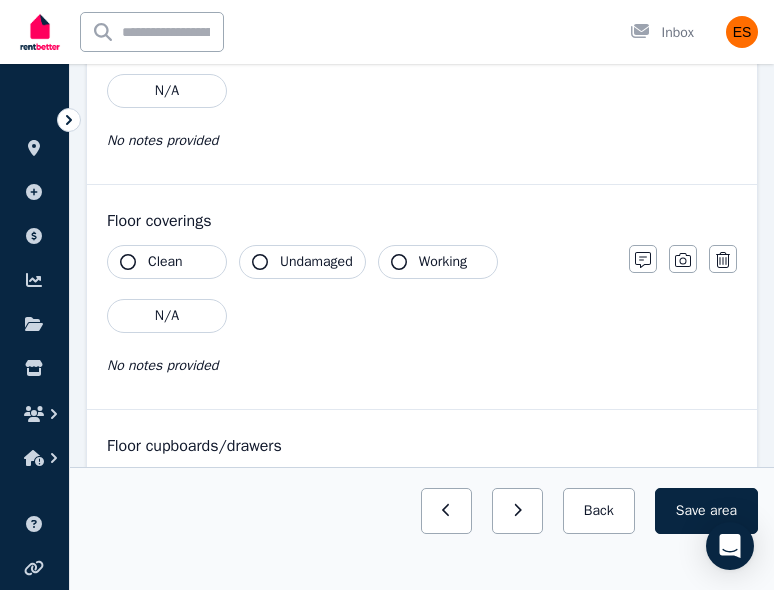 scroll, scrollTop: 2575, scrollLeft: 0, axis: vertical 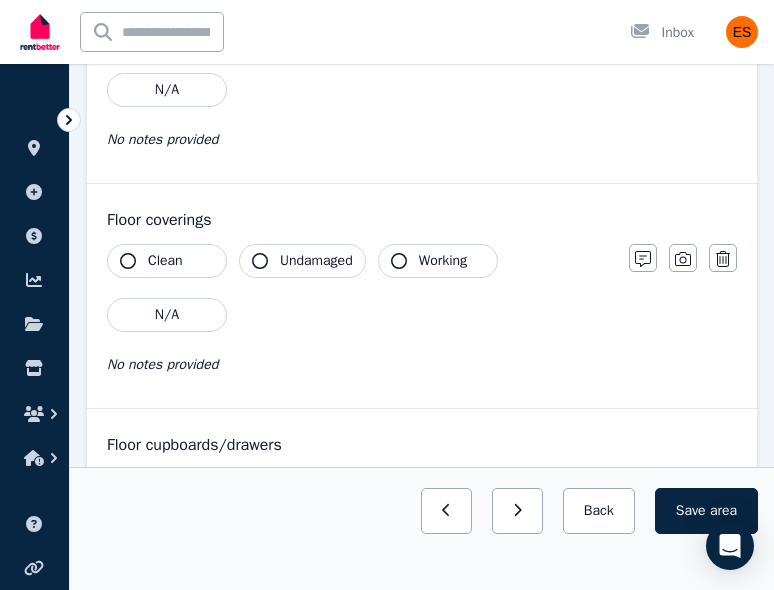 click 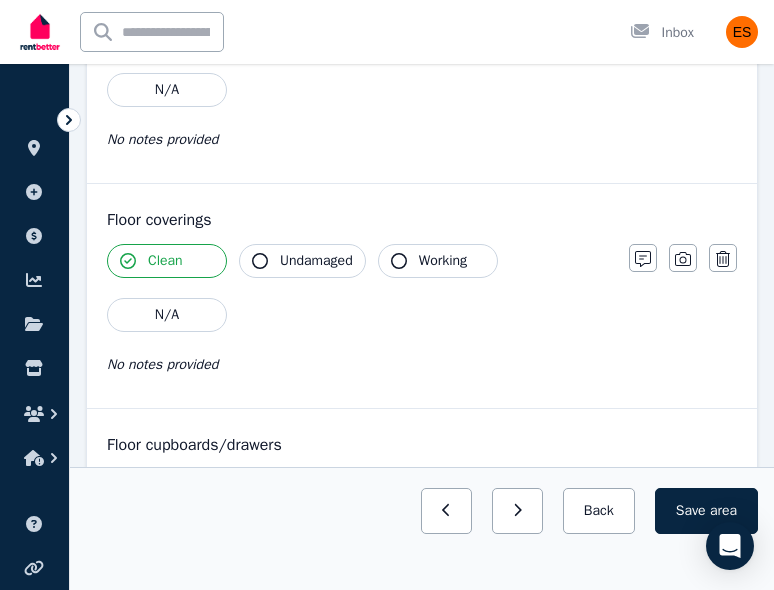 click on "Undamaged" at bounding box center [316, 261] 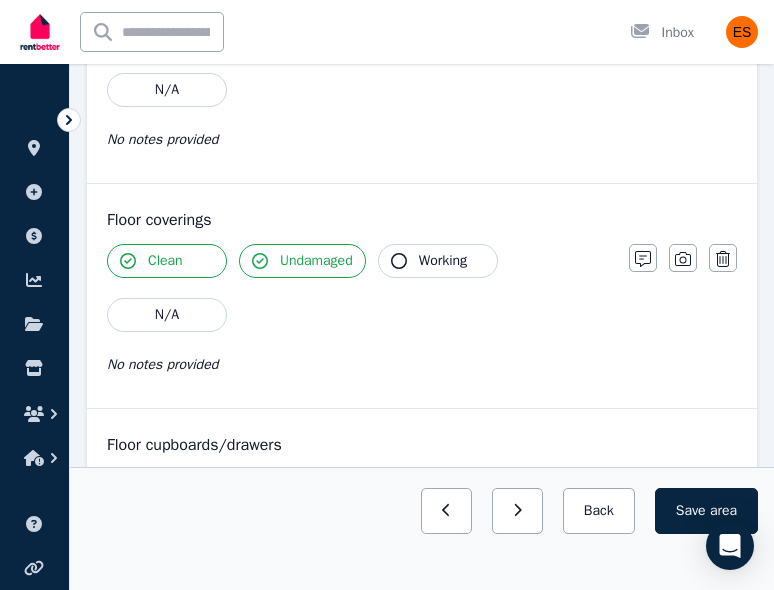 click on "Working" at bounding box center (438, 261) 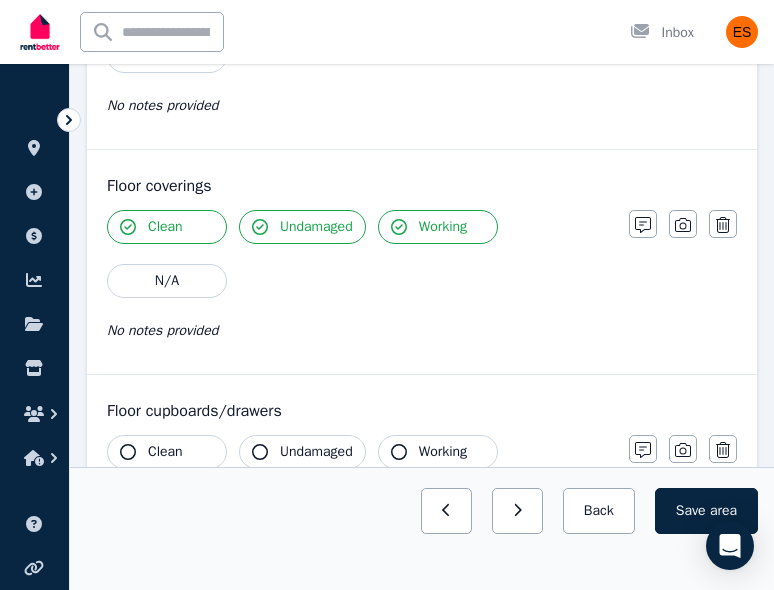 scroll, scrollTop: 2611, scrollLeft: 0, axis: vertical 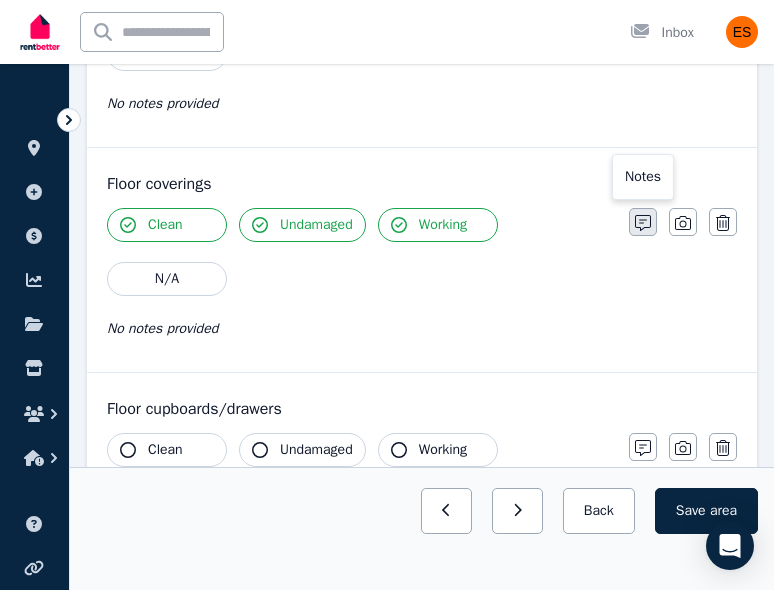 click 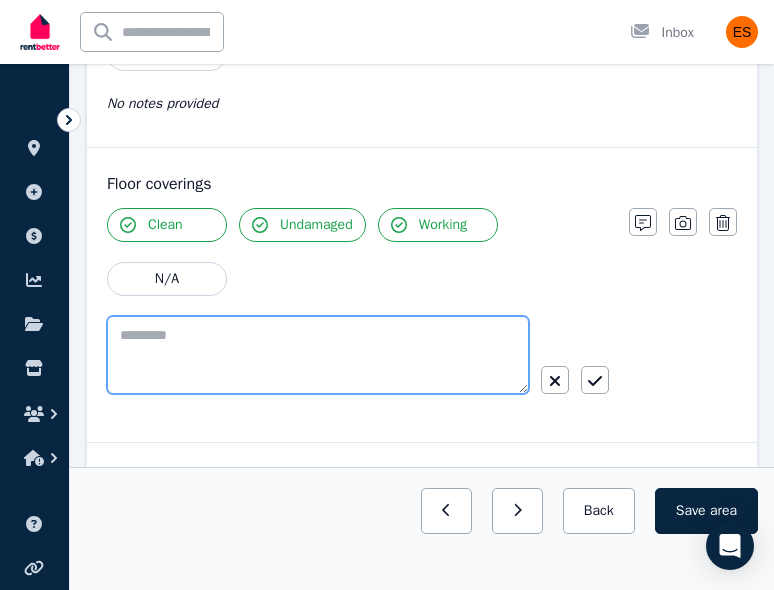 click at bounding box center [318, 355] 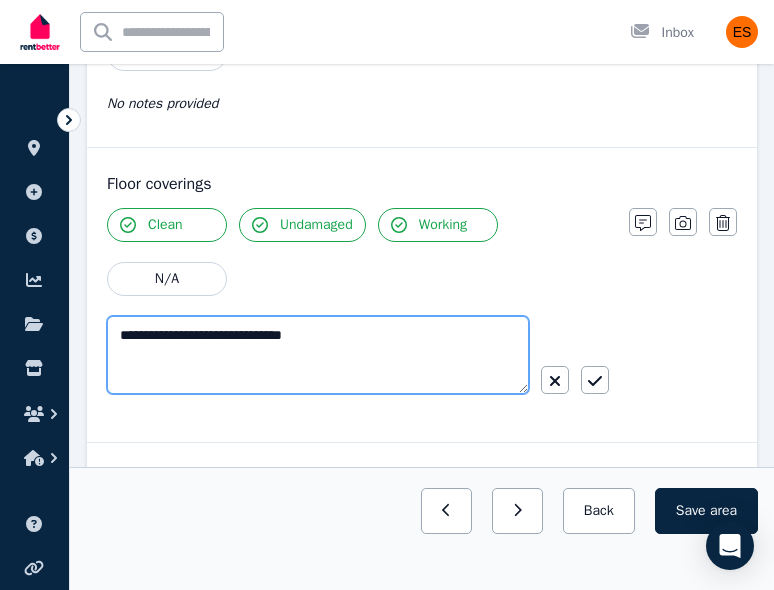 click on "**********" at bounding box center [318, 355] 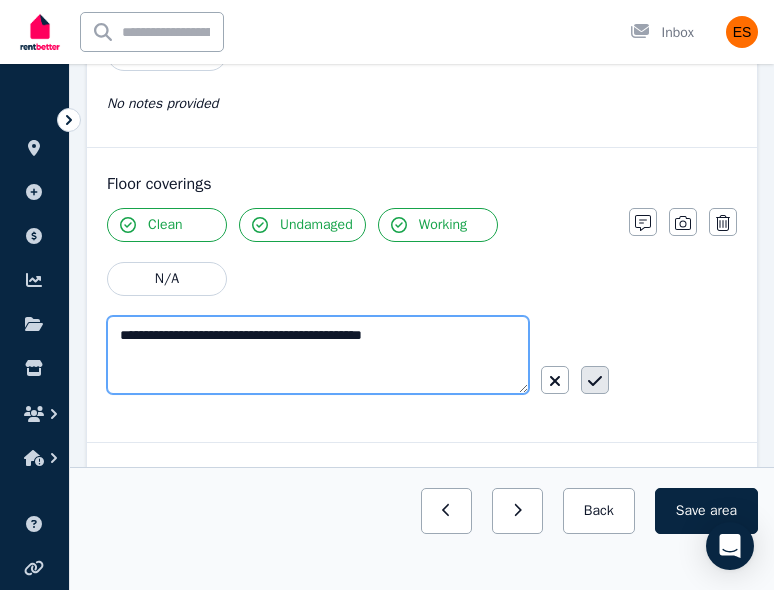 type on "**********" 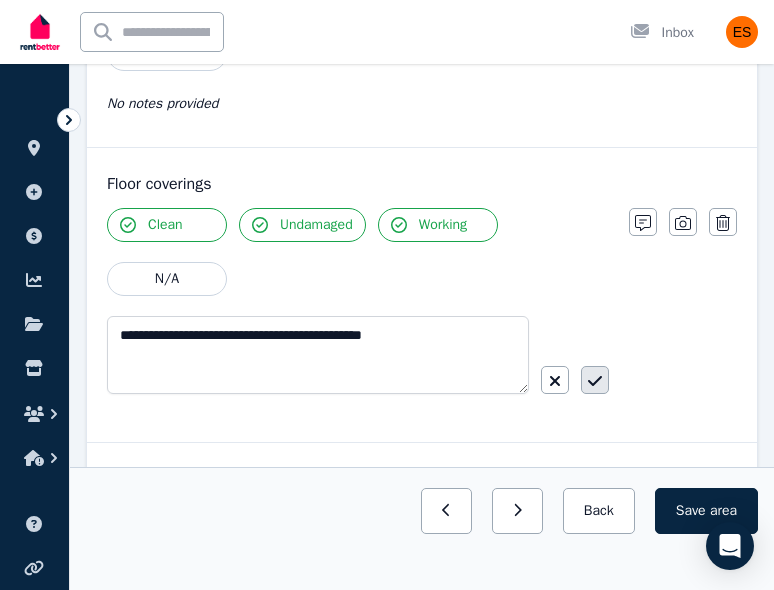 click 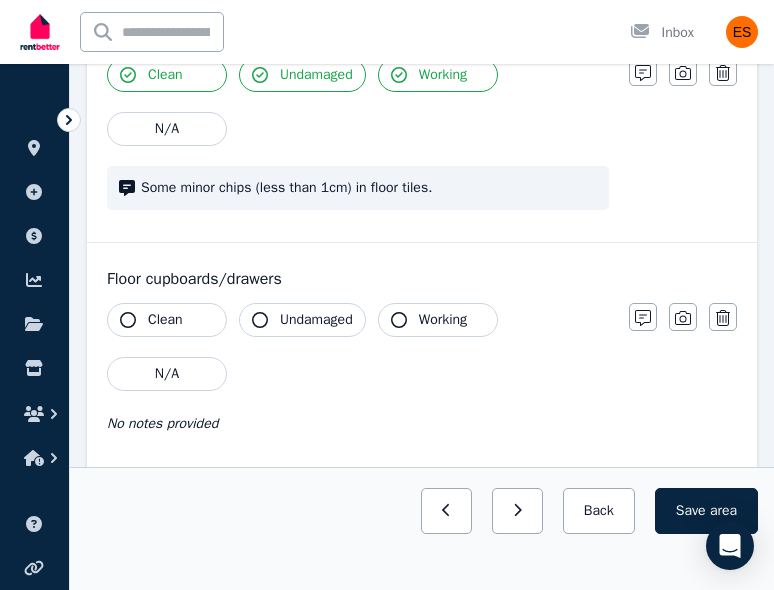 scroll, scrollTop: 2797, scrollLeft: 0, axis: vertical 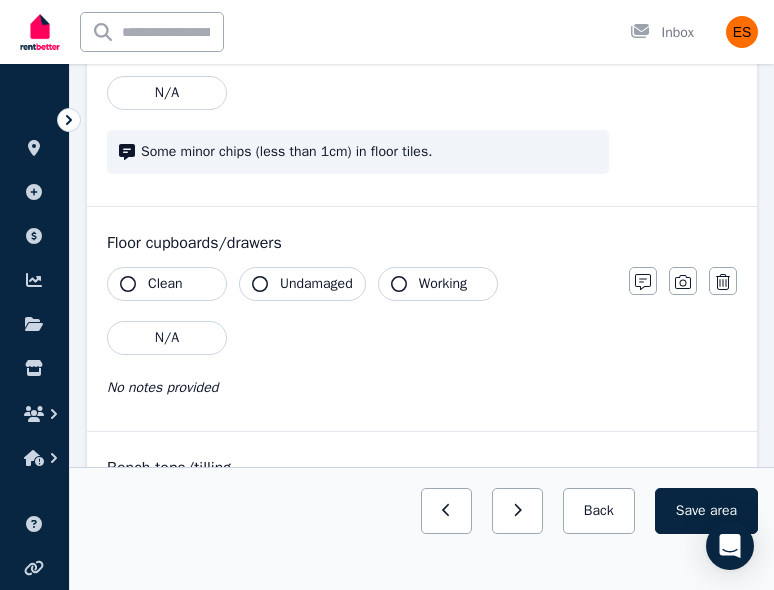 click 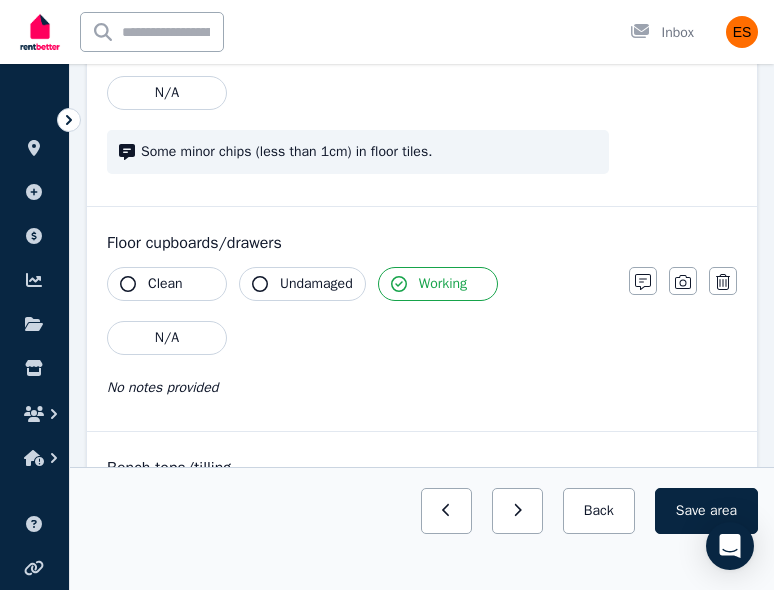 click on "Undamaged" at bounding box center (302, 284) 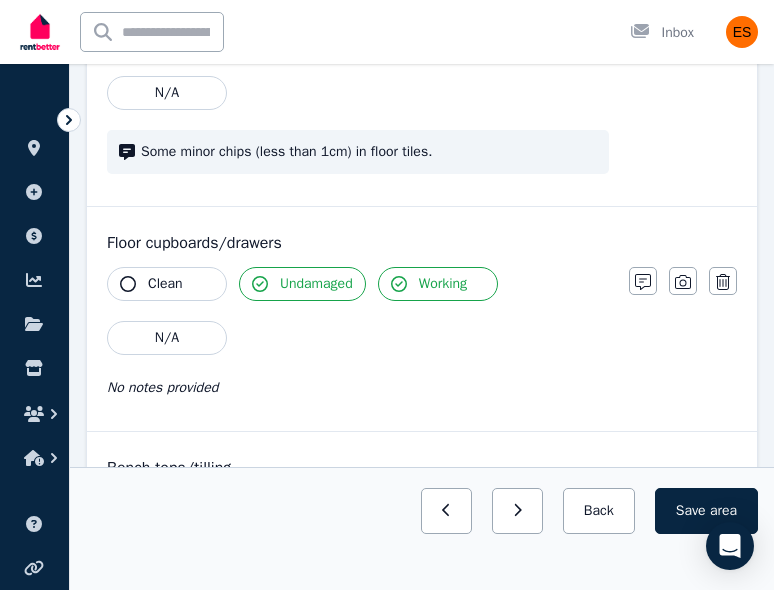 click 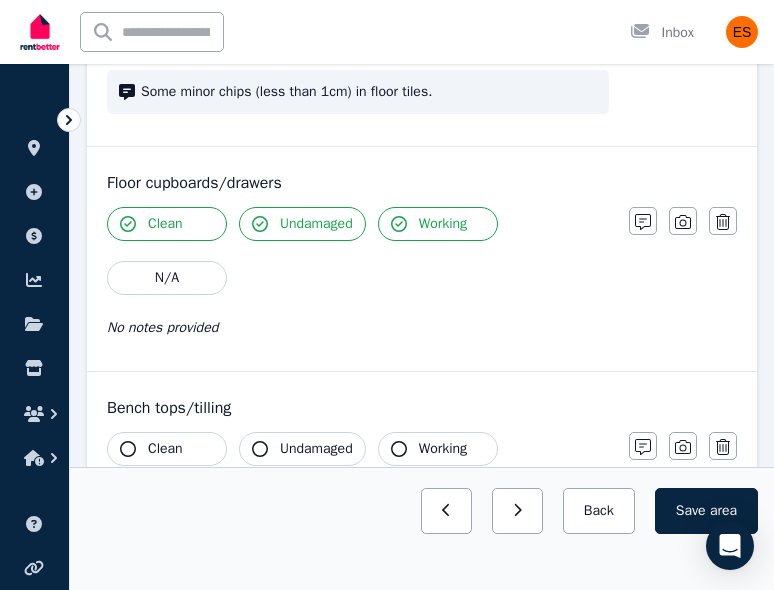 scroll, scrollTop: 2866, scrollLeft: 0, axis: vertical 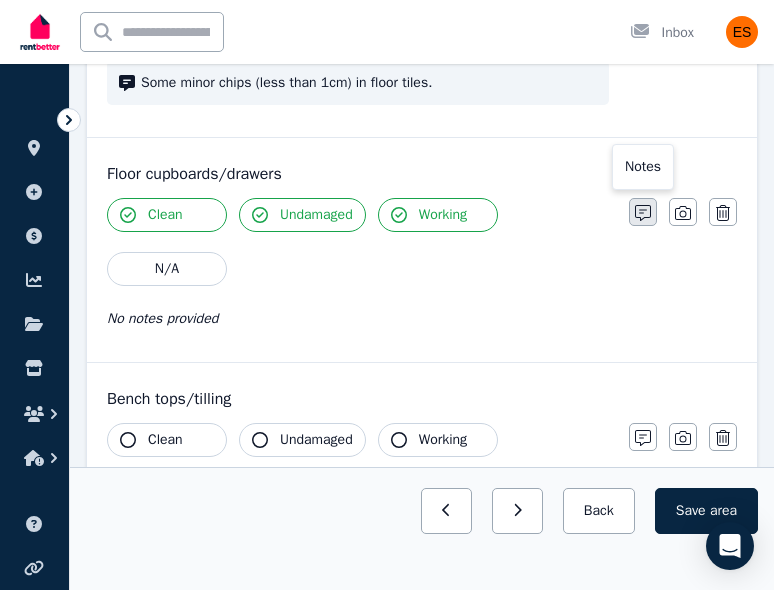 click 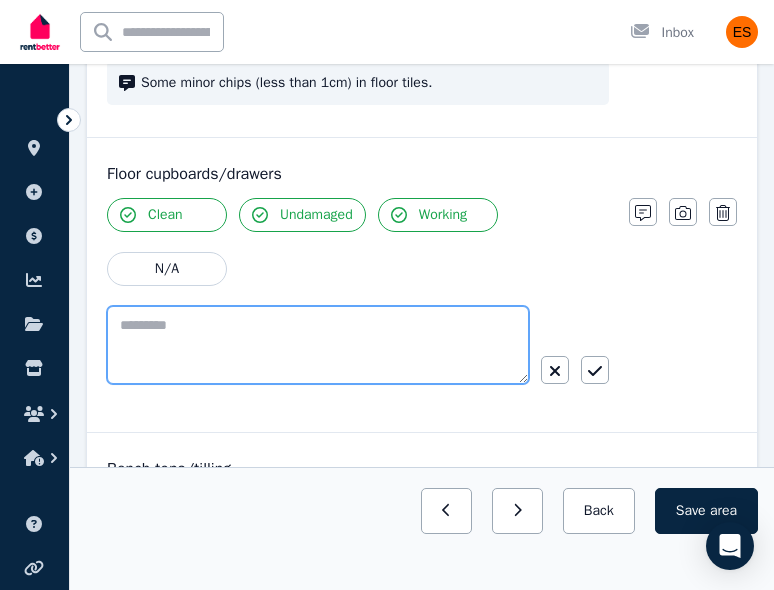 click at bounding box center [318, 345] 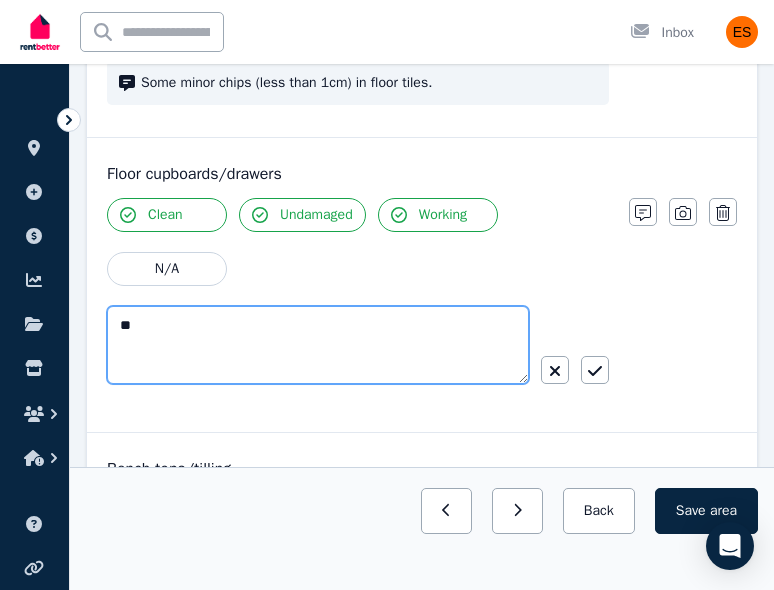 type on "*" 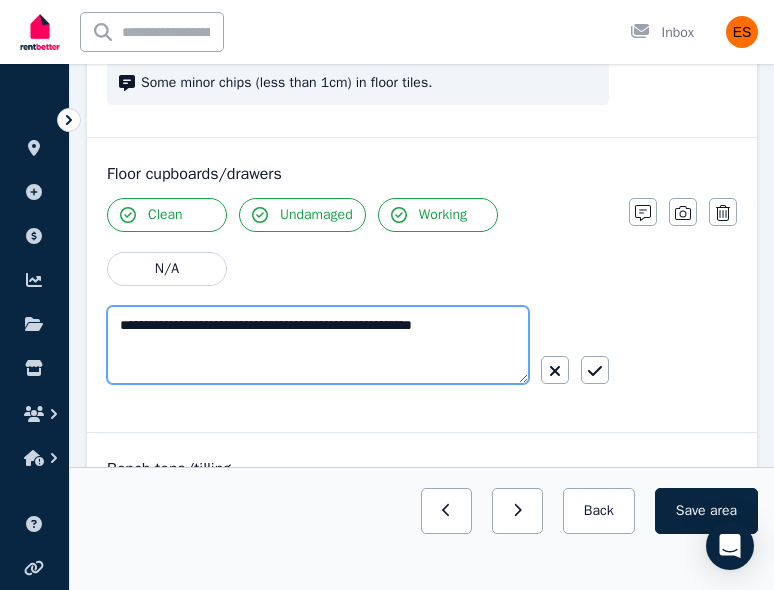 click on "**********" at bounding box center (318, 345) 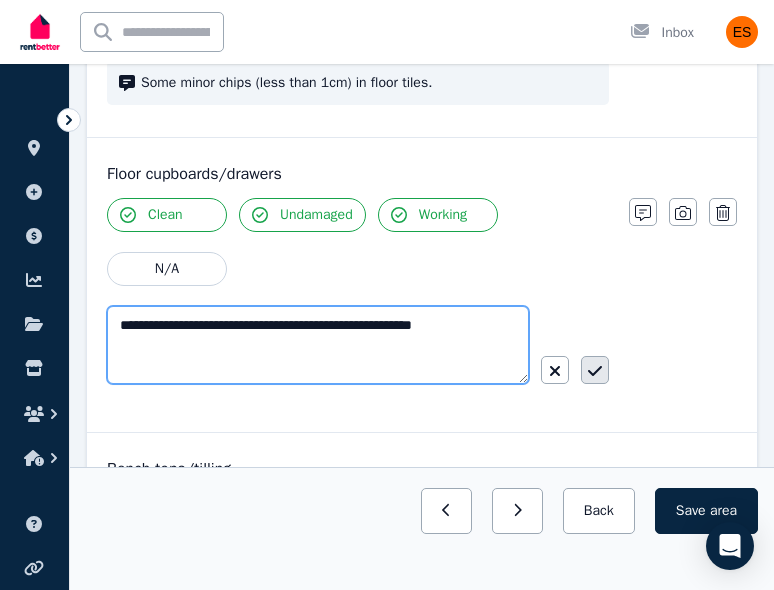 type on "**********" 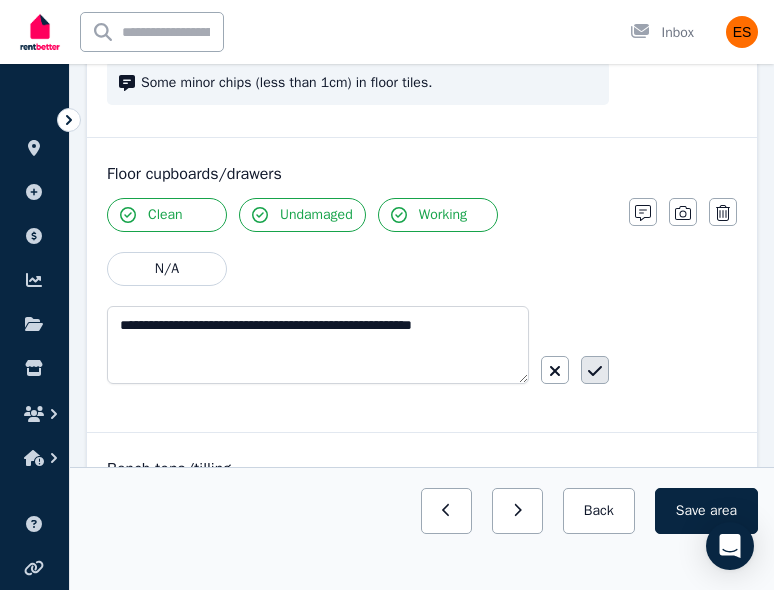 click at bounding box center [595, 370] 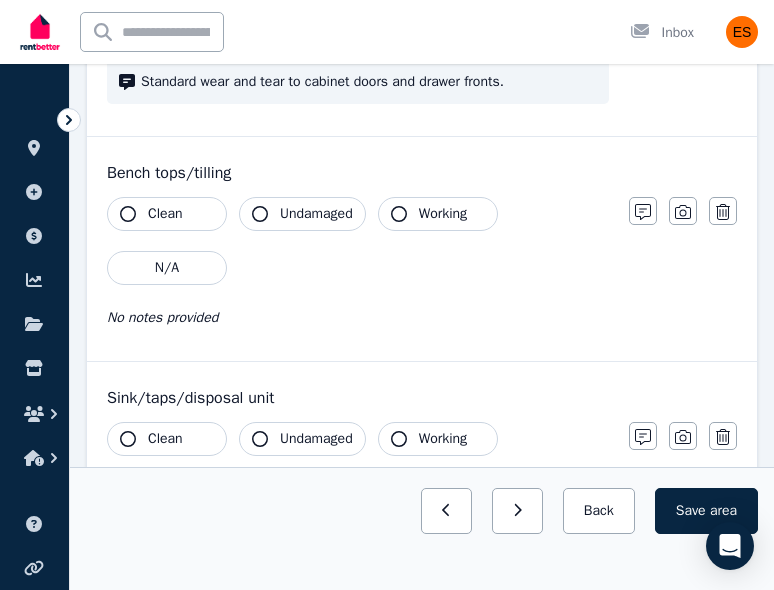 scroll, scrollTop: 3120, scrollLeft: 0, axis: vertical 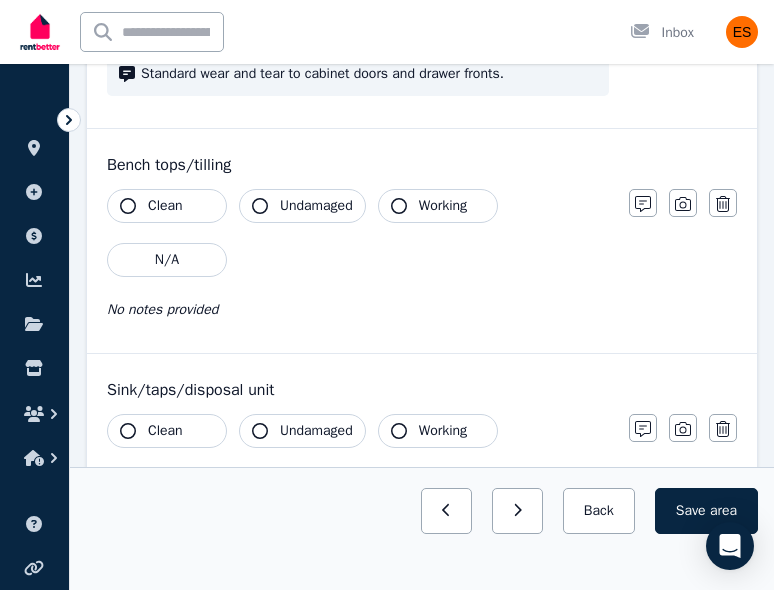 click 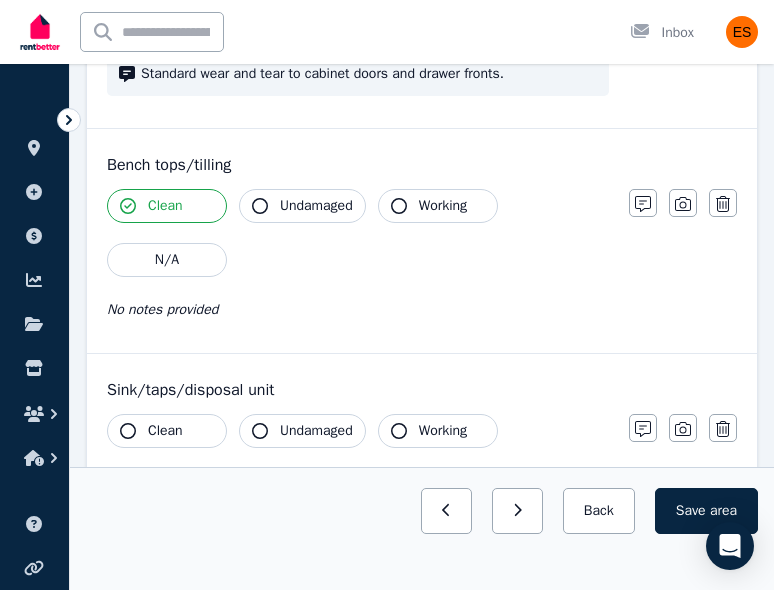click 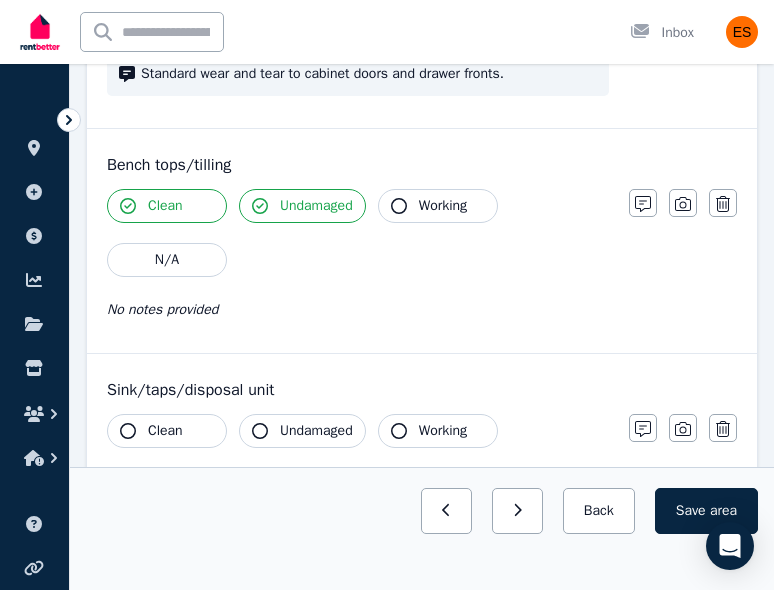 click 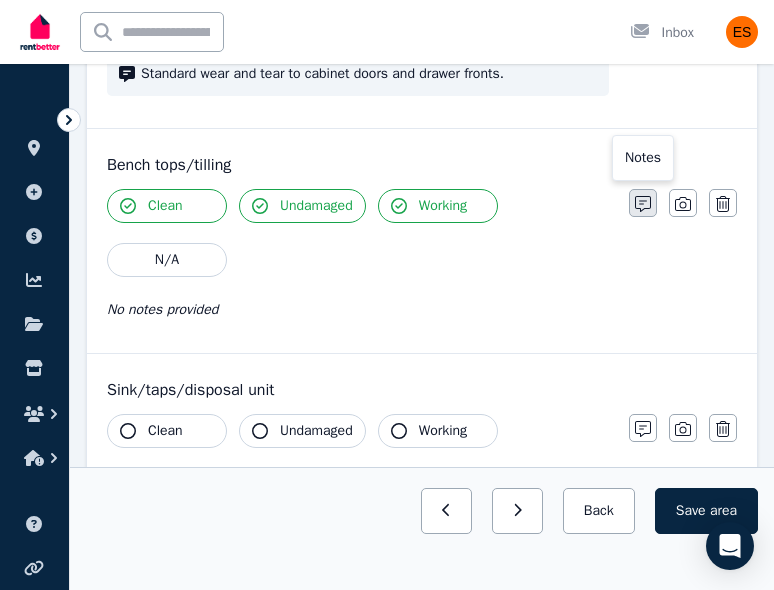 click 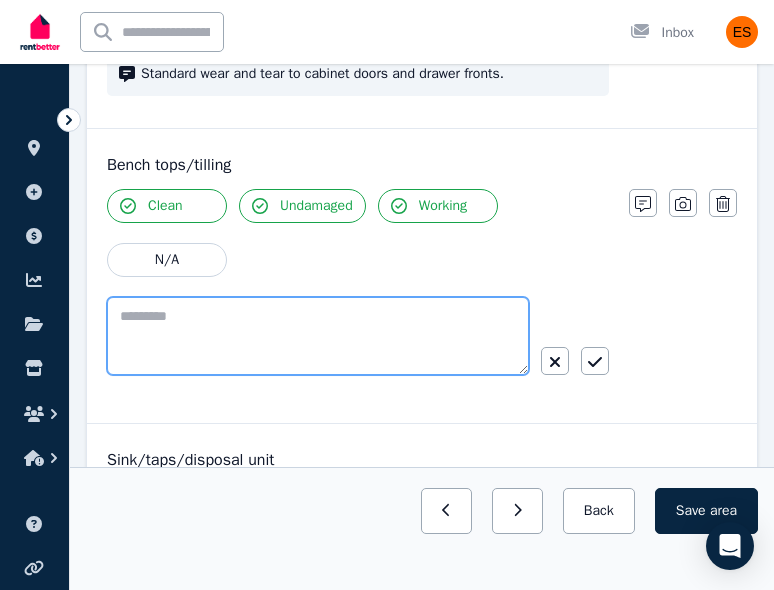 click at bounding box center [318, 336] 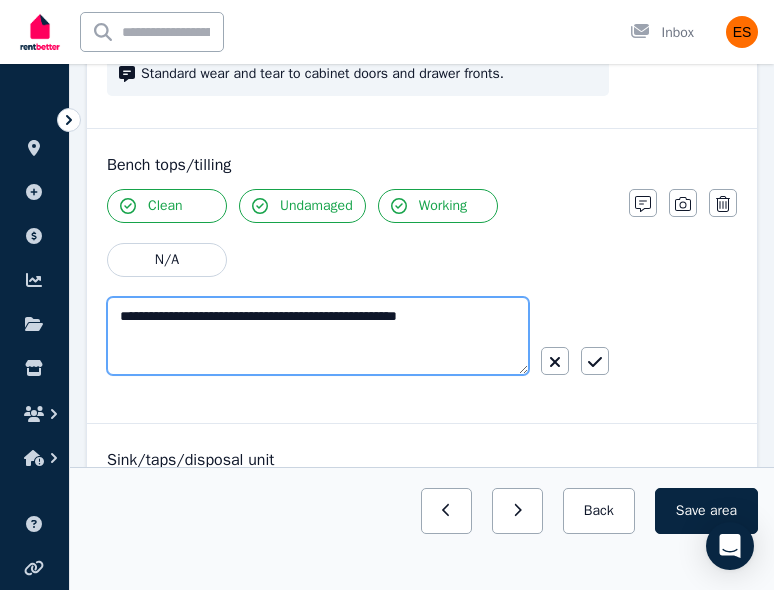 type on "**********" 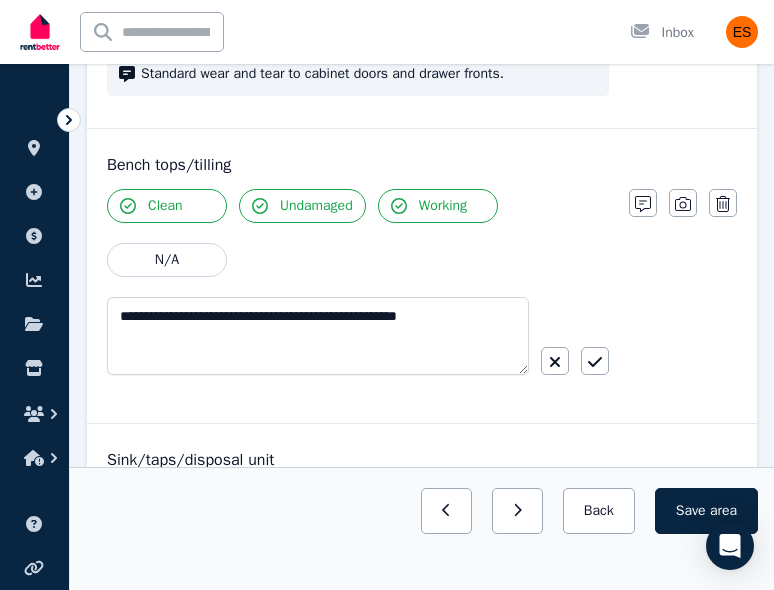 click on "Bench tops/tilling Clean Undamaged Working N/A [NOTES] Photo Delete" at bounding box center [422, 276] 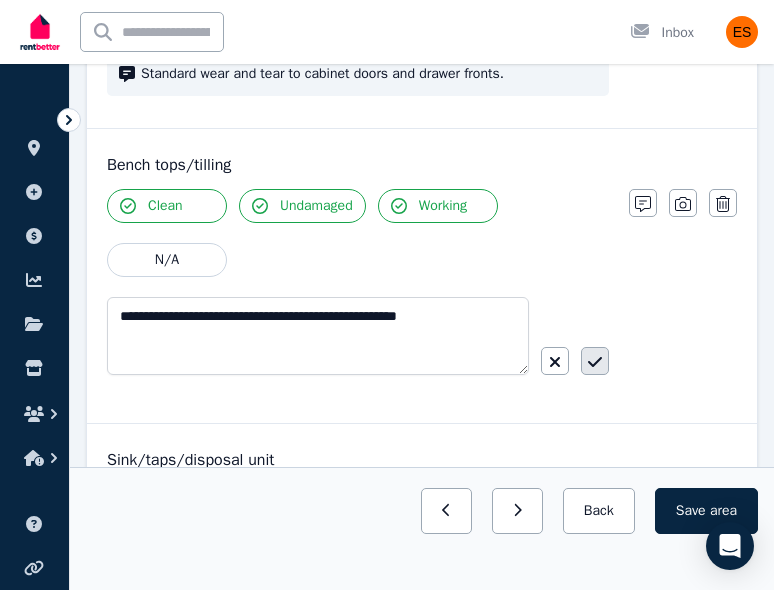 click 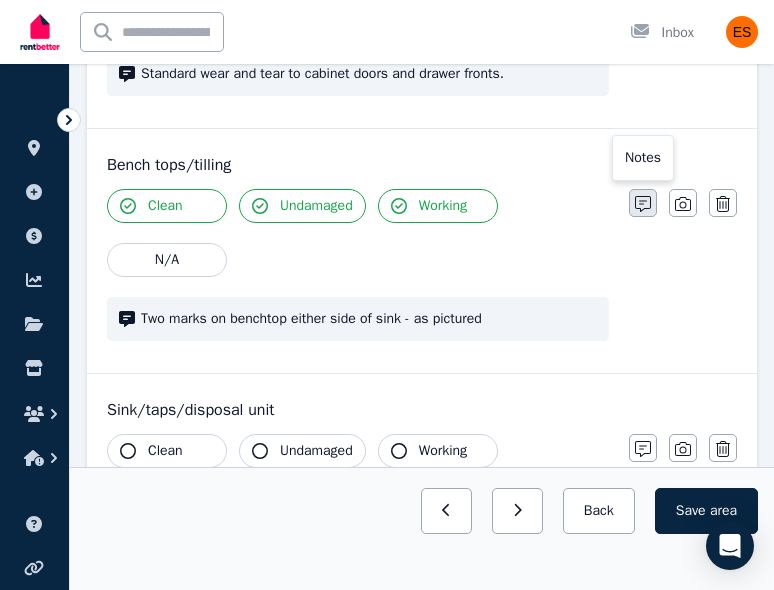click 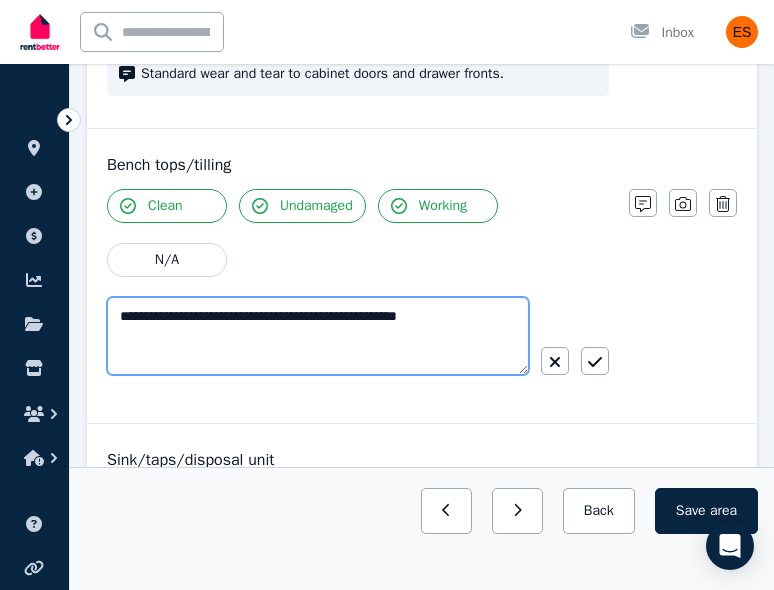 click on "**********" at bounding box center (318, 336) 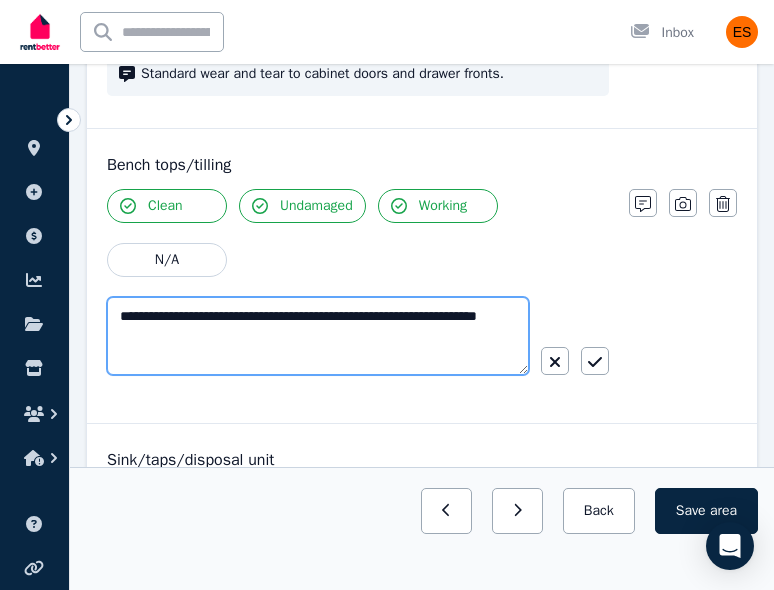 click on "**********" at bounding box center [318, 336] 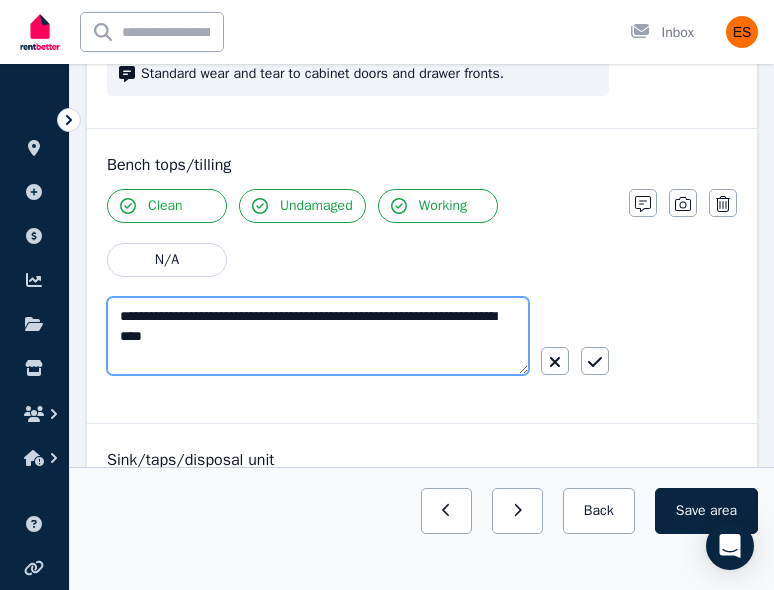 click on "**********" at bounding box center (318, 336) 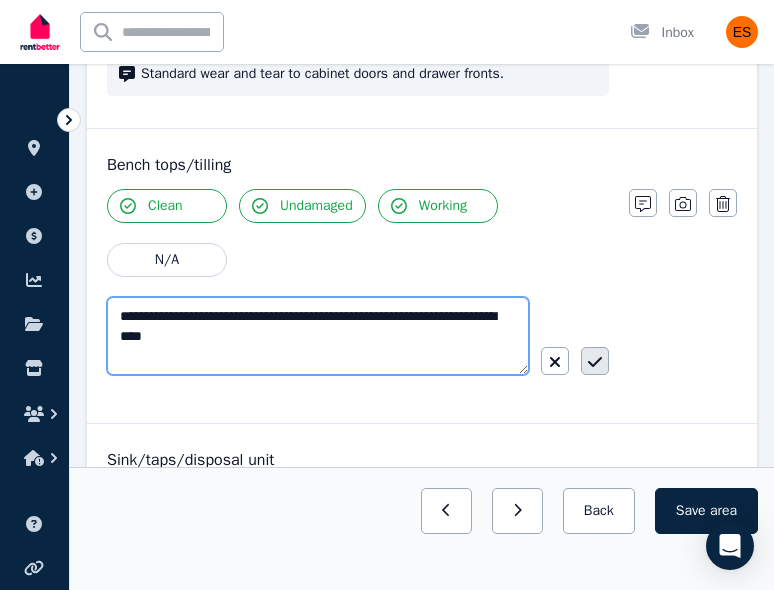 type on "**********" 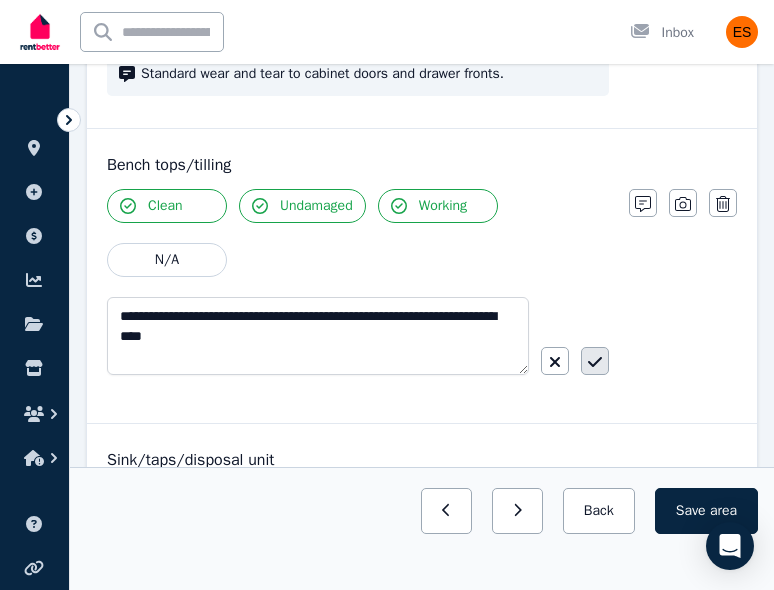 click at bounding box center [595, 361] 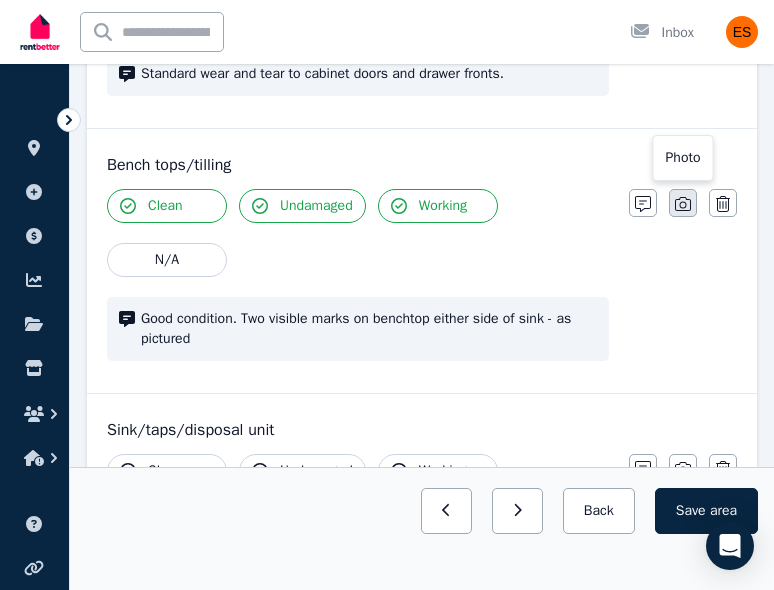 click 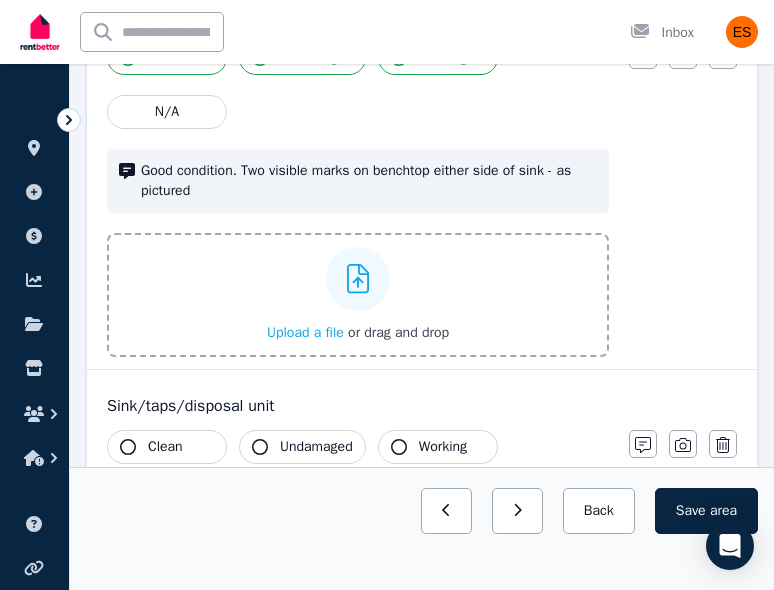 scroll, scrollTop: 3294, scrollLeft: 0, axis: vertical 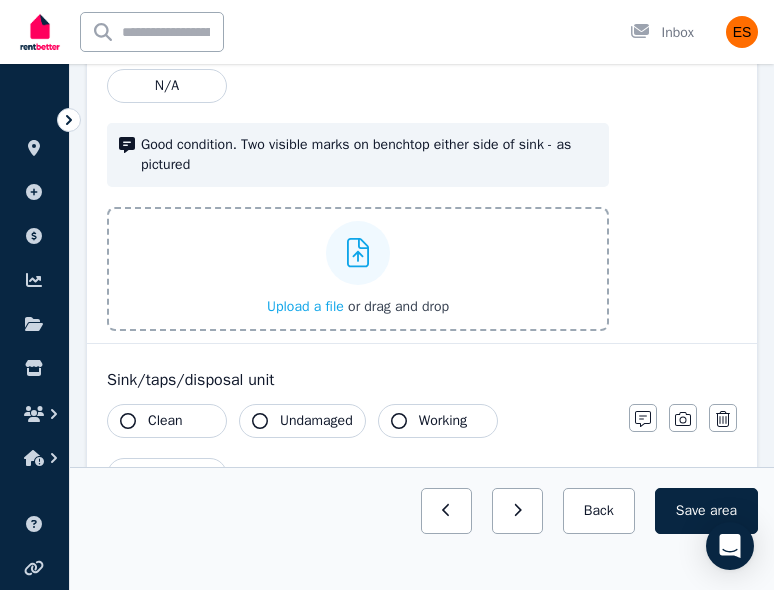 click on "Upload a file" at bounding box center [305, 306] 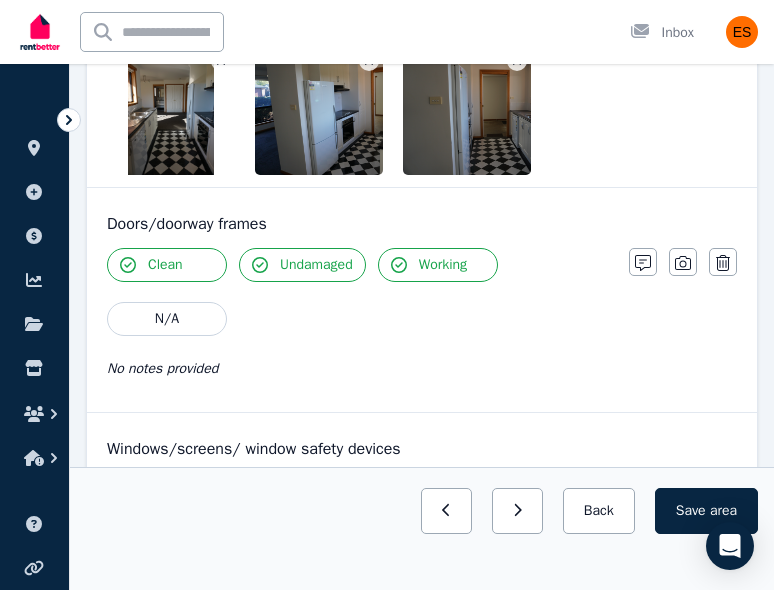 scroll, scrollTop: 623, scrollLeft: 0, axis: vertical 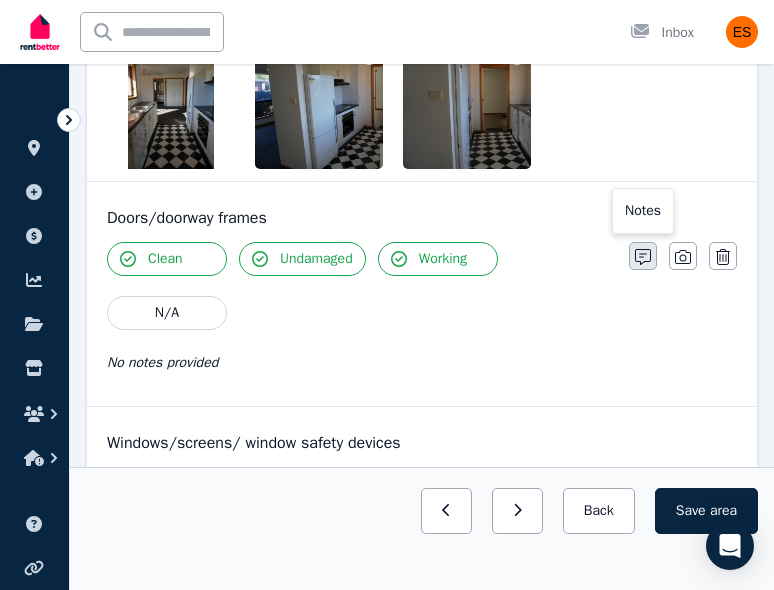 click 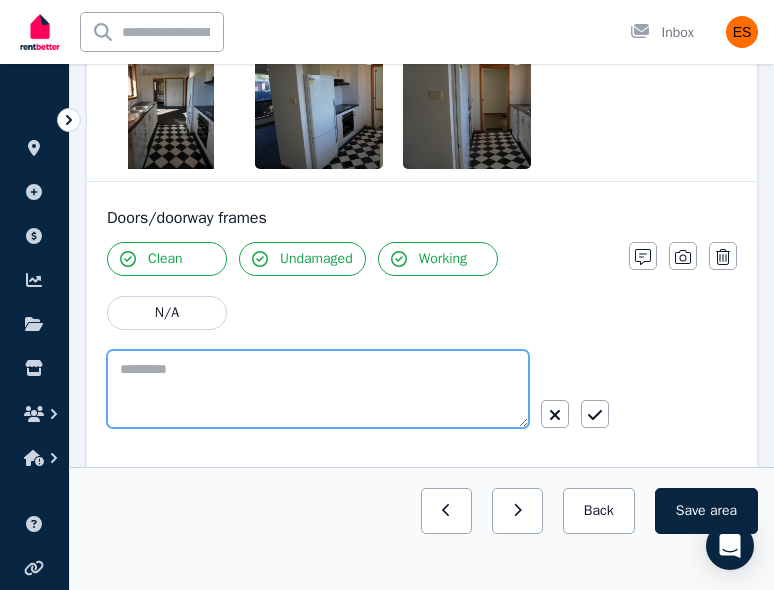 click at bounding box center [318, 389] 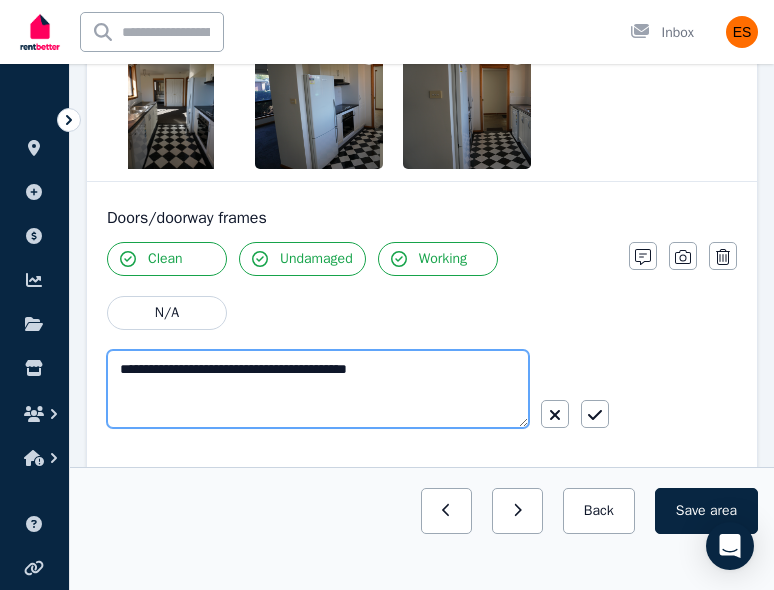 scroll, scrollTop: 638, scrollLeft: 0, axis: vertical 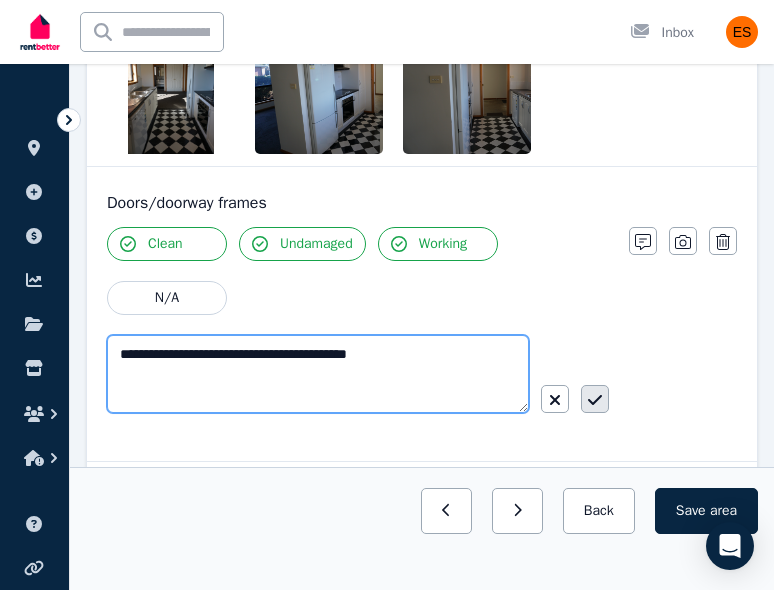 type on "**********" 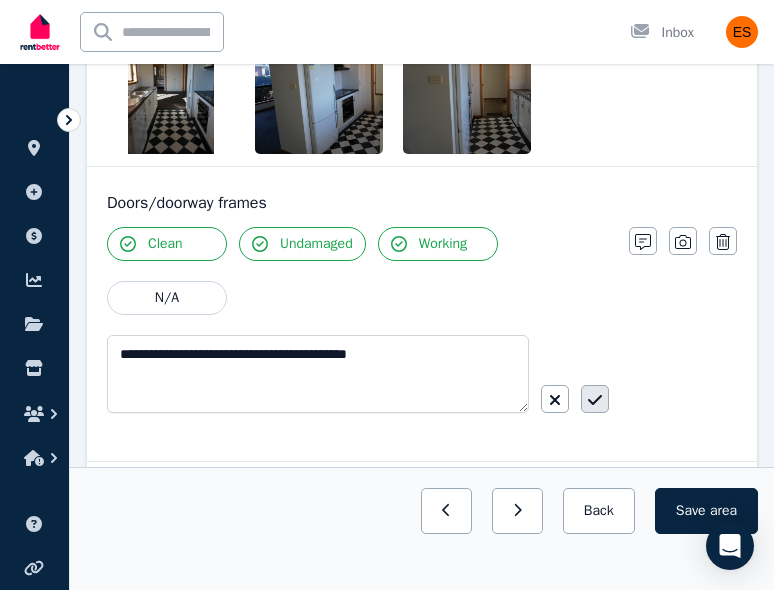 click 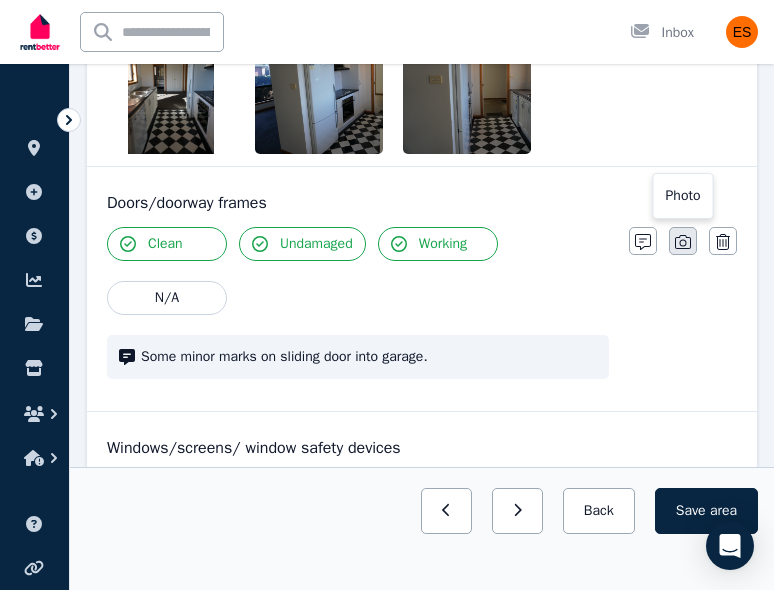 click 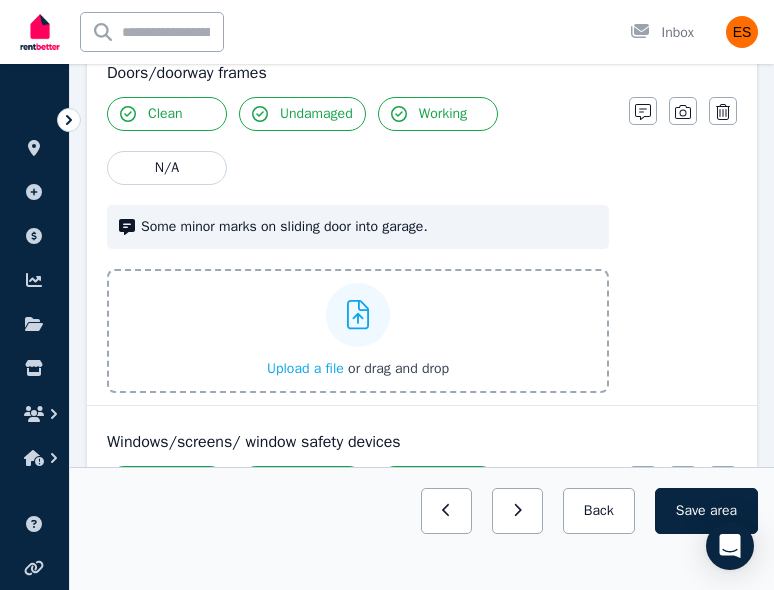 scroll, scrollTop: 793, scrollLeft: 0, axis: vertical 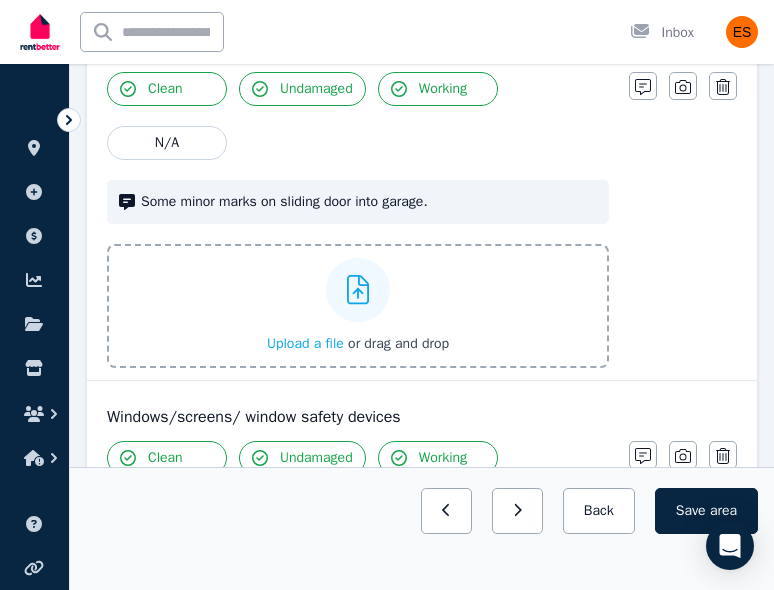 click on "Upload a file" at bounding box center [305, 343] 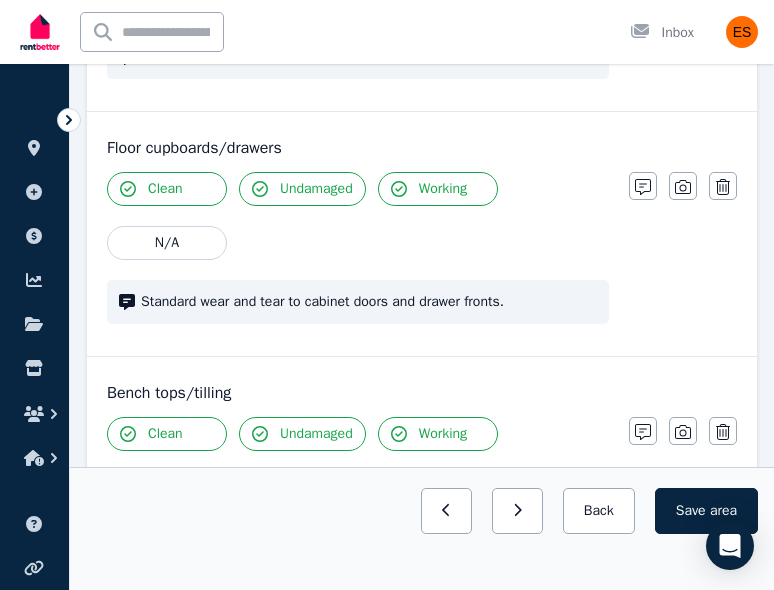 scroll, scrollTop: 3028, scrollLeft: 0, axis: vertical 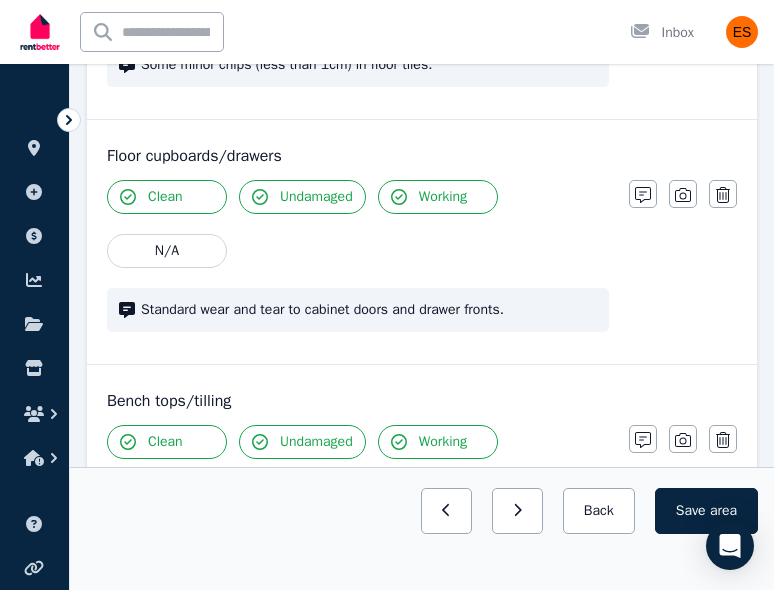 click on "[NOTES] Photo Delete" at bounding box center [683, 194] 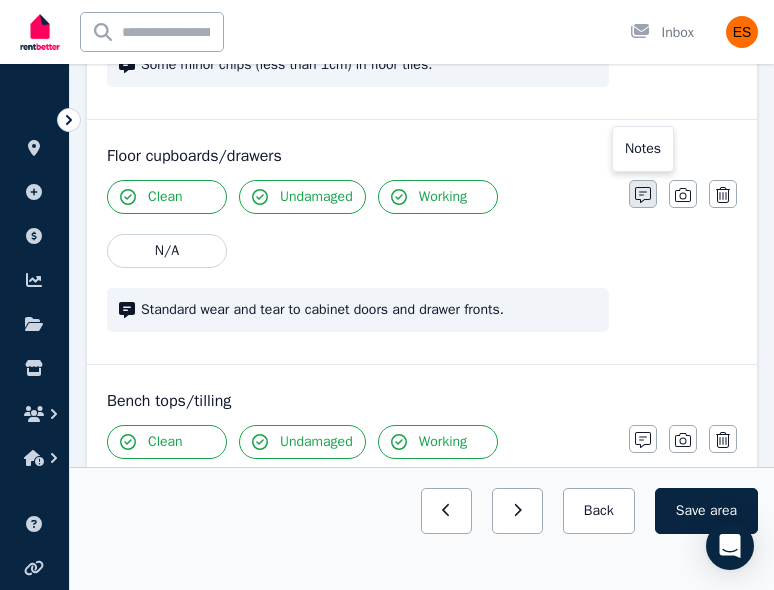 click at bounding box center (643, 194) 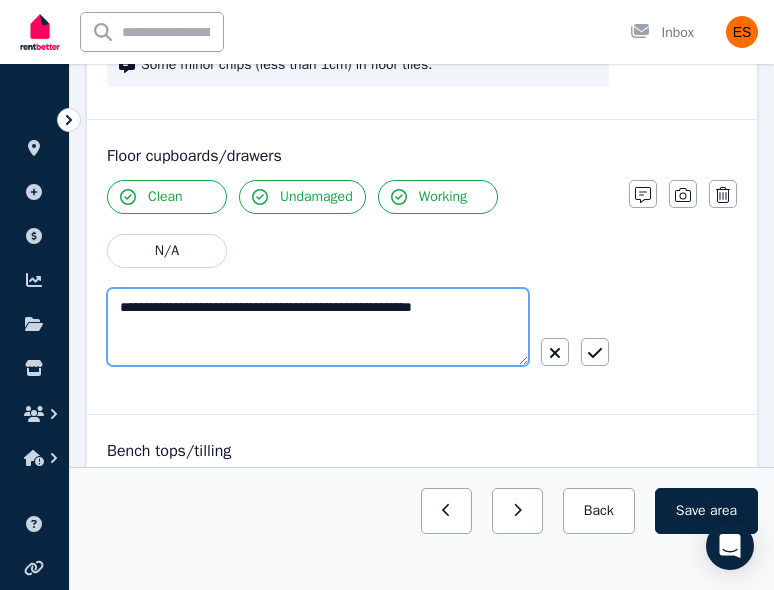 click on "**********" at bounding box center (318, 327) 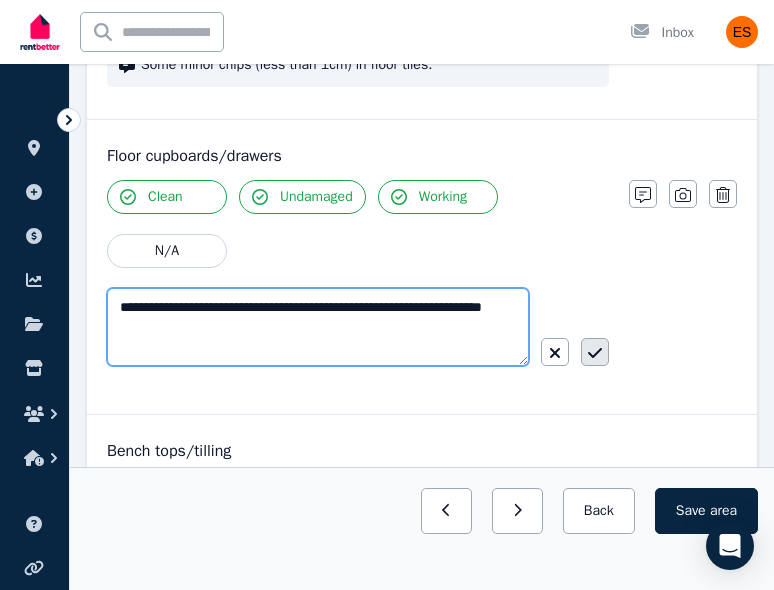 type on "**********" 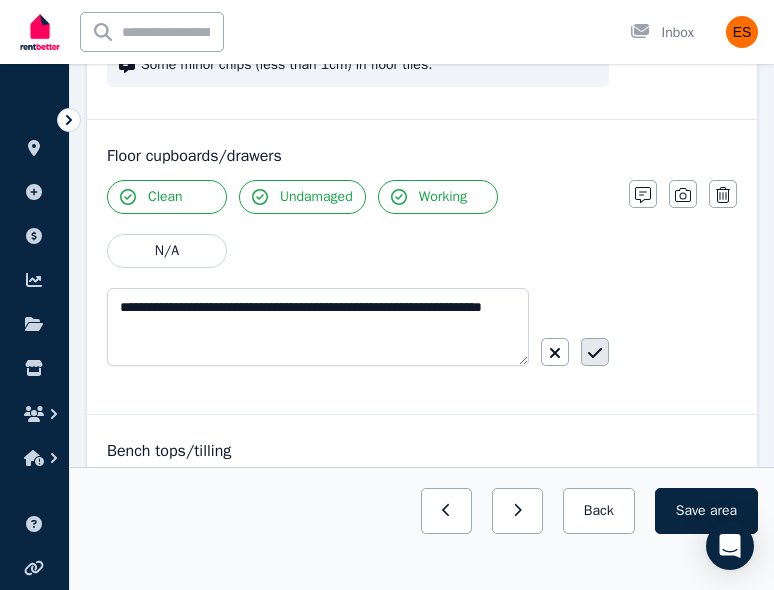 click at bounding box center [595, 352] 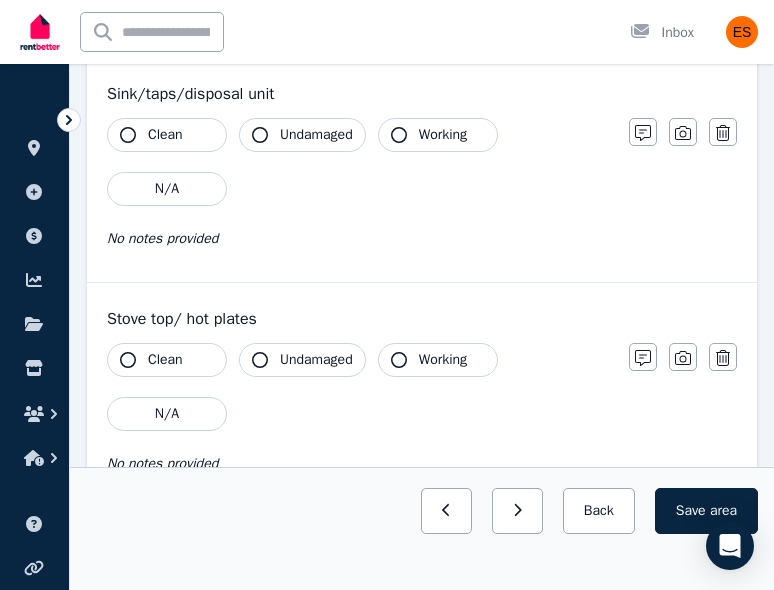 scroll, scrollTop: 4021, scrollLeft: 0, axis: vertical 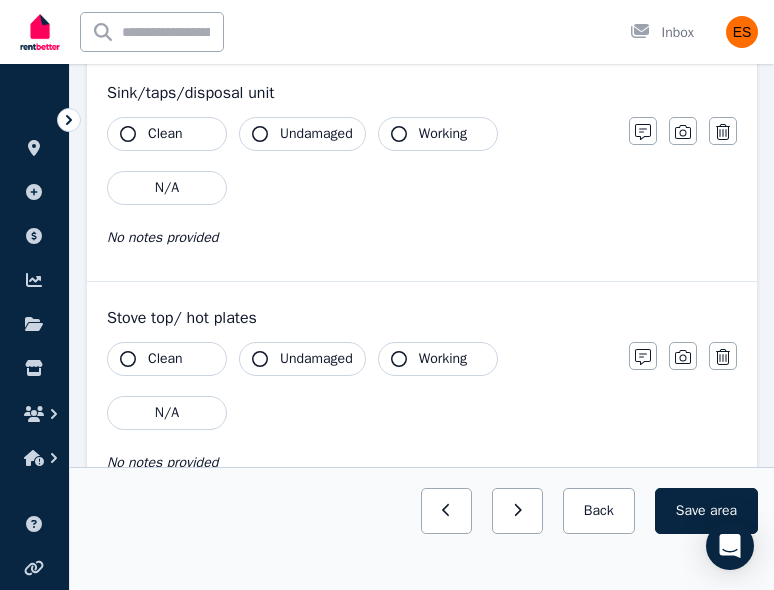 click 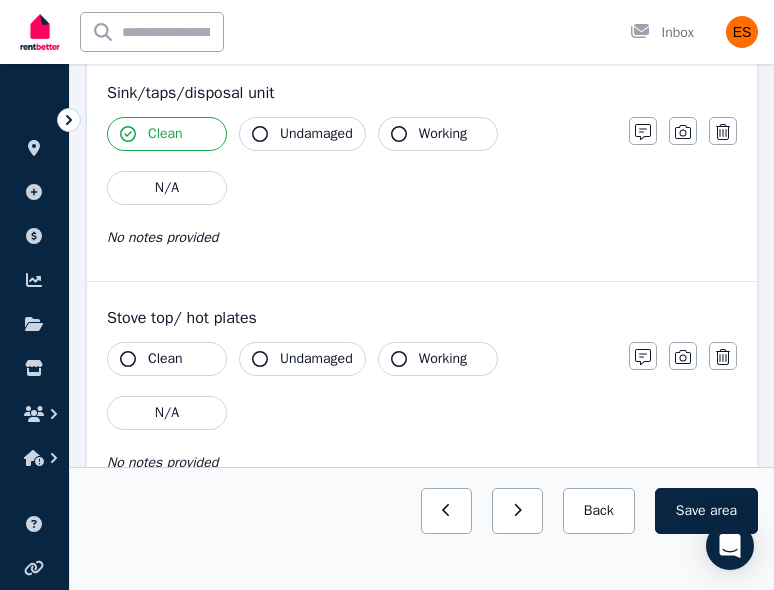 click 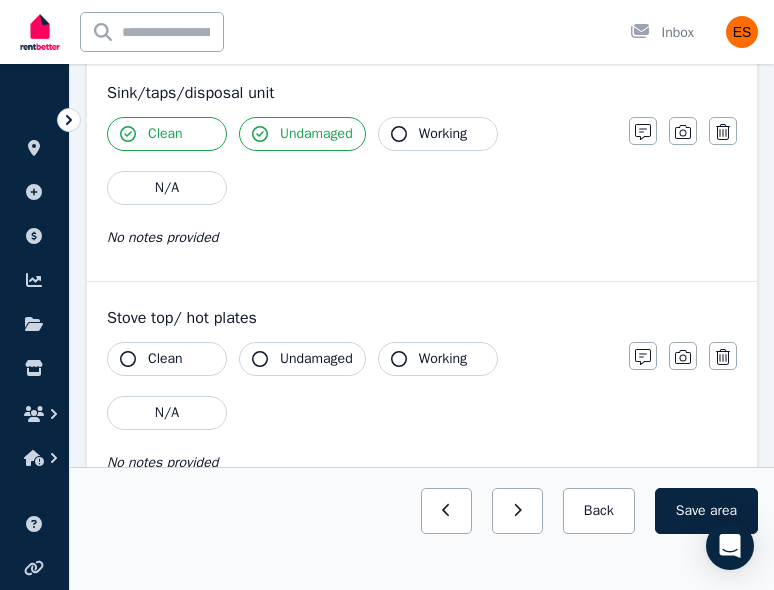 click 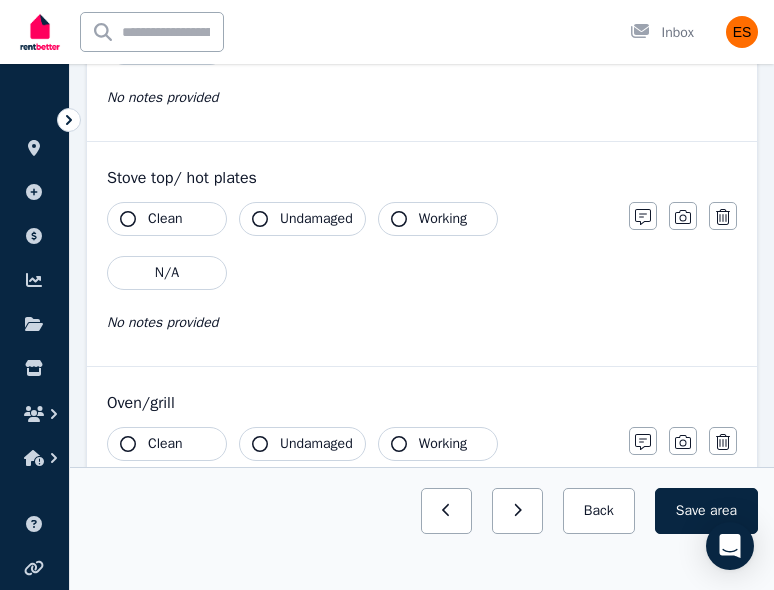 scroll, scrollTop: 4181, scrollLeft: 0, axis: vertical 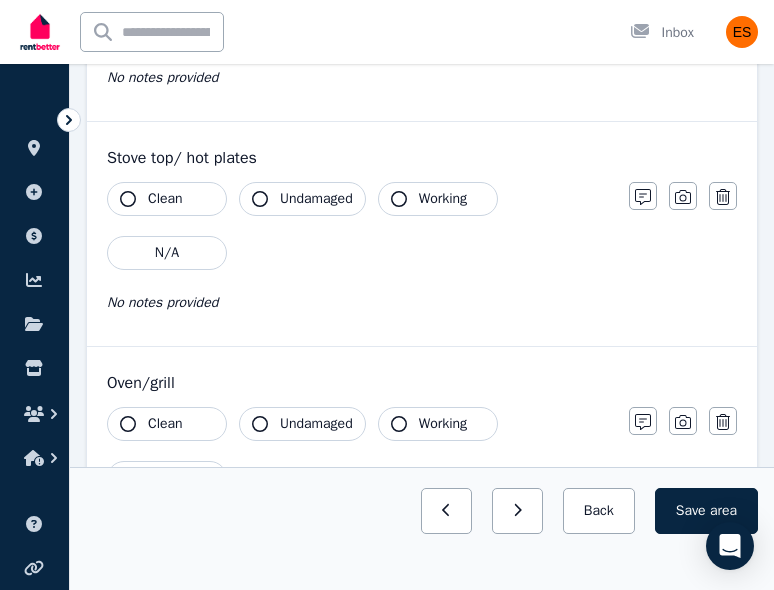 click 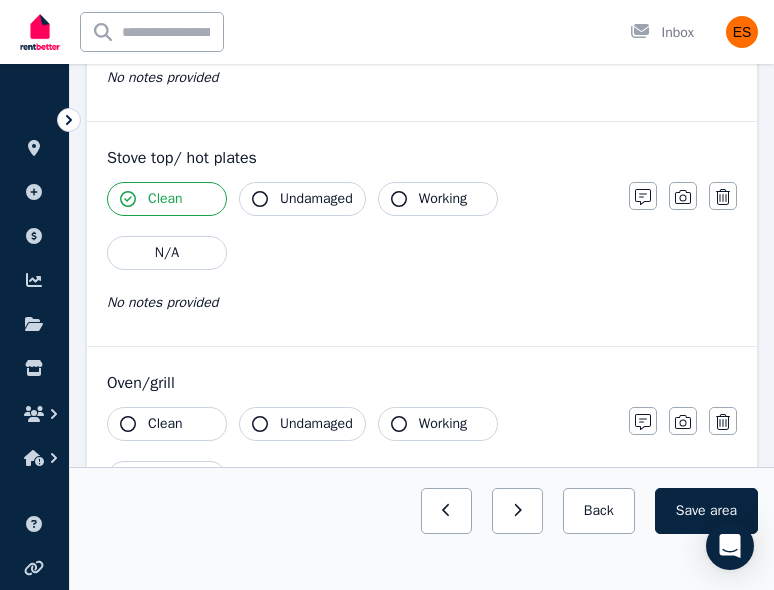 click 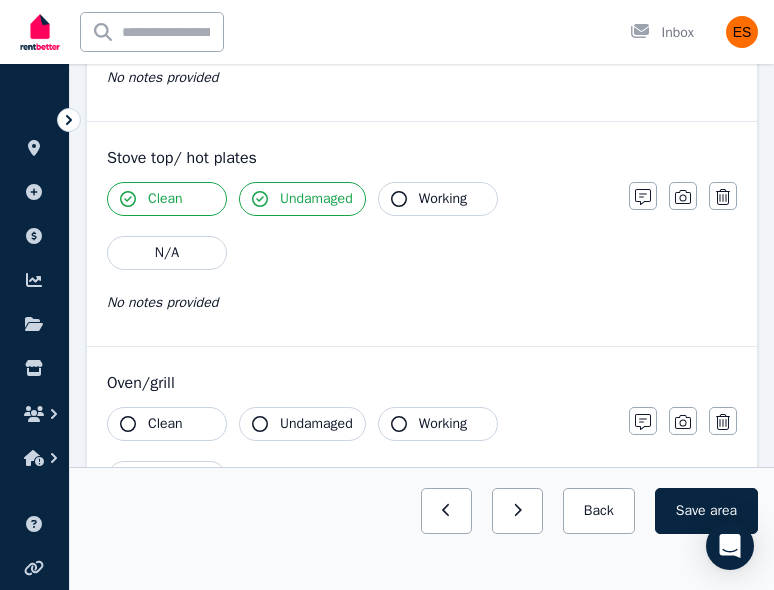 click 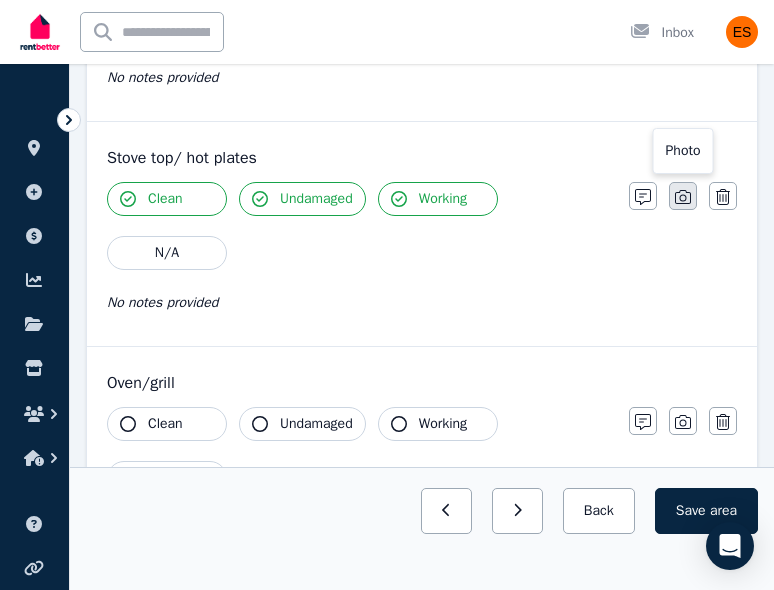 click 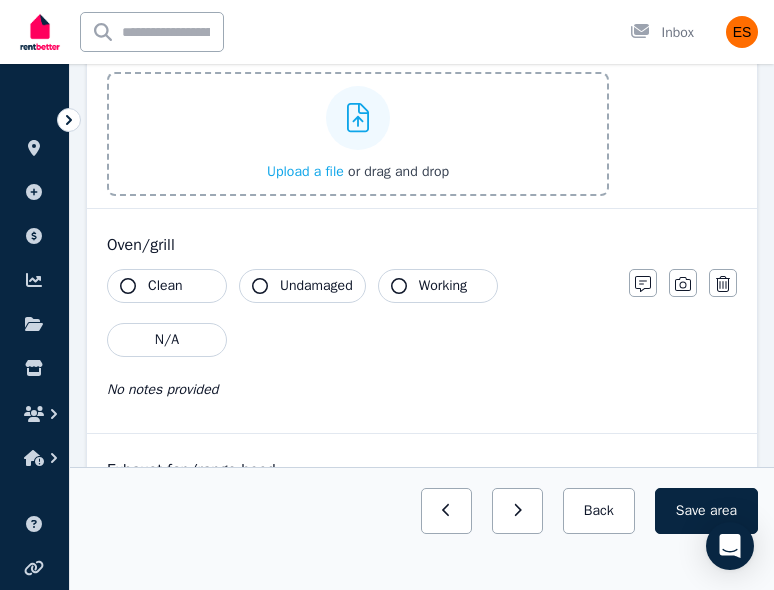 scroll, scrollTop: 4485, scrollLeft: 0, axis: vertical 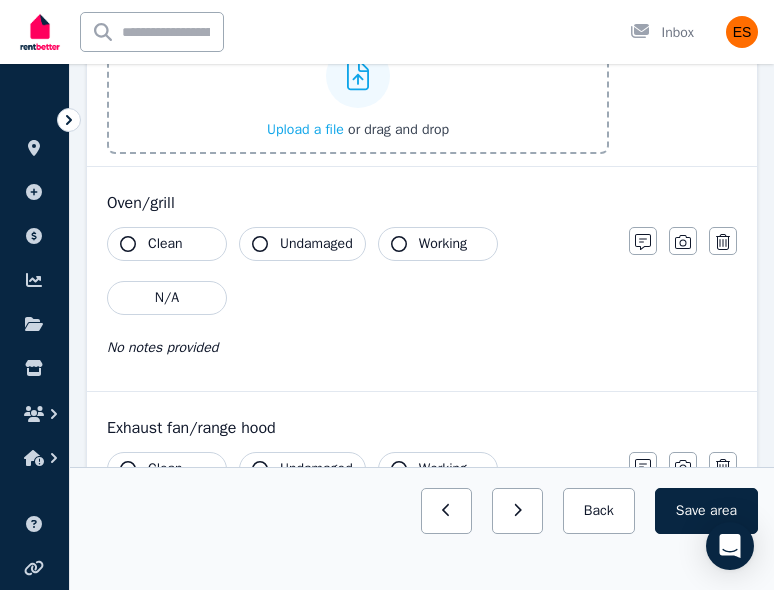 click on "Upload a file" at bounding box center [305, 129] 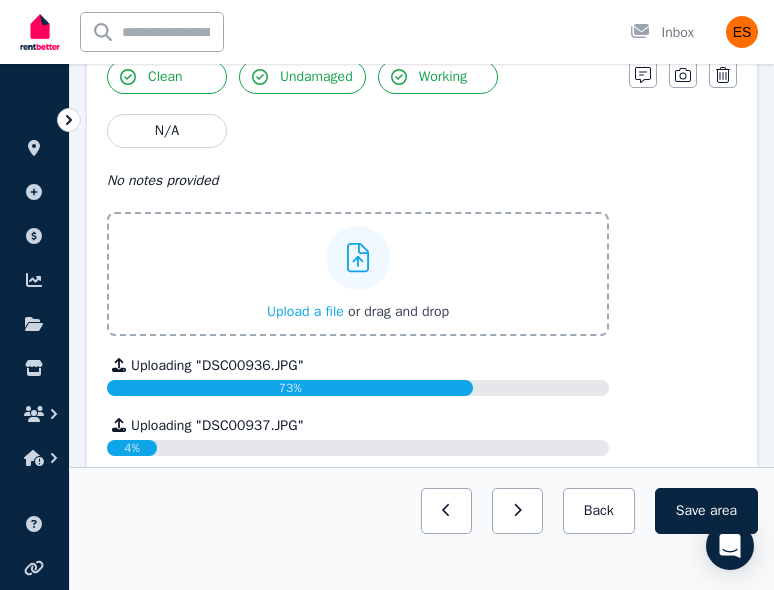 scroll, scrollTop: 4304, scrollLeft: 0, axis: vertical 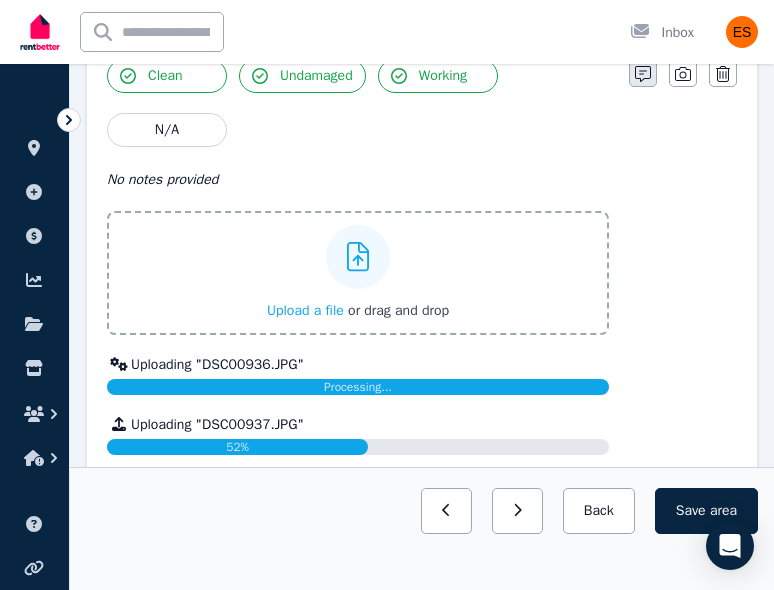 click 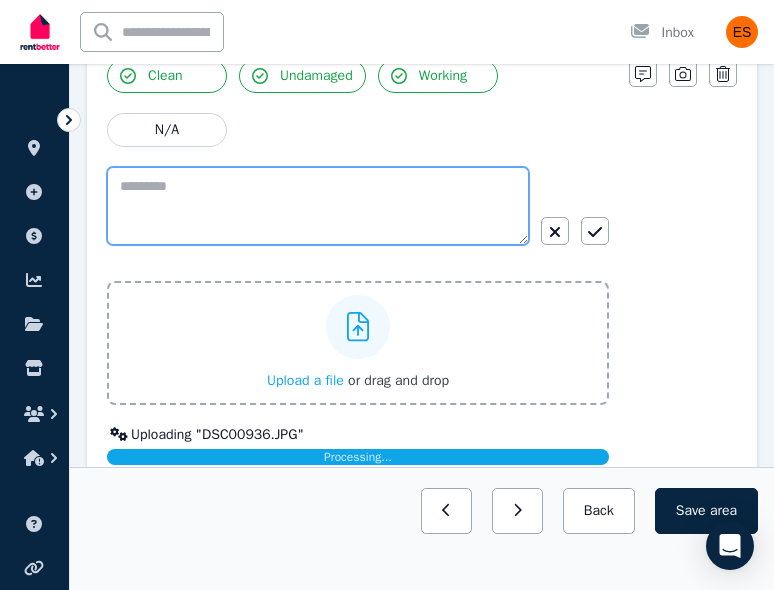 click at bounding box center (318, 206) 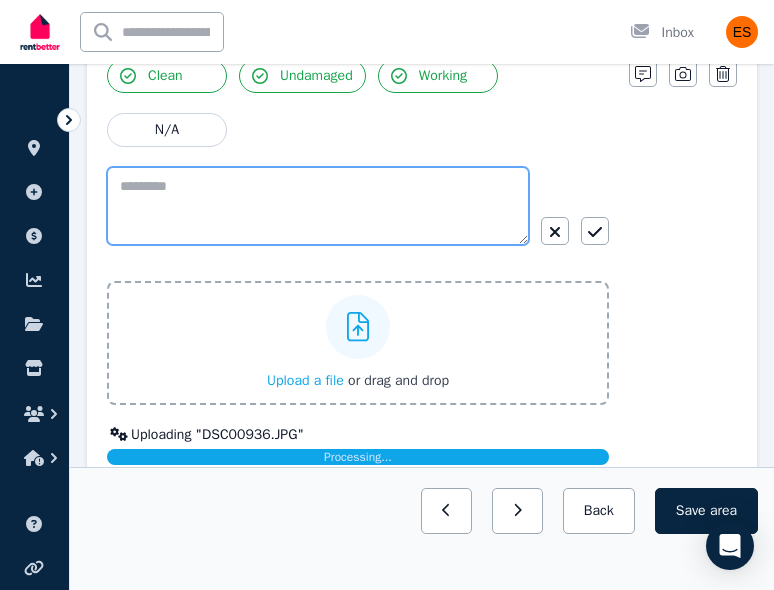type on "*" 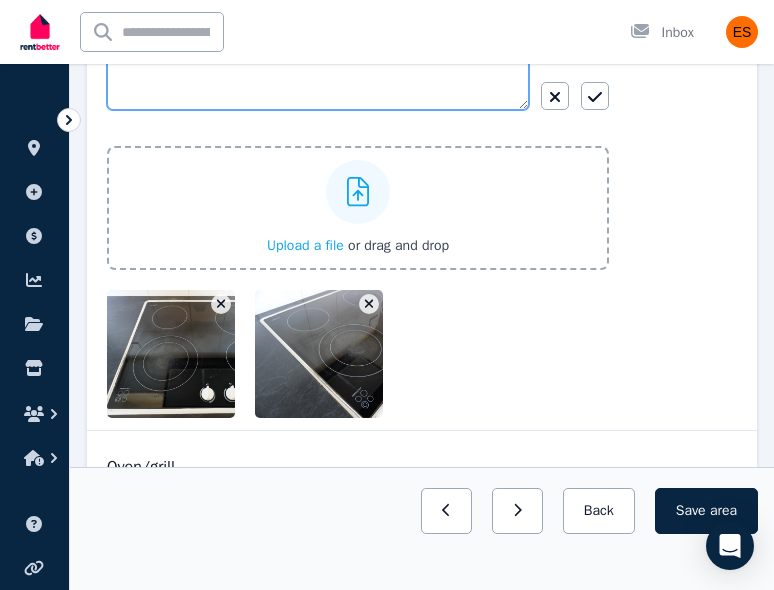 scroll, scrollTop: 4449, scrollLeft: 0, axis: vertical 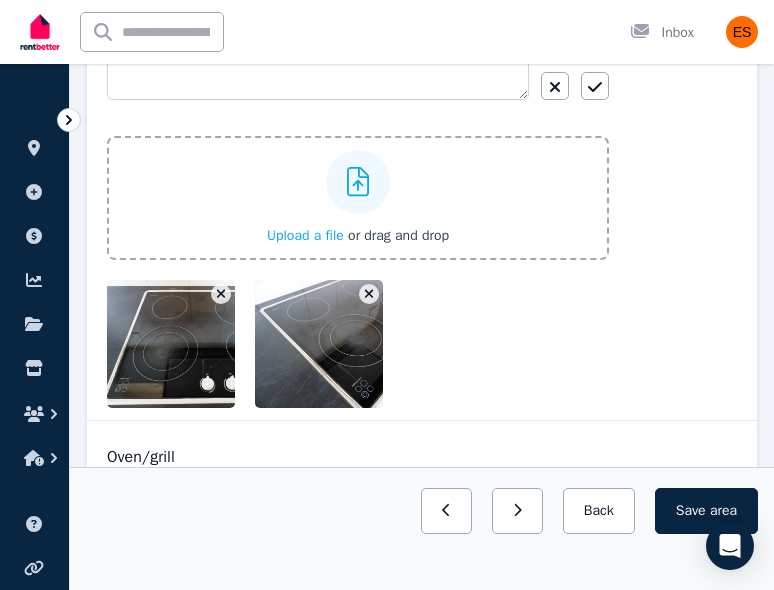 click at bounding box center (203, 344) 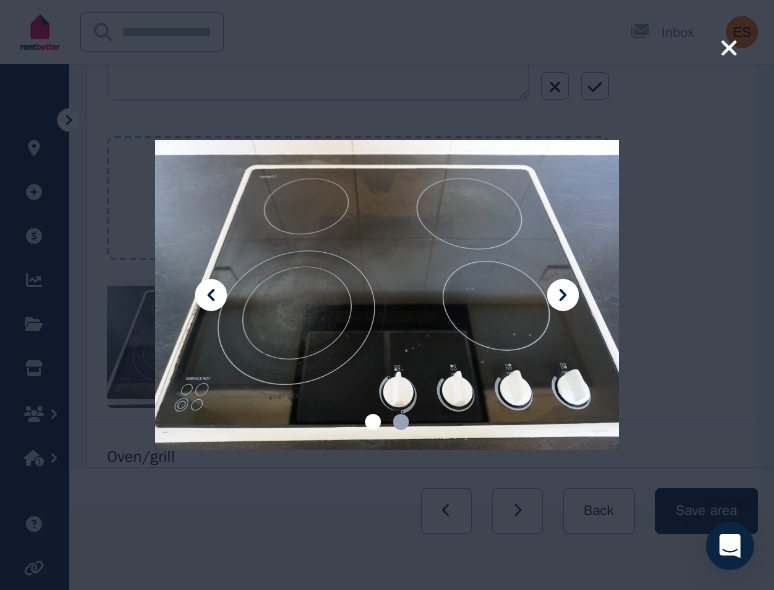 click 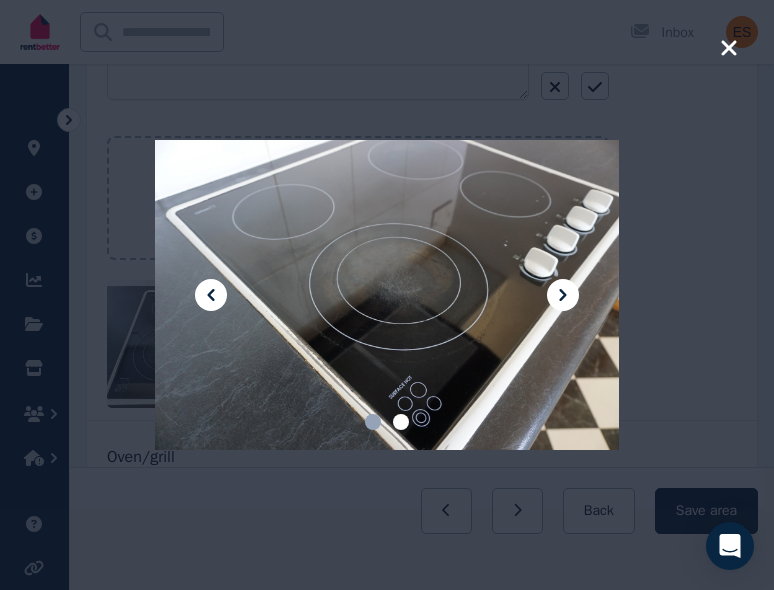 click 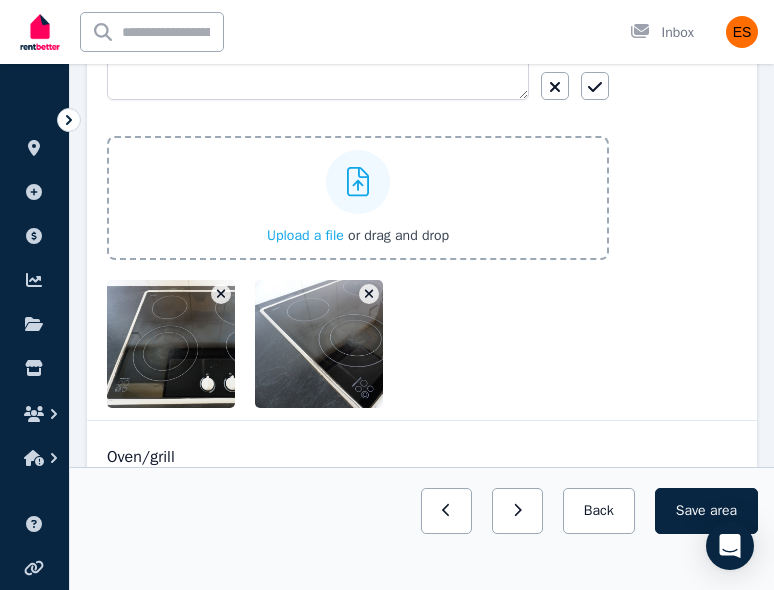 scroll, scrollTop: 4330, scrollLeft: 0, axis: vertical 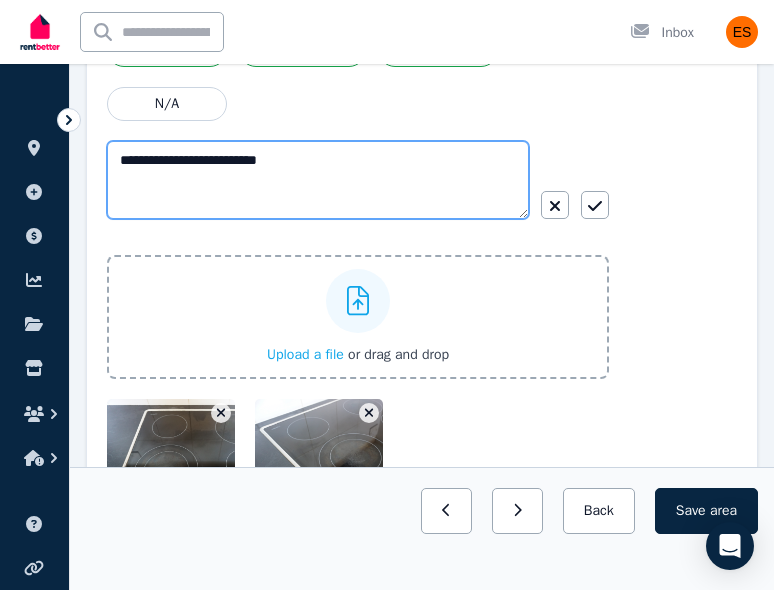 click on "**********" at bounding box center (318, 180) 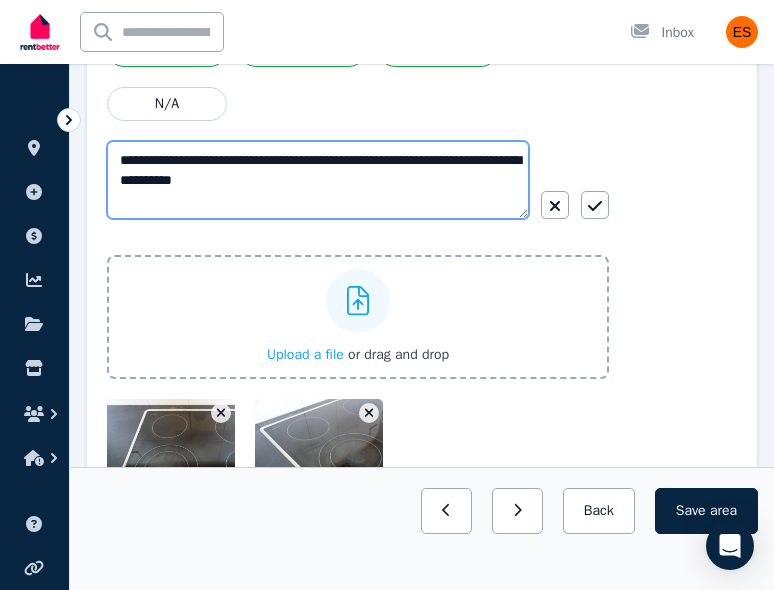 click on "**********" at bounding box center [318, 180] 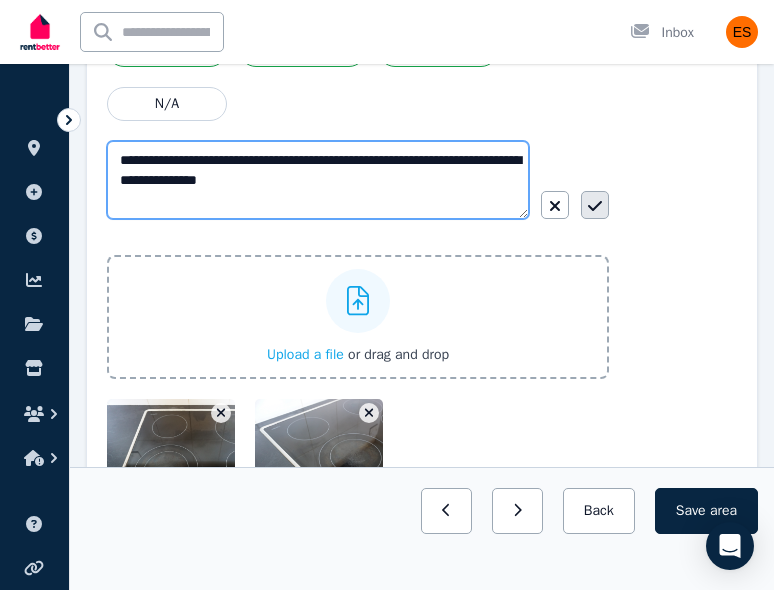 type on "**********" 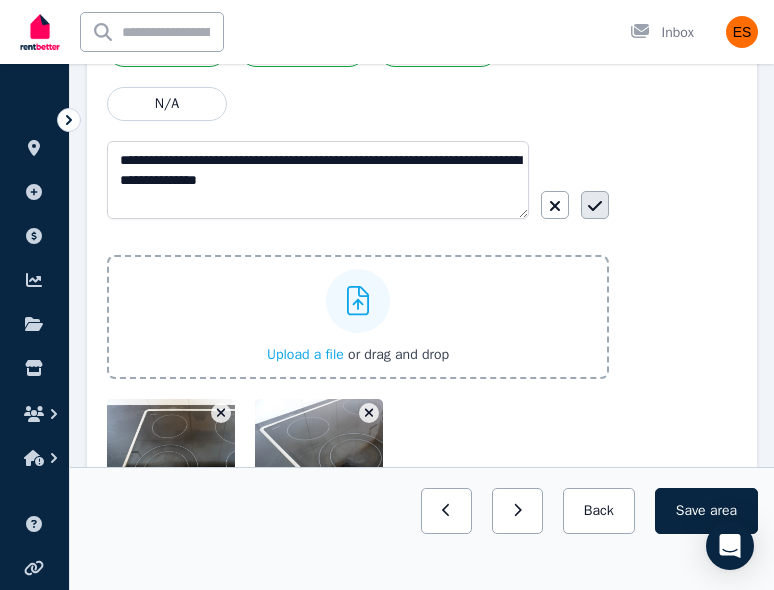 click 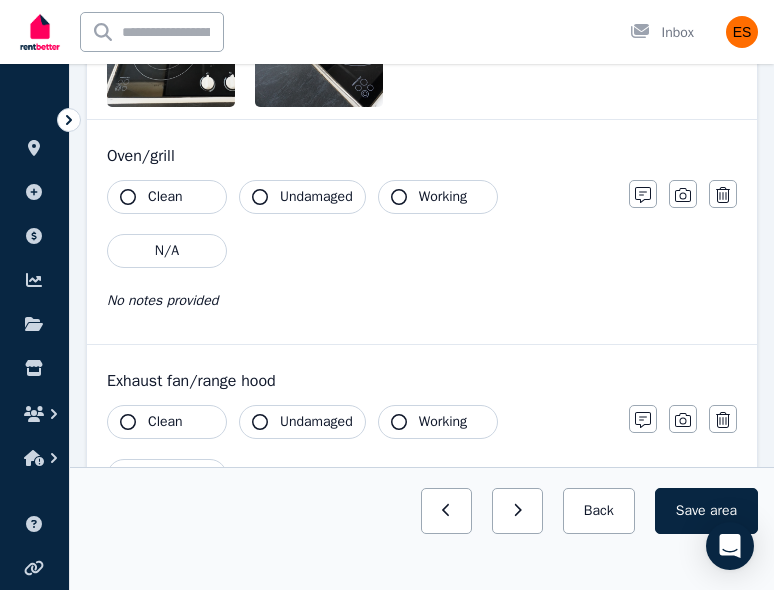 scroll, scrollTop: 4722, scrollLeft: 0, axis: vertical 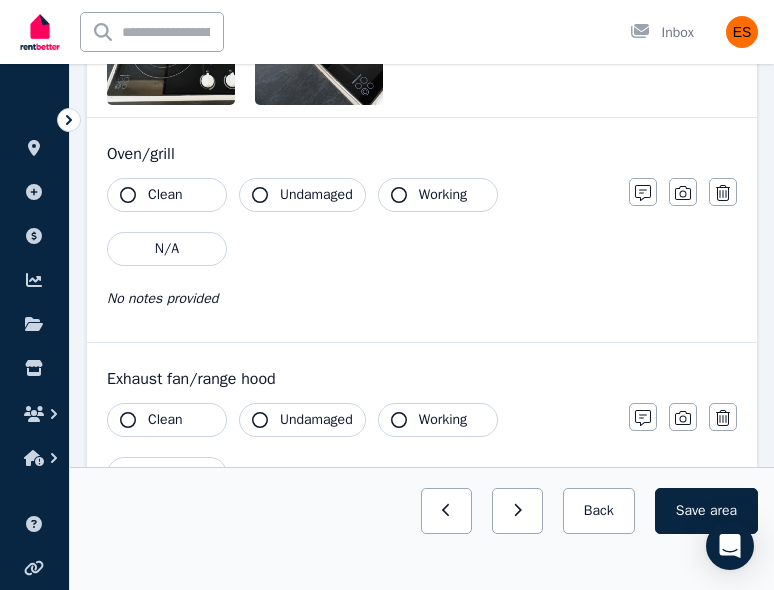click 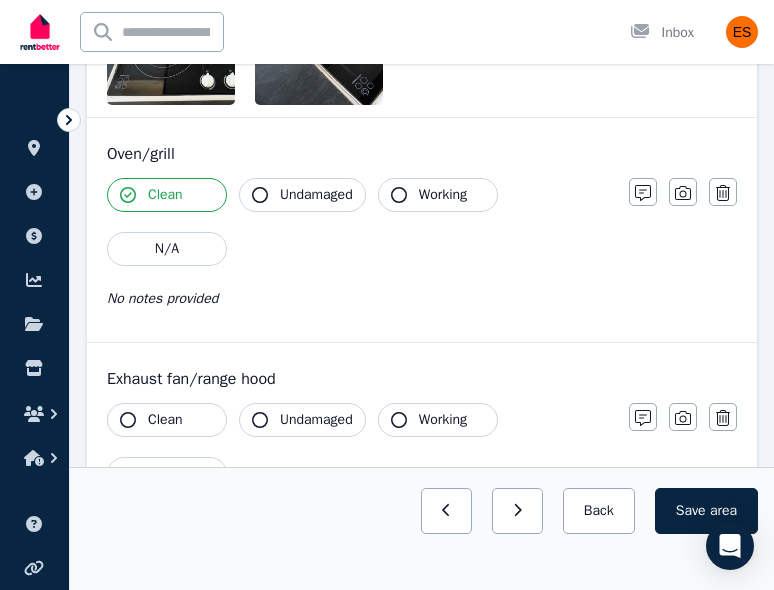click on "Undamaged" at bounding box center [302, 195] 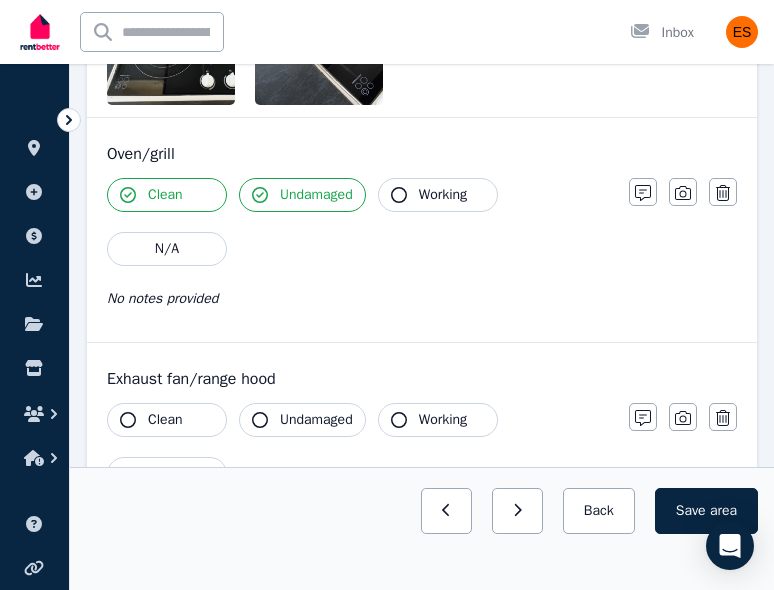 click on "Undamaged" at bounding box center (302, 195) 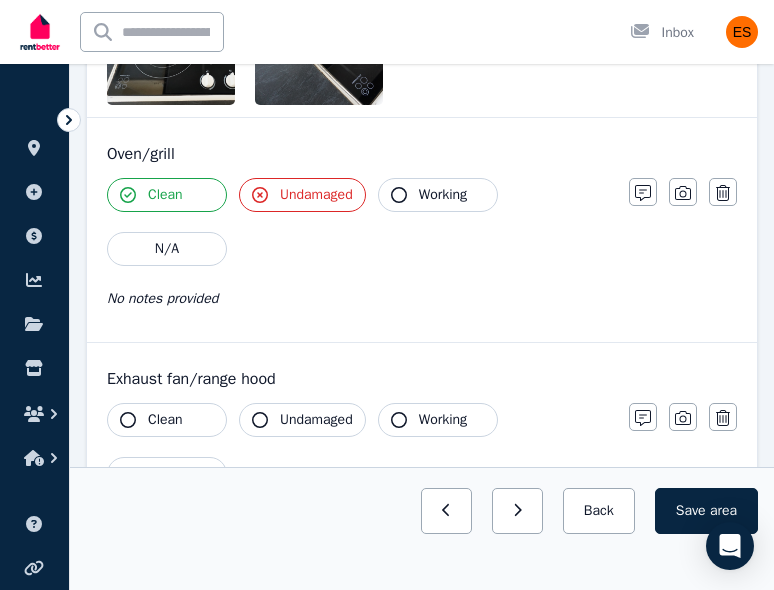 click on "Undamaged" at bounding box center (316, 195) 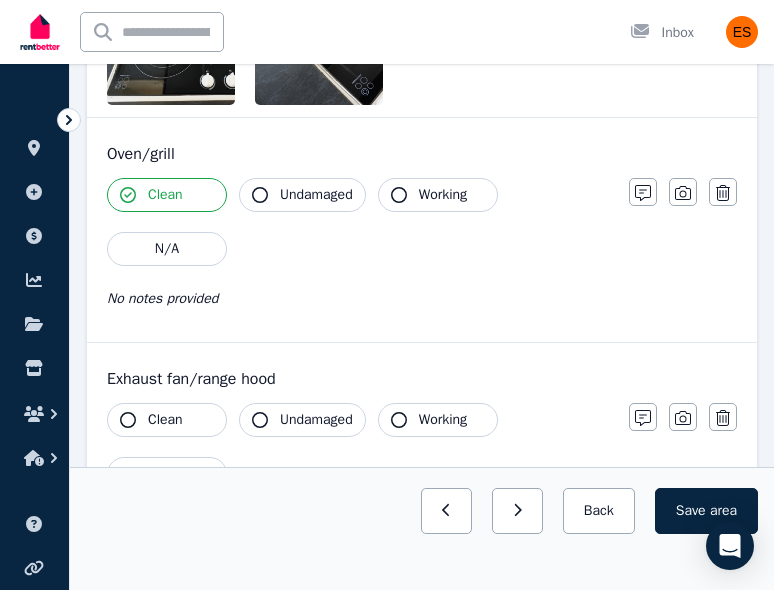 click on "Undamaged" at bounding box center (316, 195) 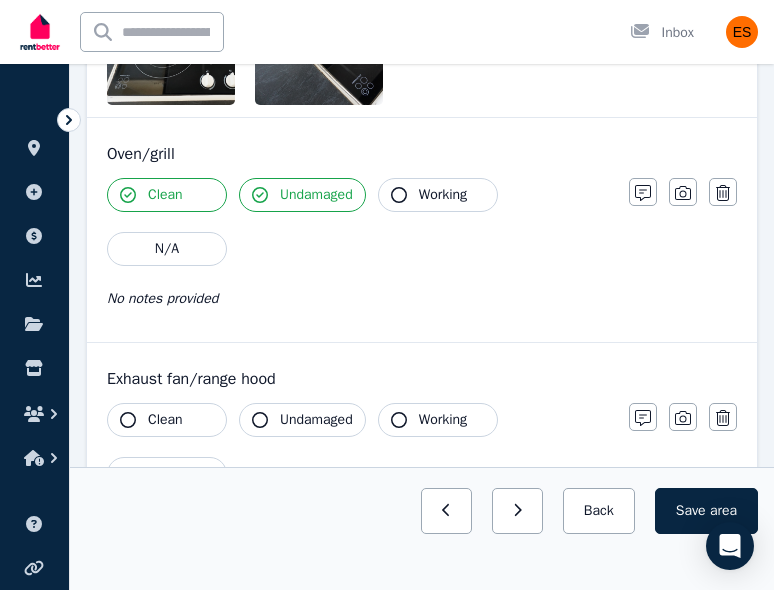 click on "Working" at bounding box center (438, 195) 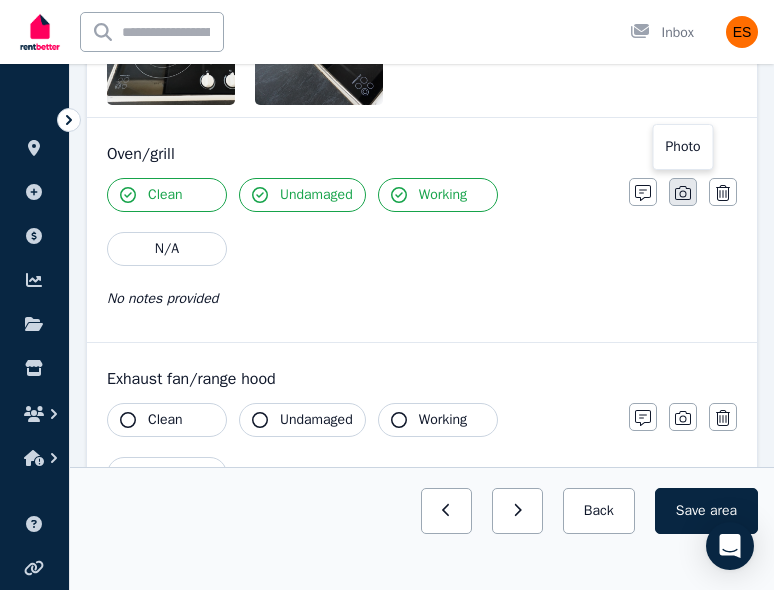 click 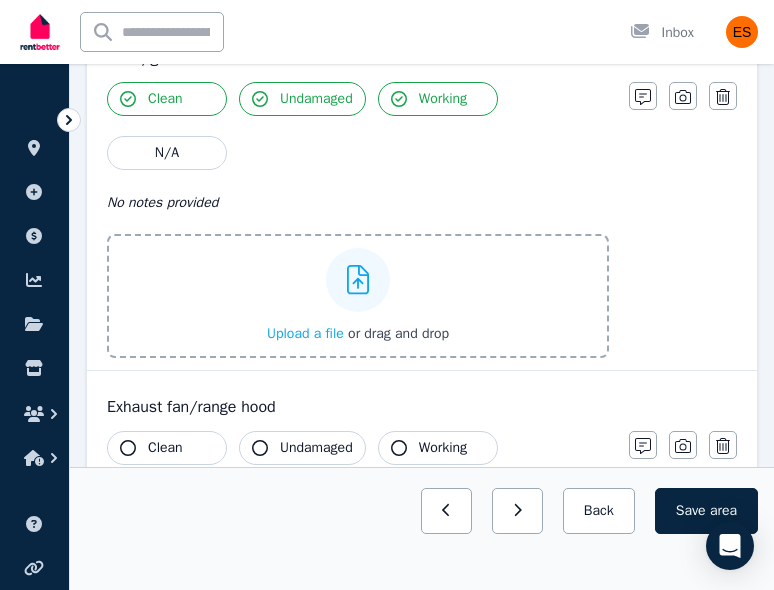 scroll, scrollTop: 4833, scrollLeft: 0, axis: vertical 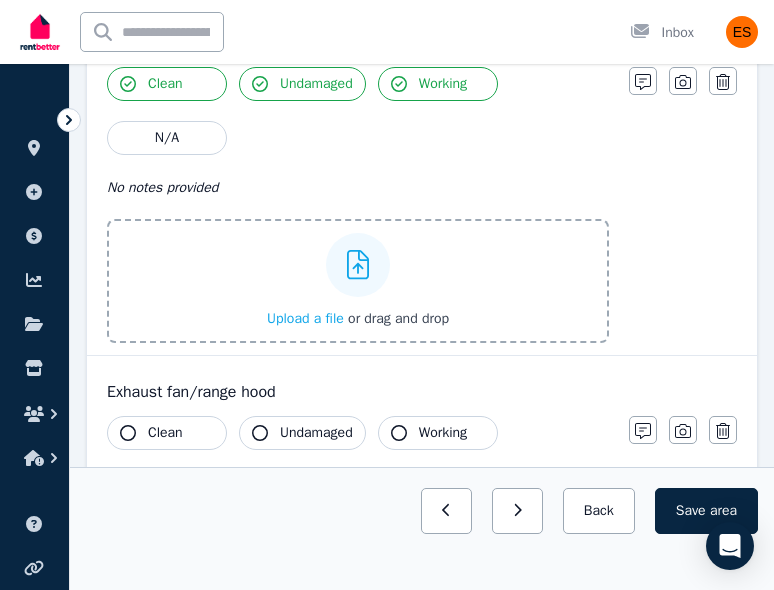 click on "Upload a file" at bounding box center (305, 318) 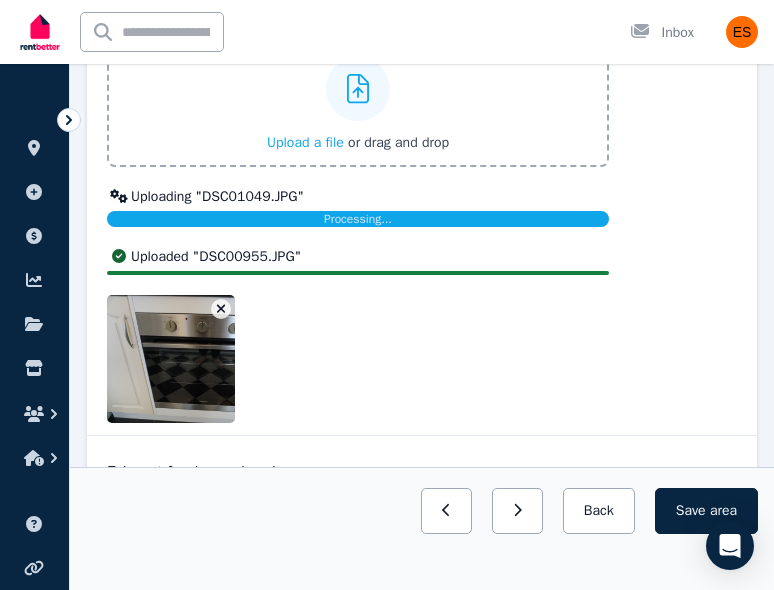 scroll, scrollTop: 5010, scrollLeft: 0, axis: vertical 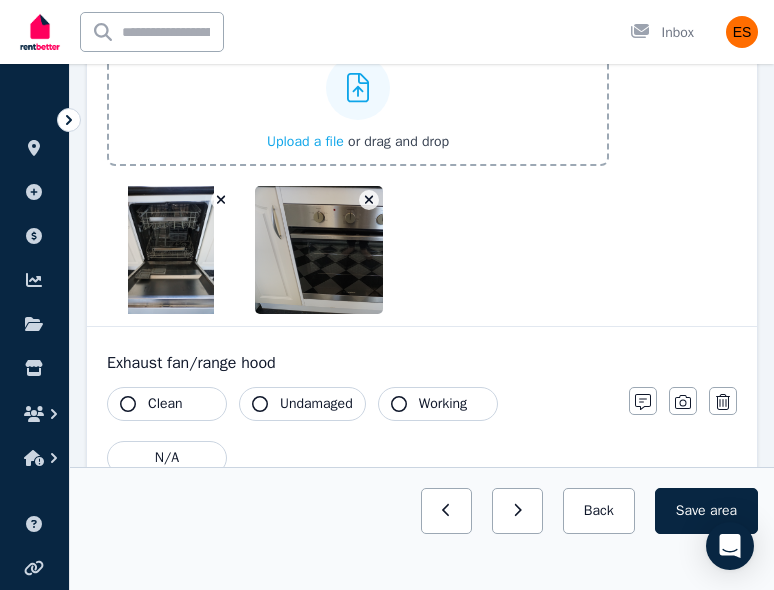 click 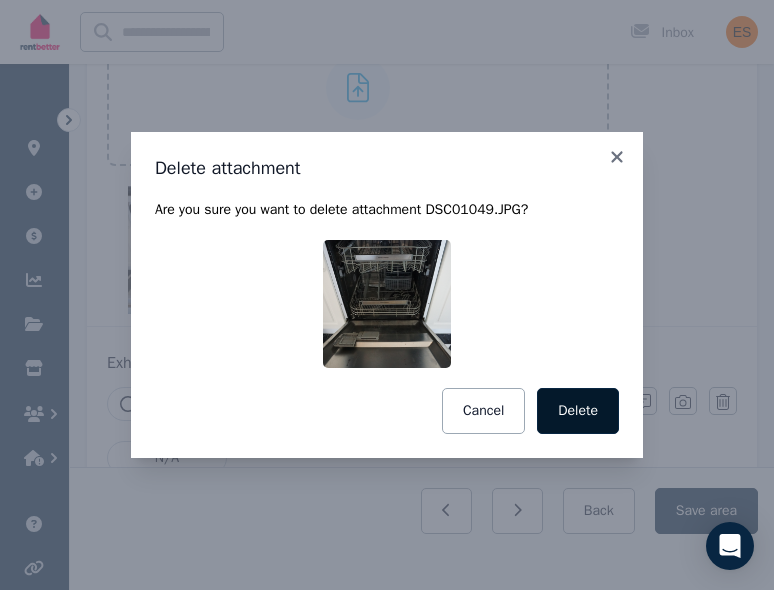 click on "Delete" at bounding box center (578, 411) 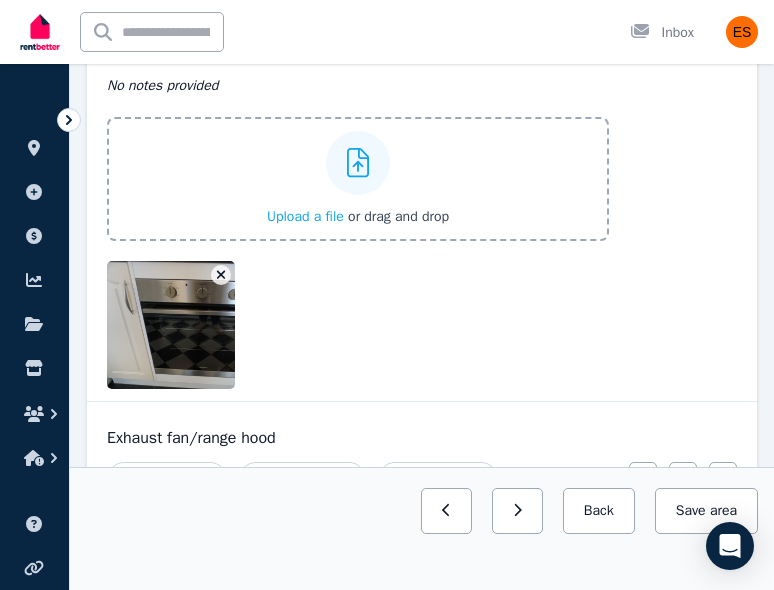 scroll, scrollTop: 4920, scrollLeft: 0, axis: vertical 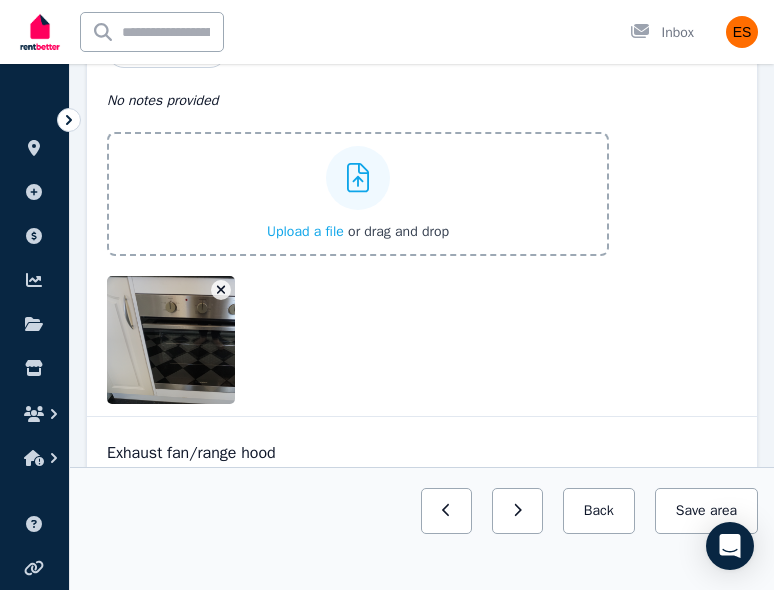 click on "Upload a file" at bounding box center (305, 231) 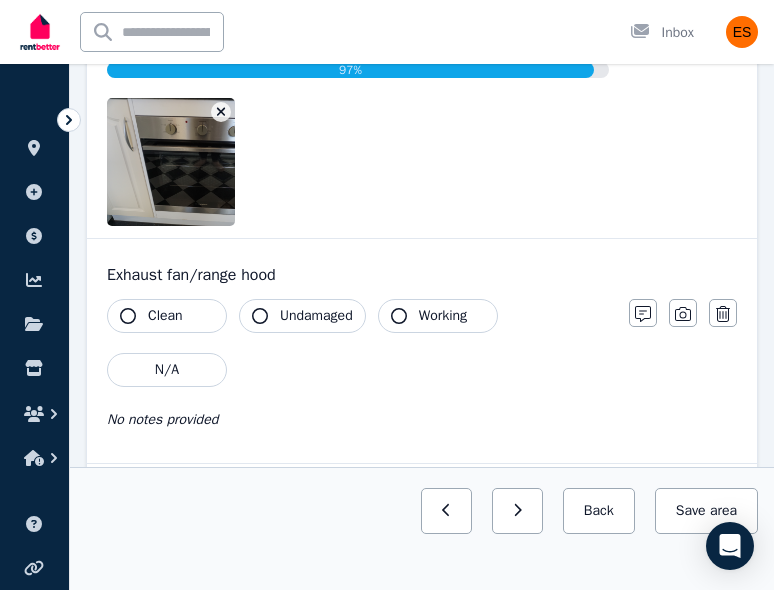 scroll, scrollTop: 5179, scrollLeft: 0, axis: vertical 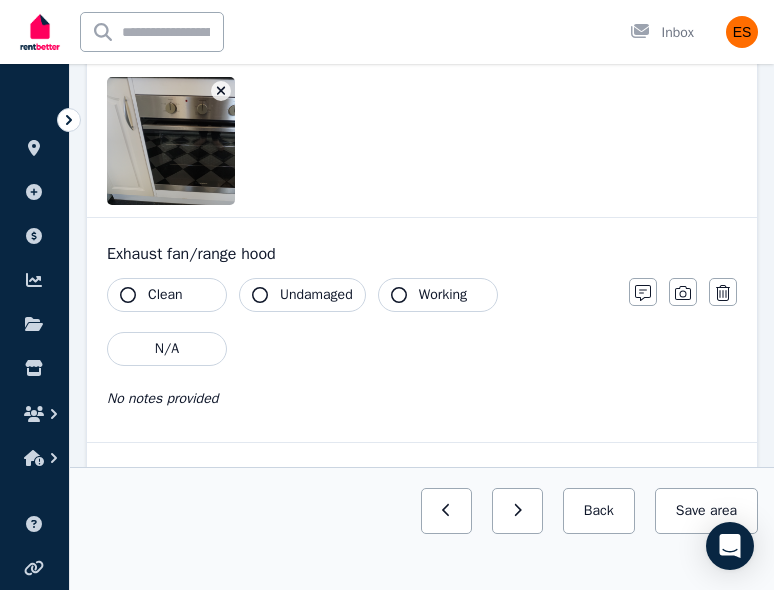 click 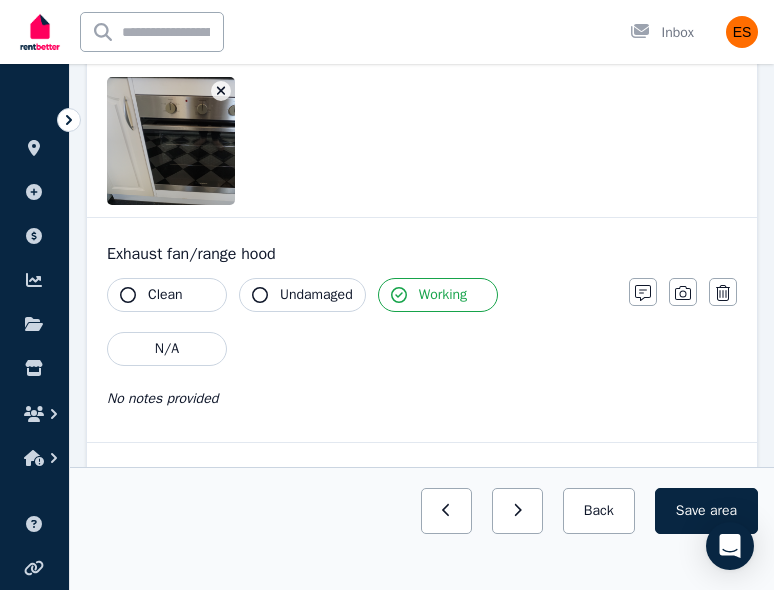 click 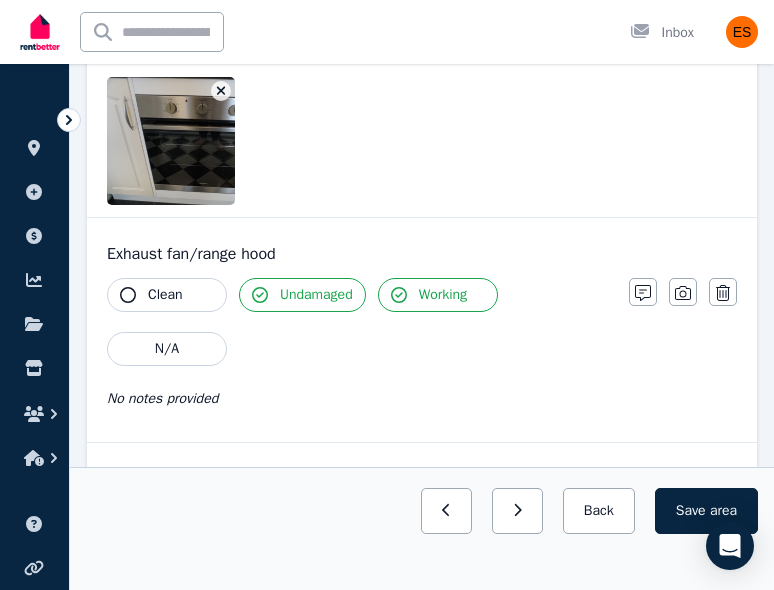 click 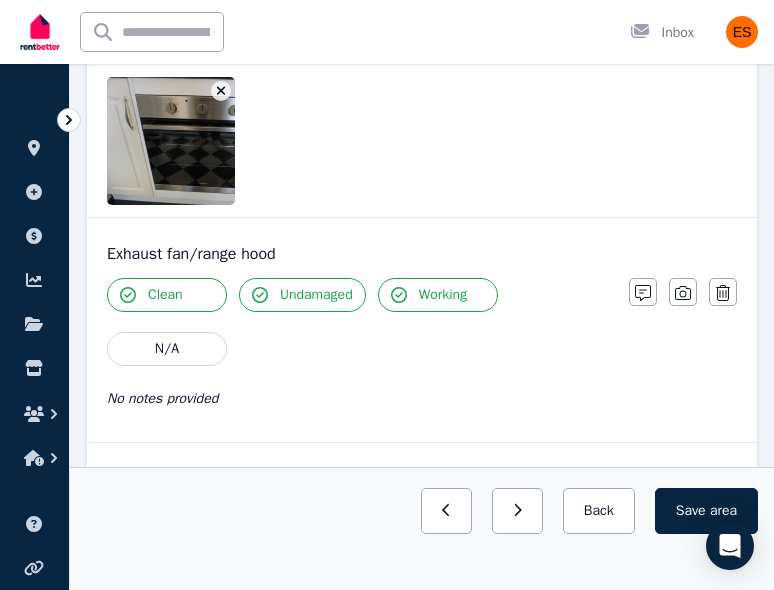 click on "Clean Undamaged Working N/A No notes provided Notes Photo Delete" at bounding box center (422, 354) 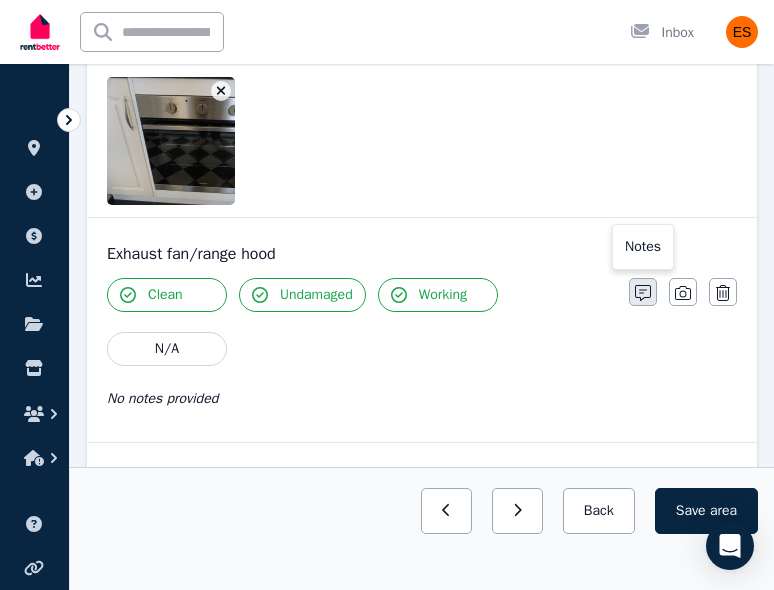 click 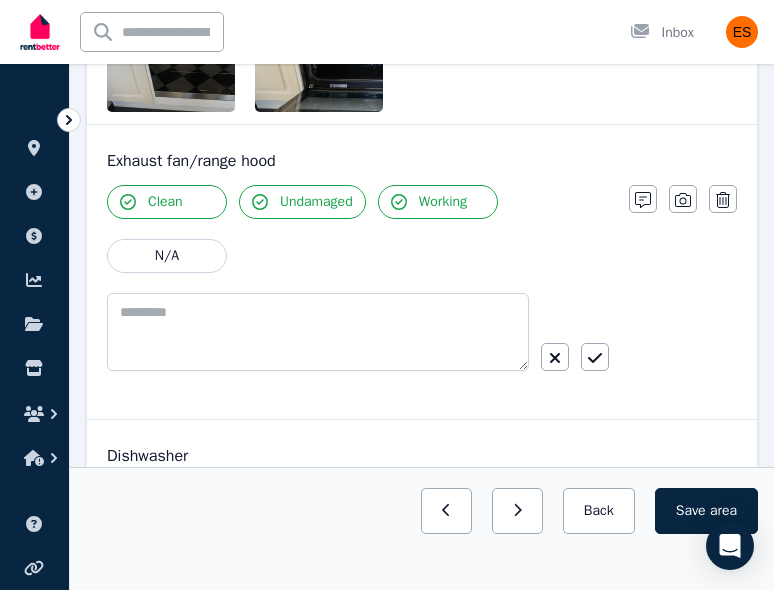 scroll, scrollTop: 5268, scrollLeft: 0, axis: vertical 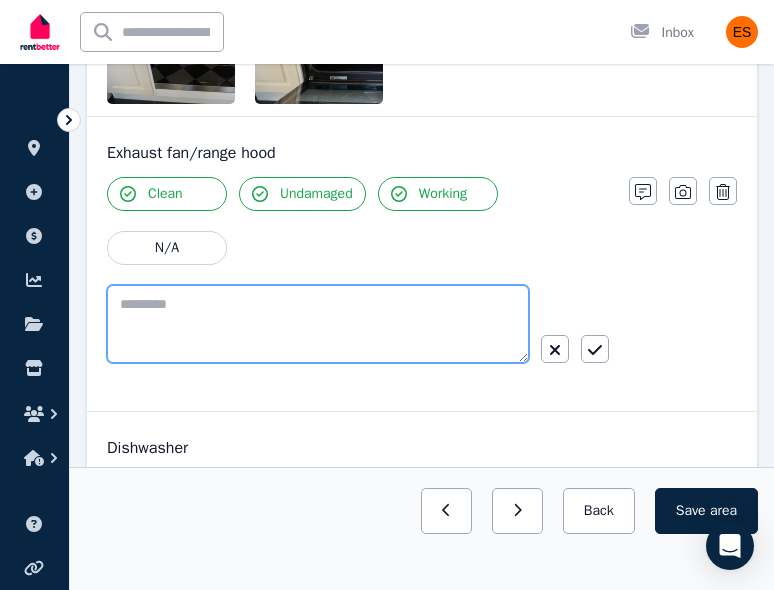 click at bounding box center [318, 324] 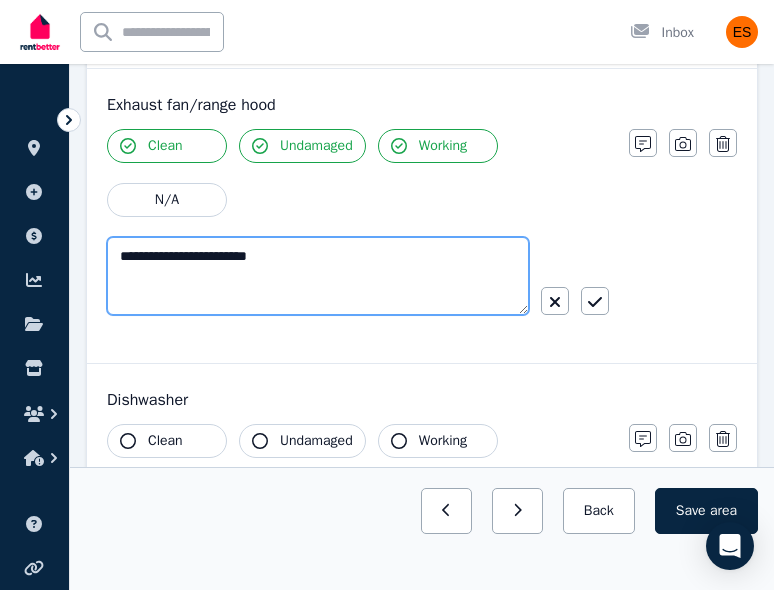 click on "**********" at bounding box center [318, 276] 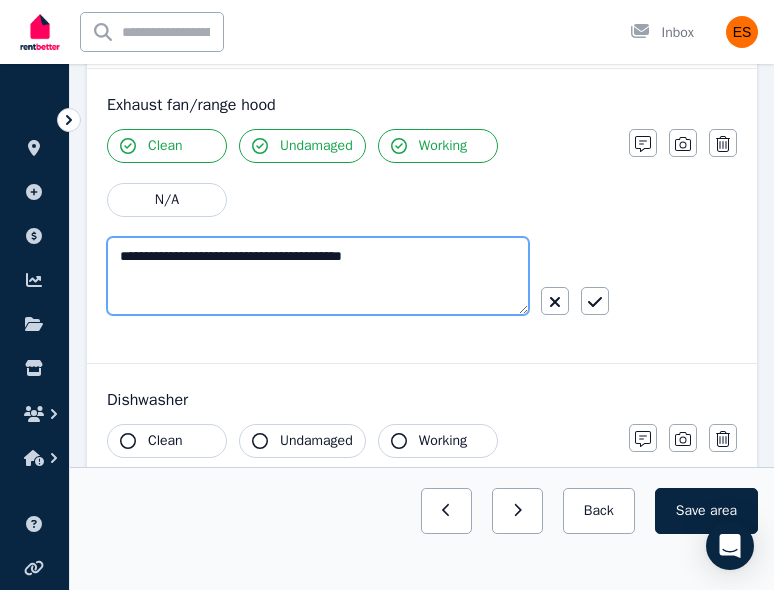 click on "**********" at bounding box center [318, 276] 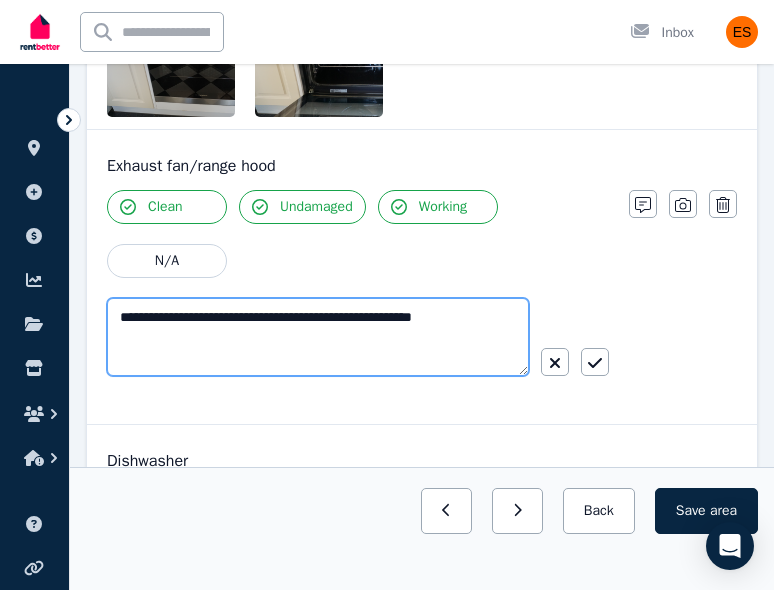 scroll, scrollTop: 5235, scrollLeft: 0, axis: vertical 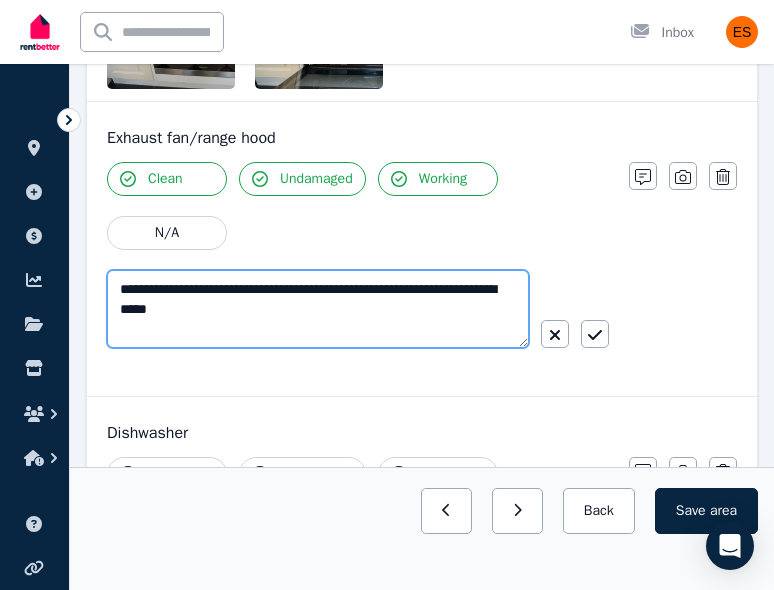 click on "**********" at bounding box center [318, 309] 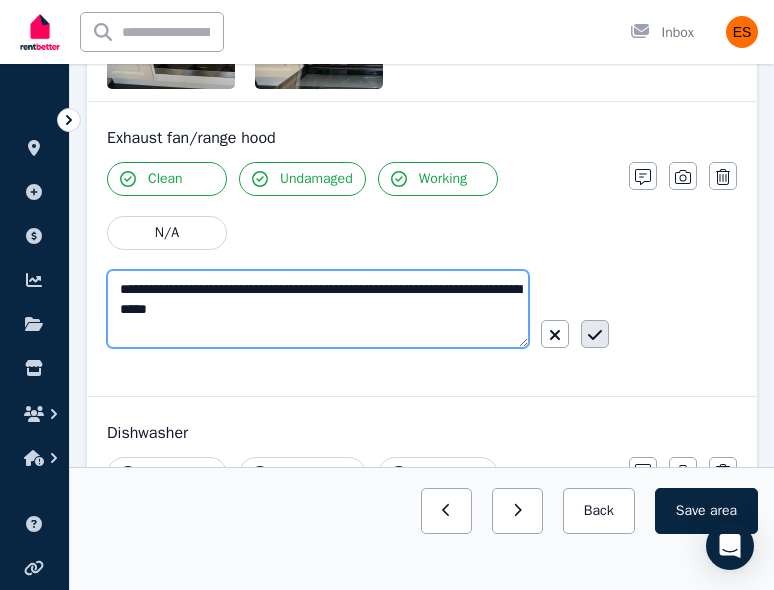type on "**********" 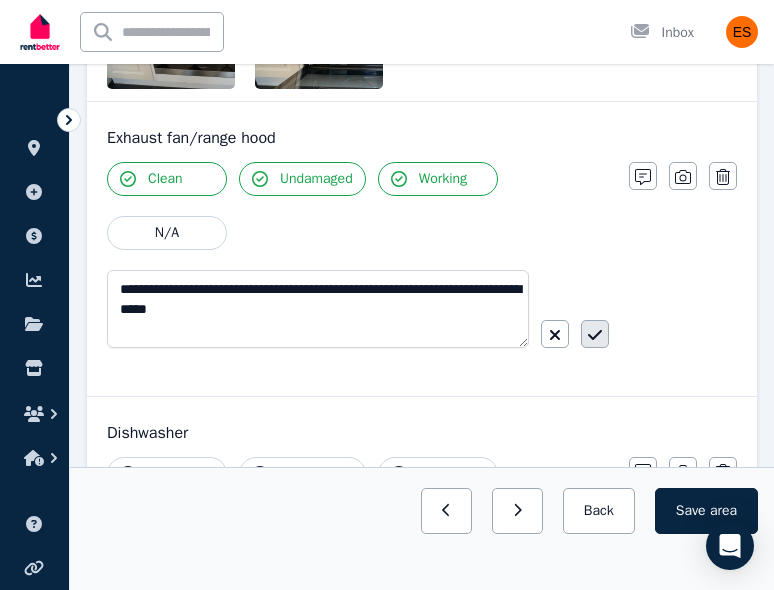 click at bounding box center [595, 334] 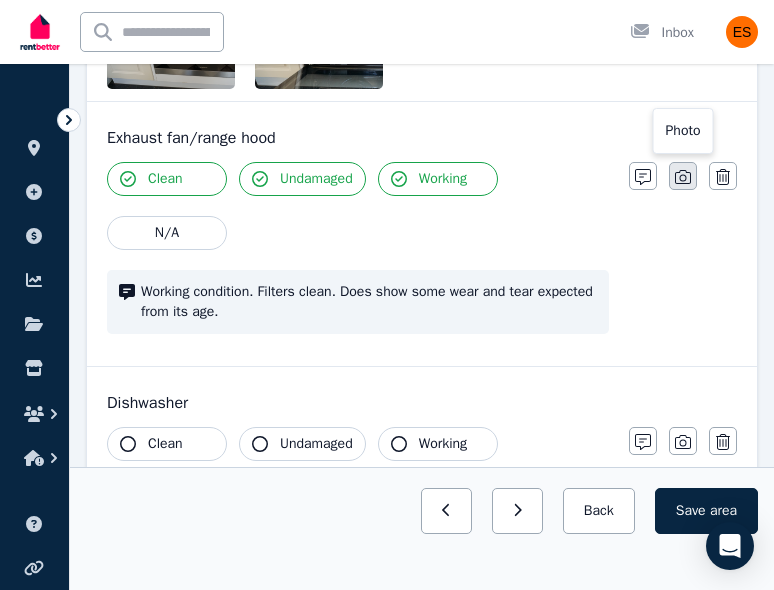 click 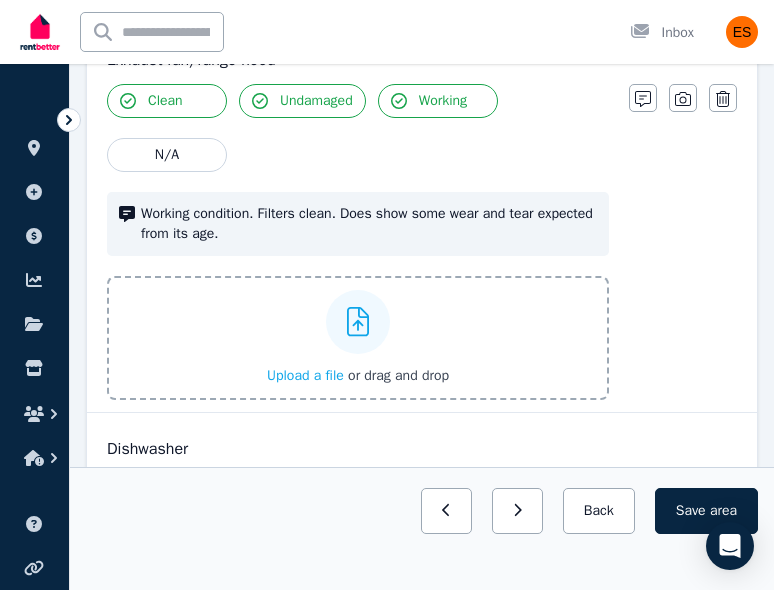 scroll, scrollTop: 5317, scrollLeft: 0, axis: vertical 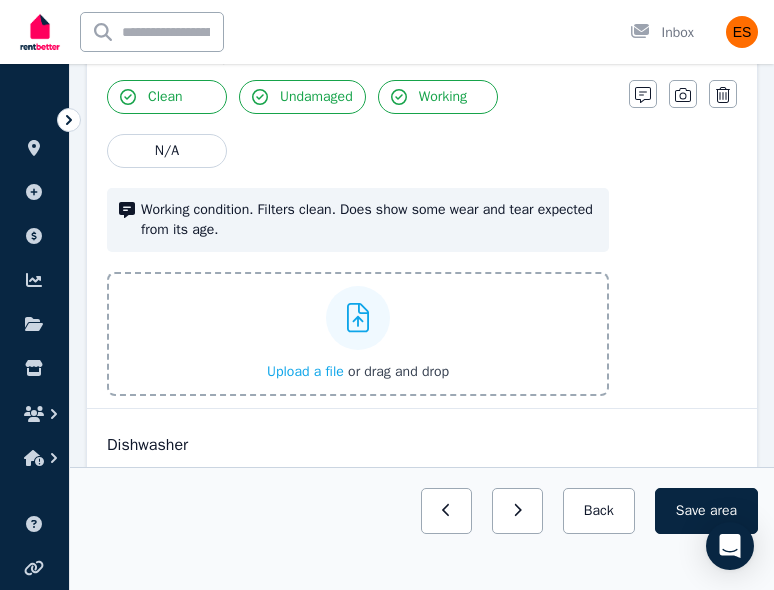click on "Upload a file" at bounding box center [305, 371] 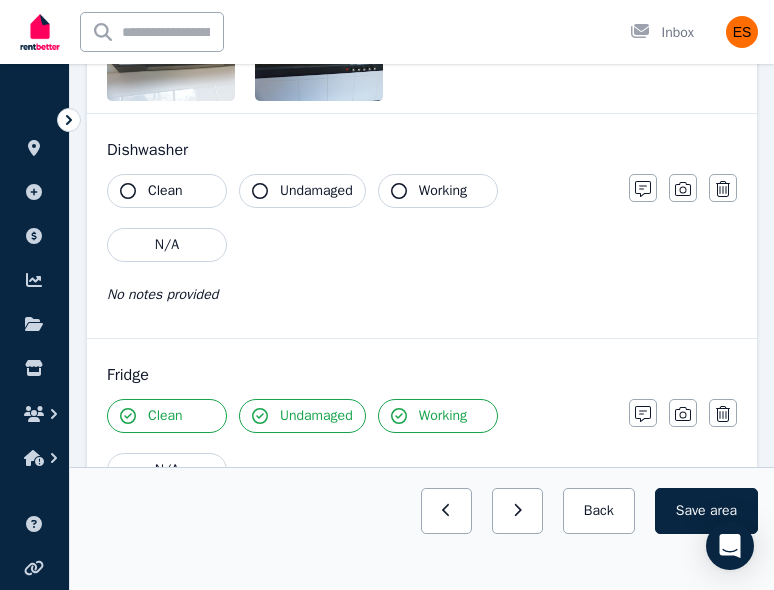 scroll, scrollTop: 5757, scrollLeft: 0, axis: vertical 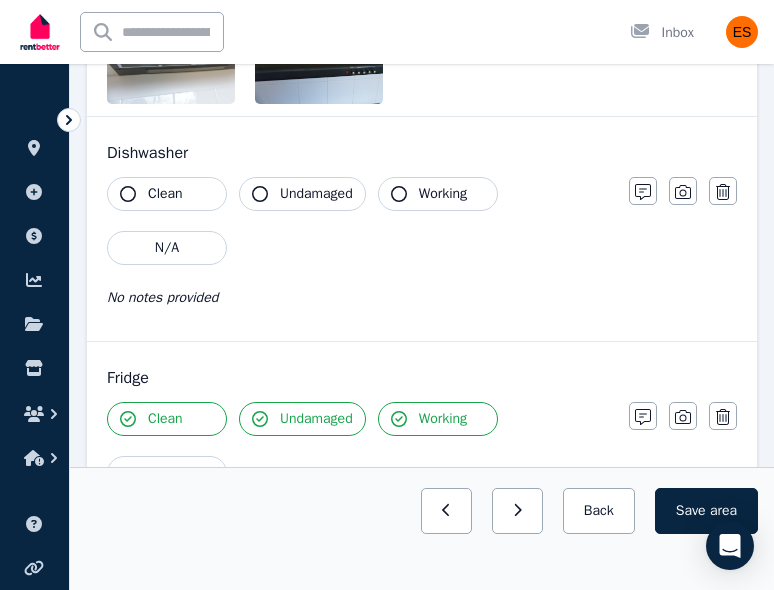 click 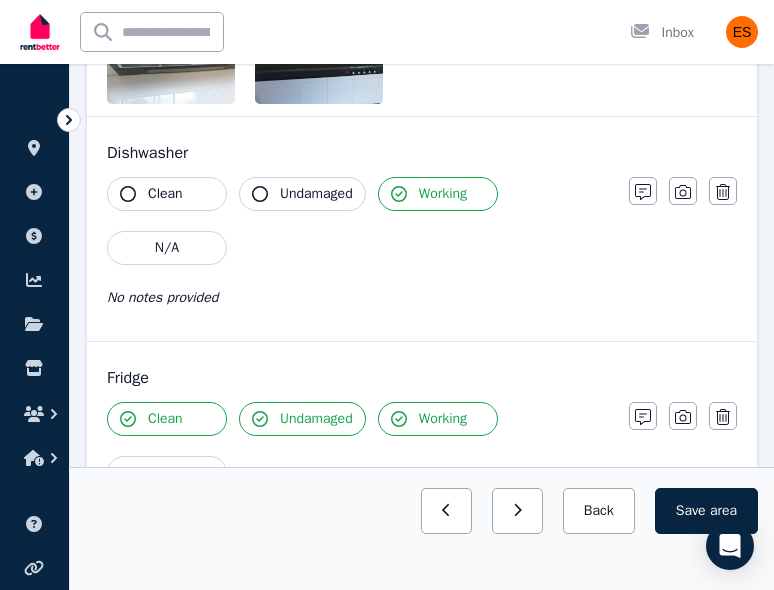 click on "Undamaged" at bounding box center [302, 194] 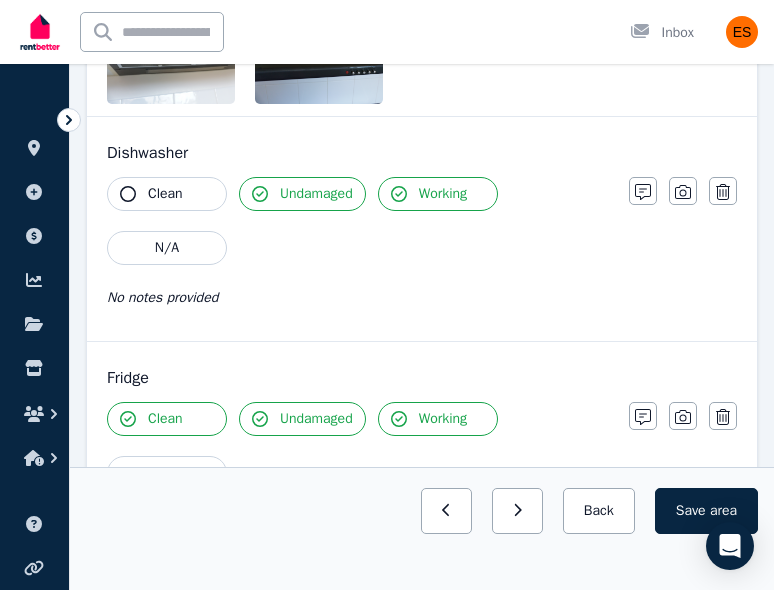 click on "Clean" at bounding box center (165, 194) 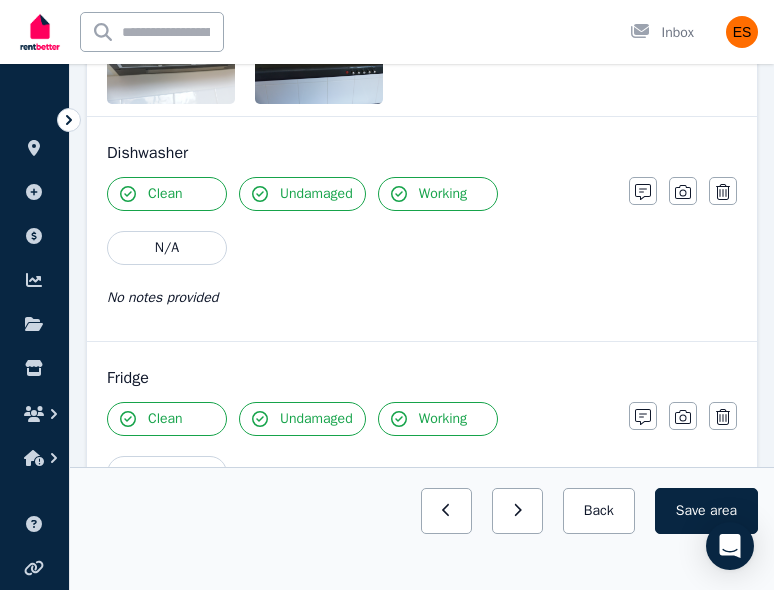 click at bounding box center (683, 191) 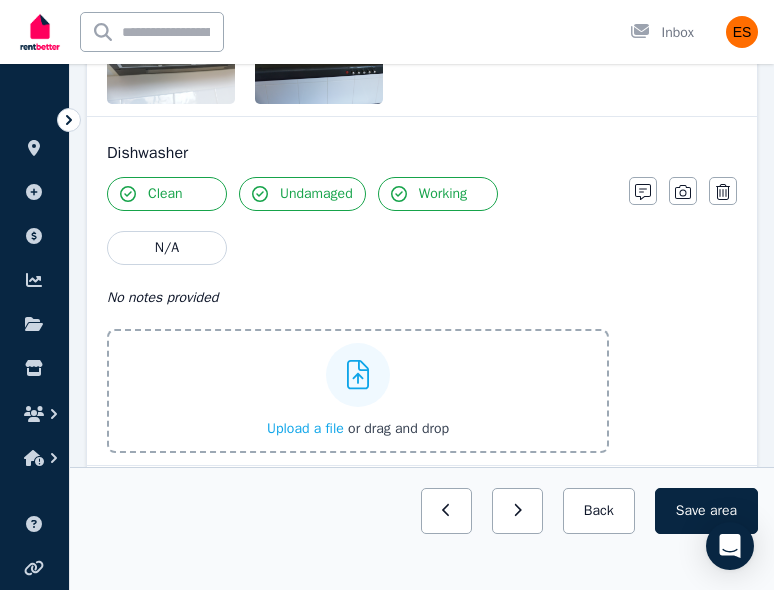 scroll, scrollTop: 5881, scrollLeft: 0, axis: vertical 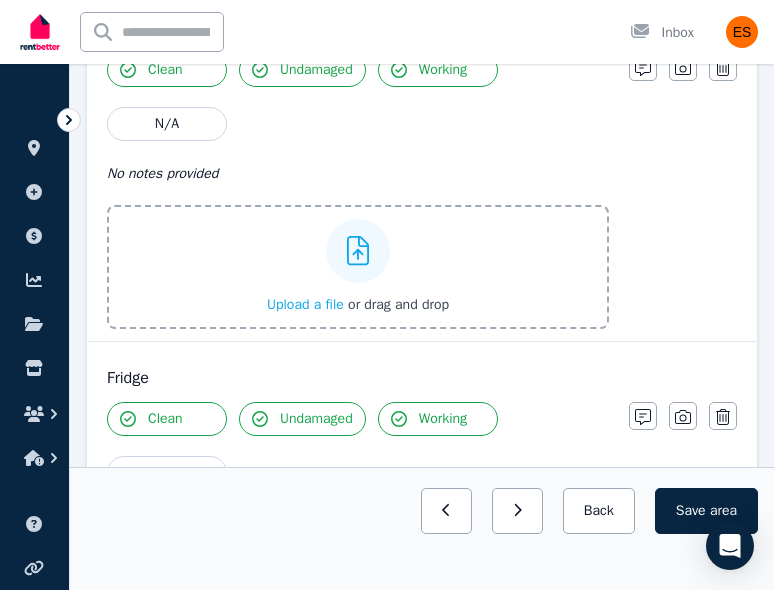 click on "Upload a file" at bounding box center [305, 304] 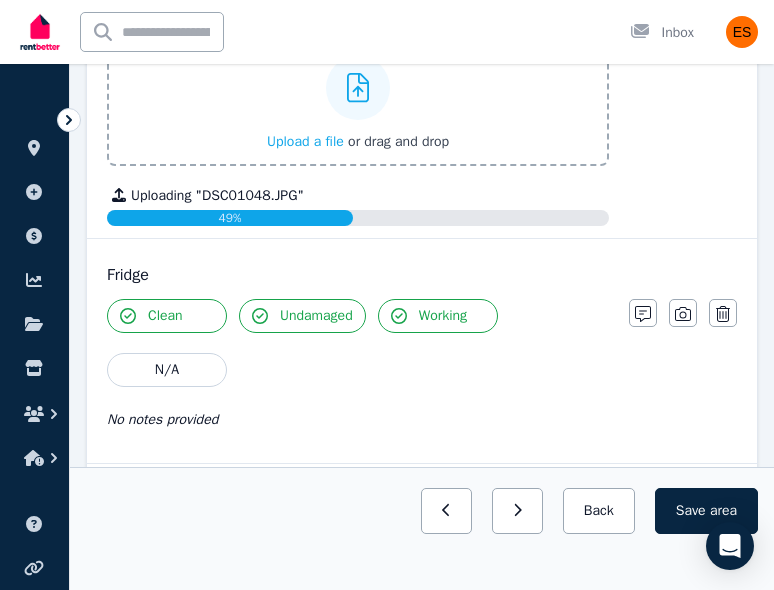 scroll, scrollTop: 6045, scrollLeft: 0, axis: vertical 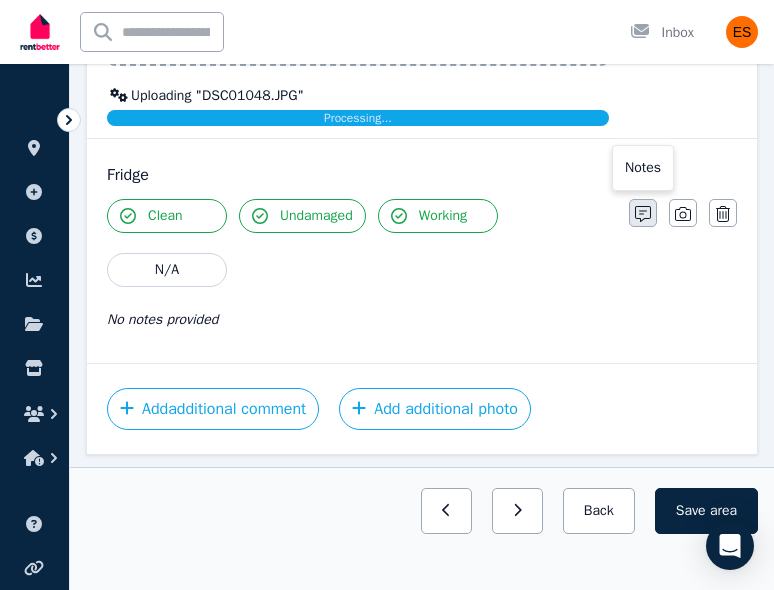click 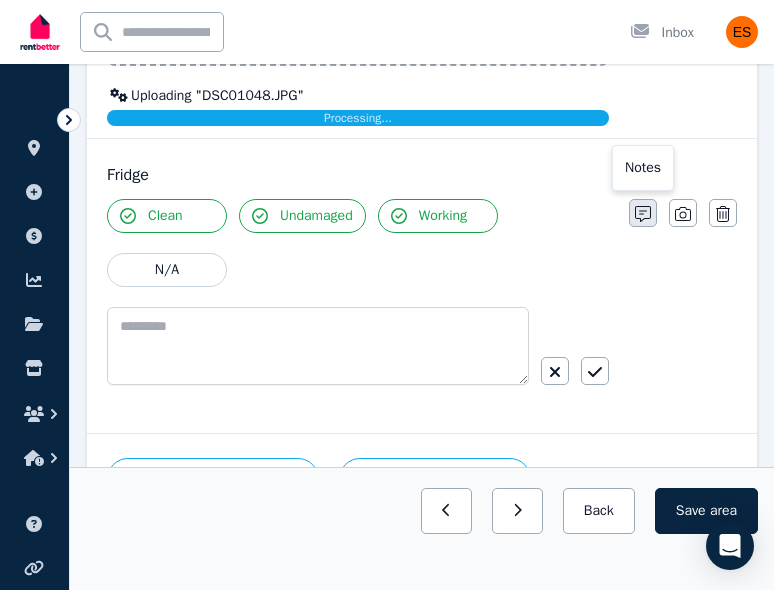 scroll, scrollTop: 6214, scrollLeft: 0, axis: vertical 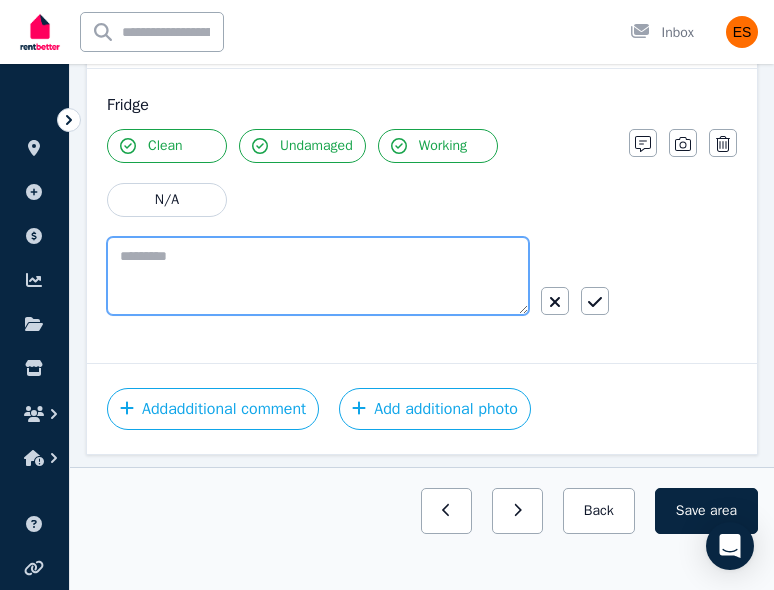 click at bounding box center [318, 276] 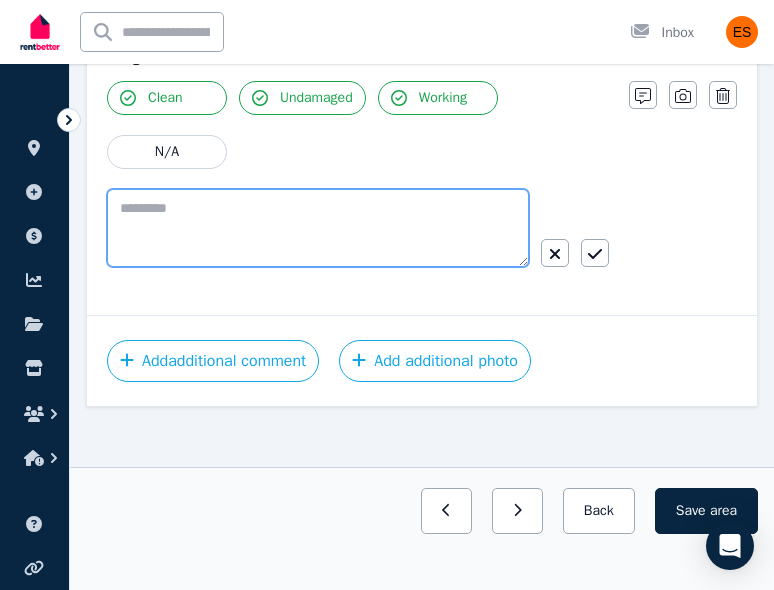 scroll, scrollTop: 6302, scrollLeft: 0, axis: vertical 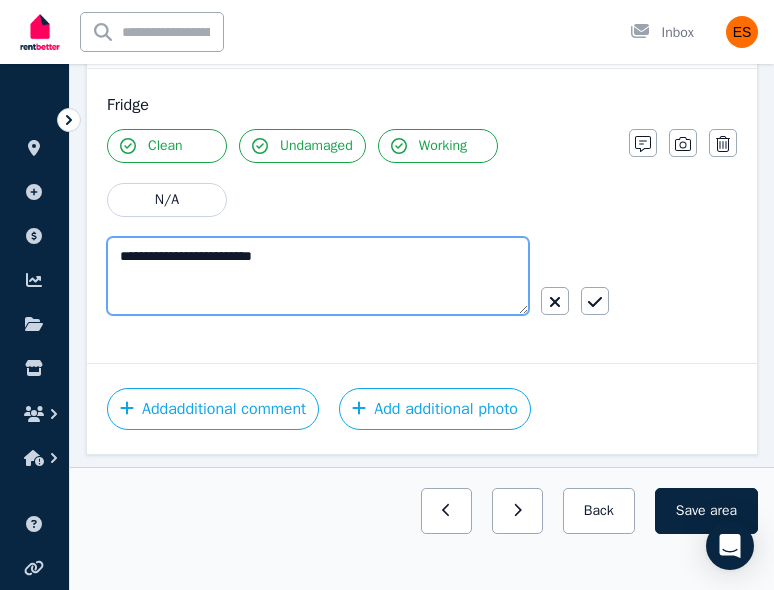 type on "**********" 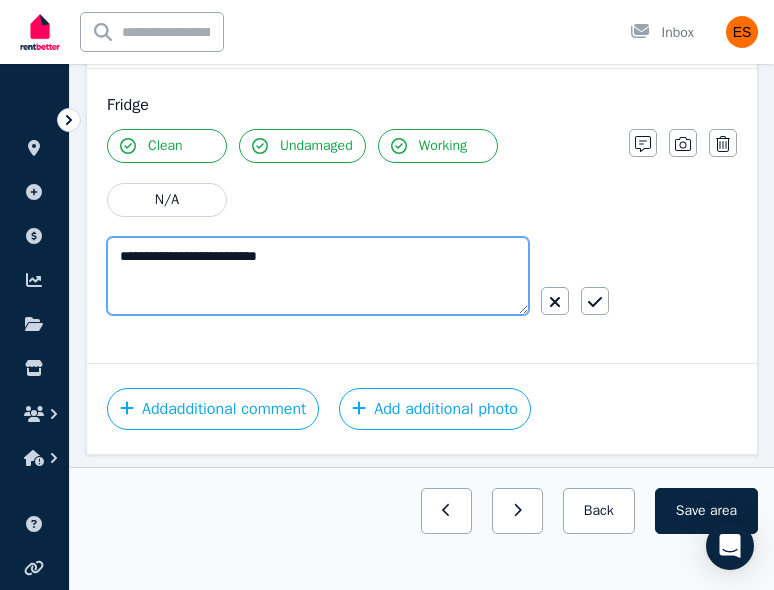 click on "**********" at bounding box center (318, 276) 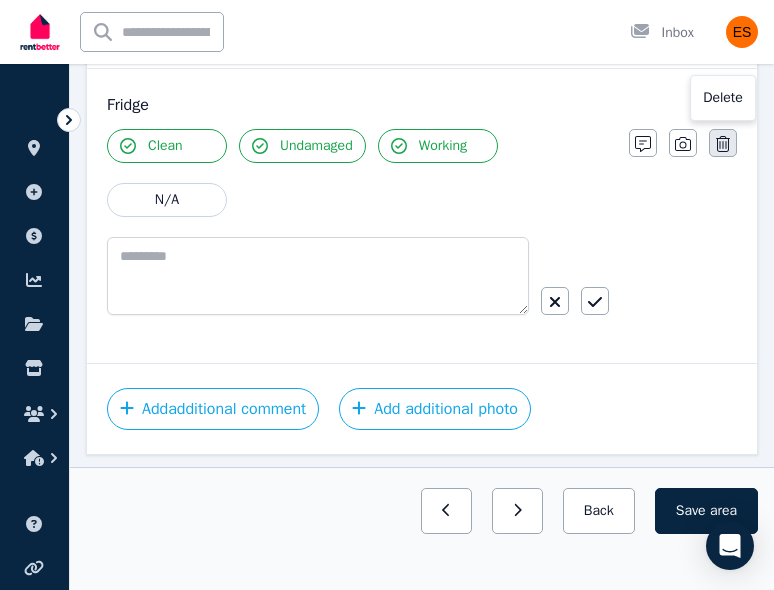 click 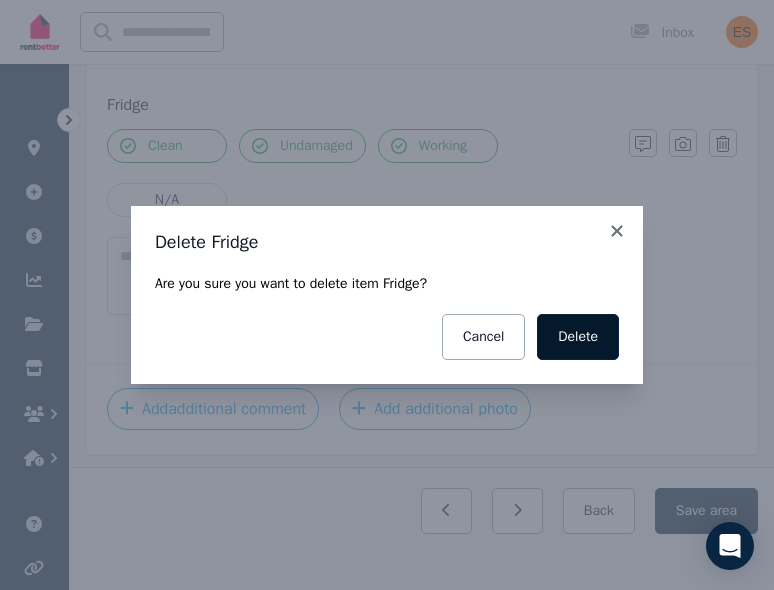 click on "Delete" at bounding box center (578, 337) 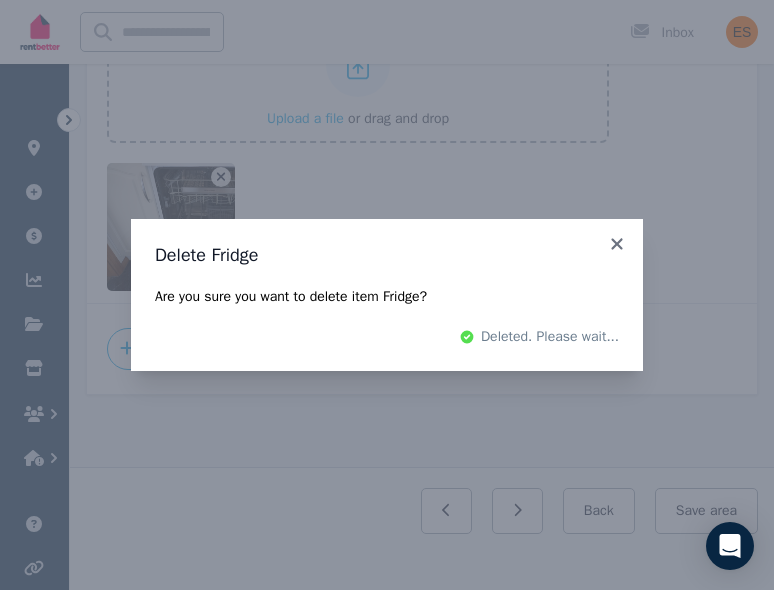 scroll, scrollTop: 6007, scrollLeft: 0, axis: vertical 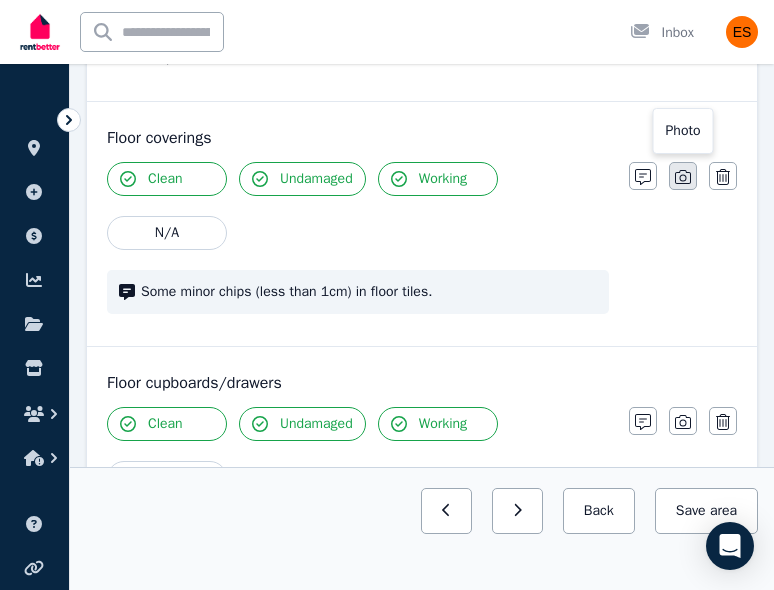 click 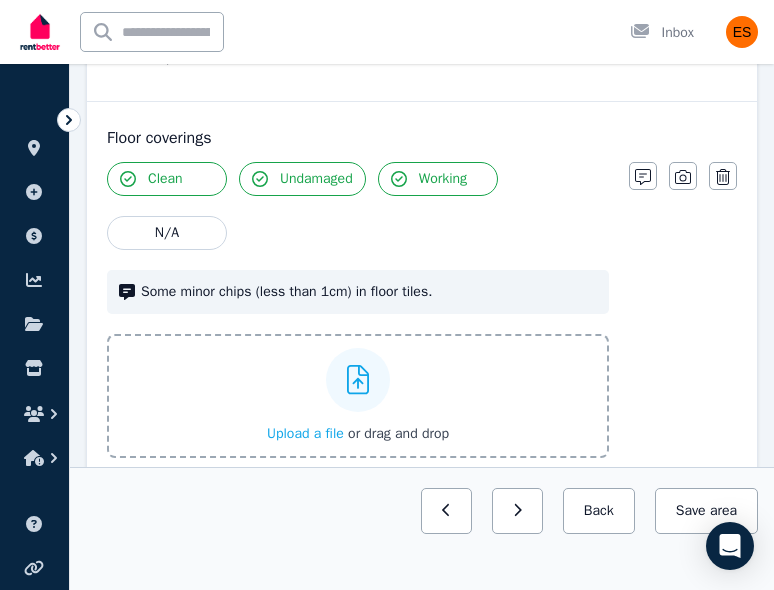 scroll, scrollTop: 2870, scrollLeft: 0, axis: vertical 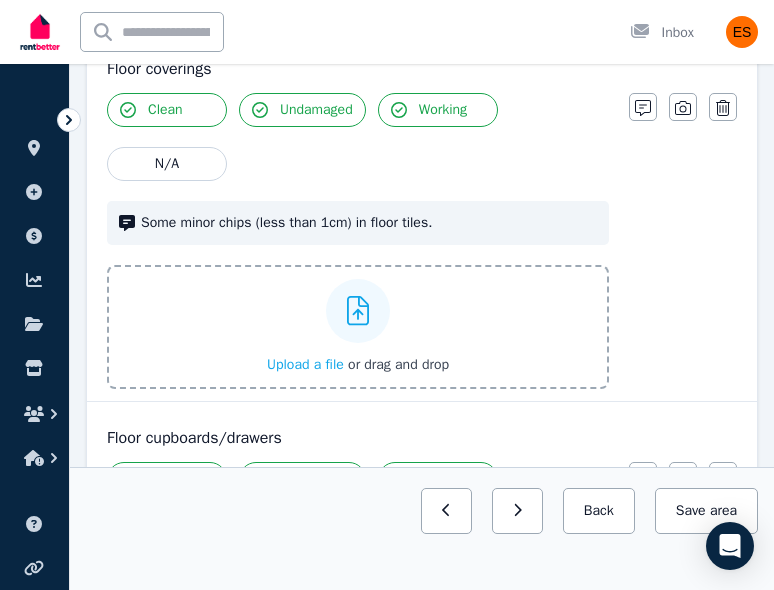 click on "Upload a file" at bounding box center [305, 364] 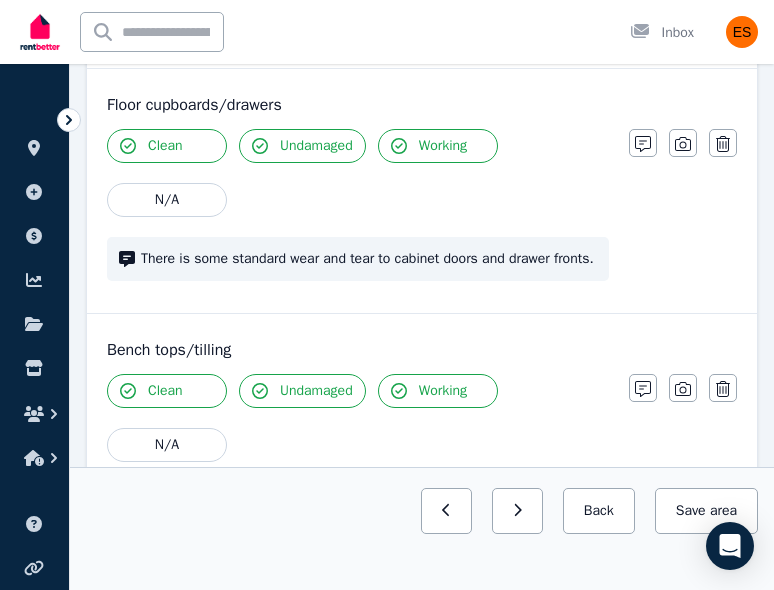 scroll, scrollTop: 3205, scrollLeft: 0, axis: vertical 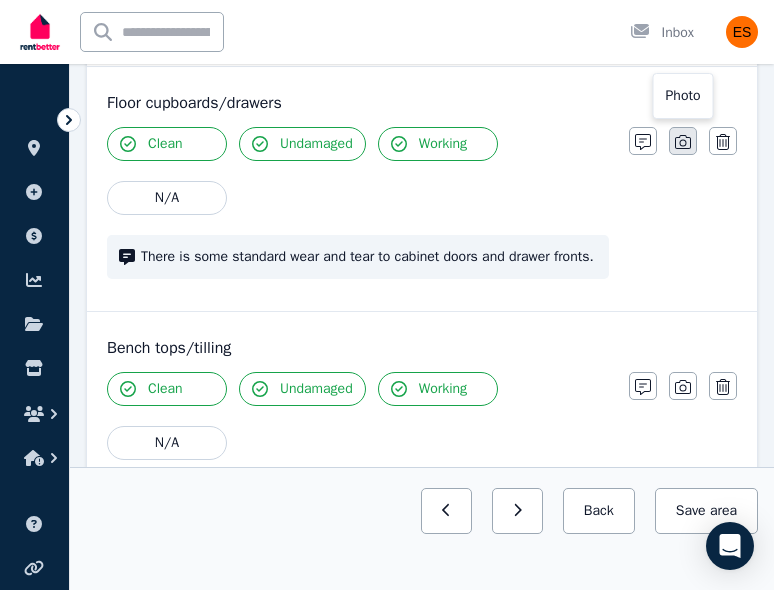 click 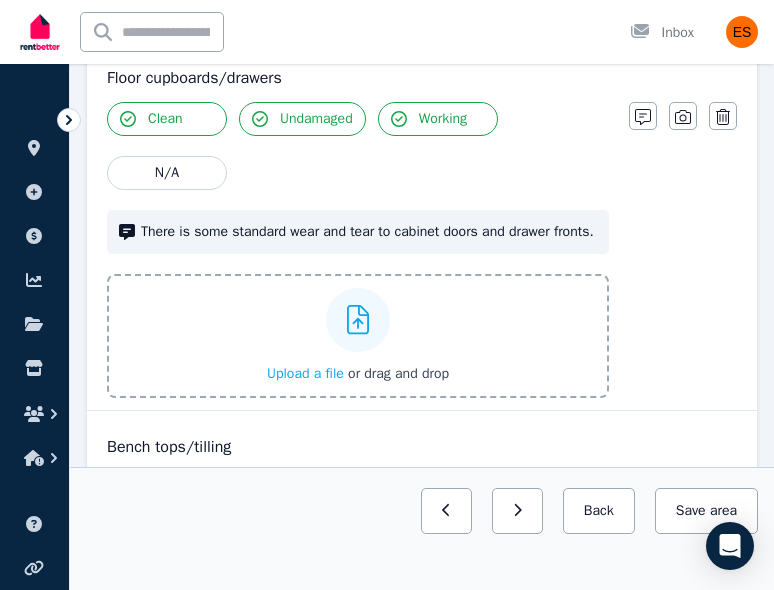 scroll, scrollTop: 3234, scrollLeft: 0, axis: vertical 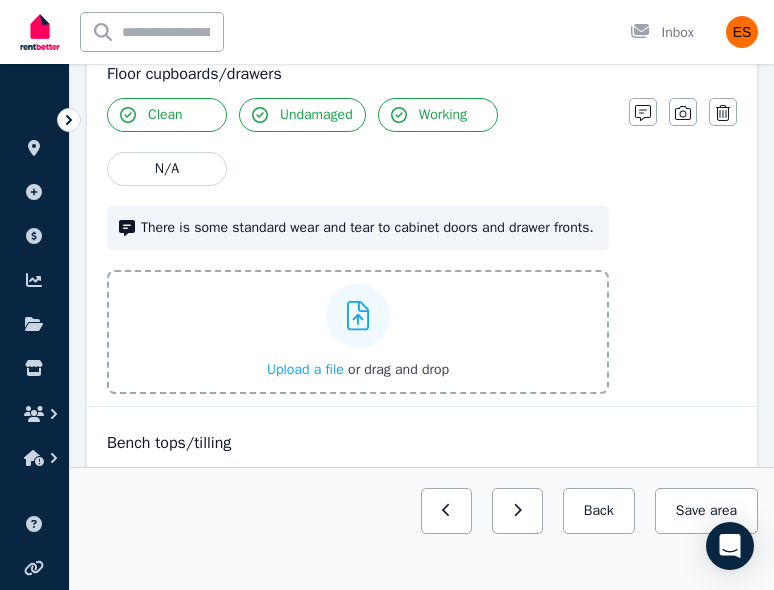 click on "Upload a file" at bounding box center (305, 369) 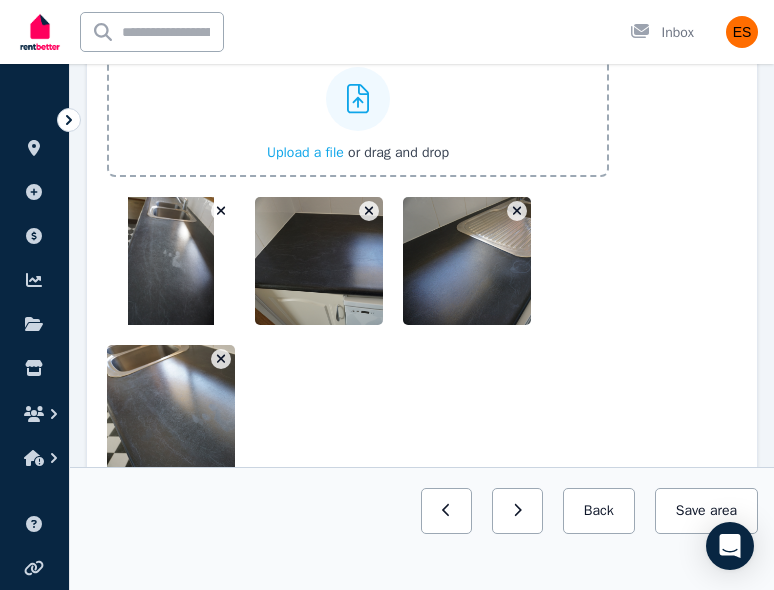 scroll, scrollTop: 4689, scrollLeft: 0, axis: vertical 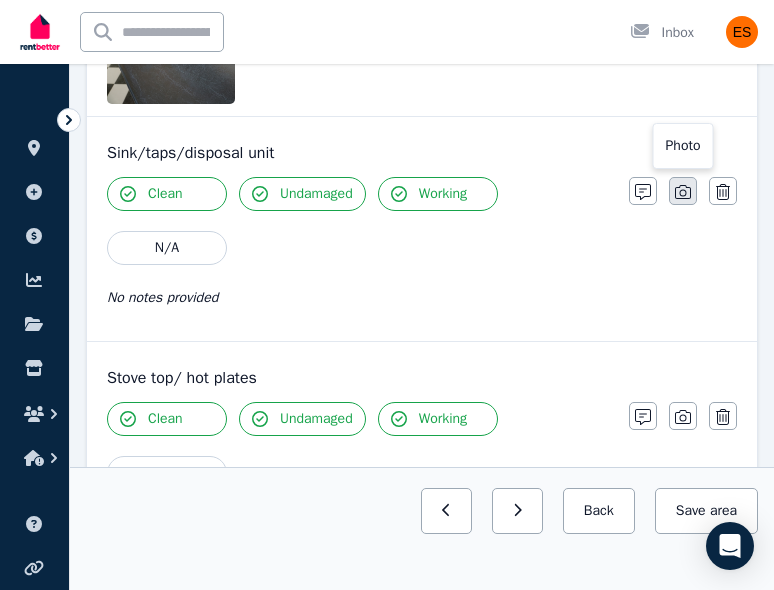 click 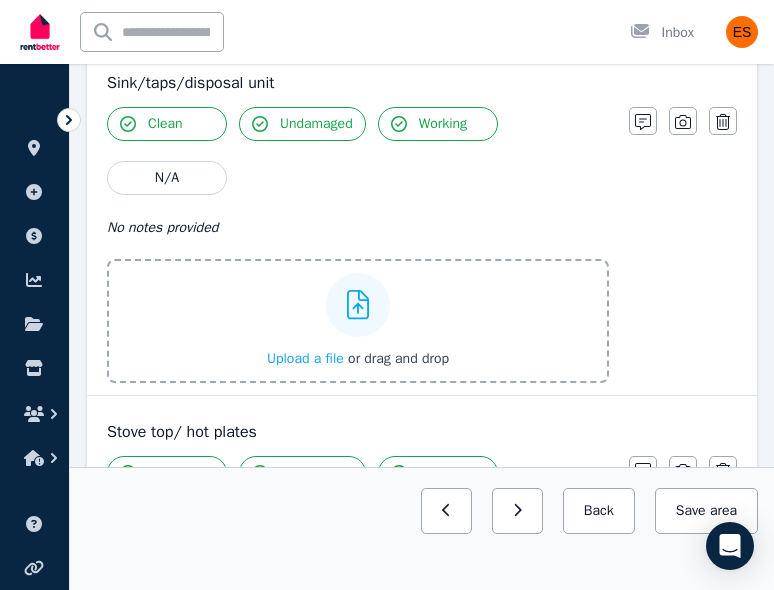 scroll, scrollTop: 4766, scrollLeft: 0, axis: vertical 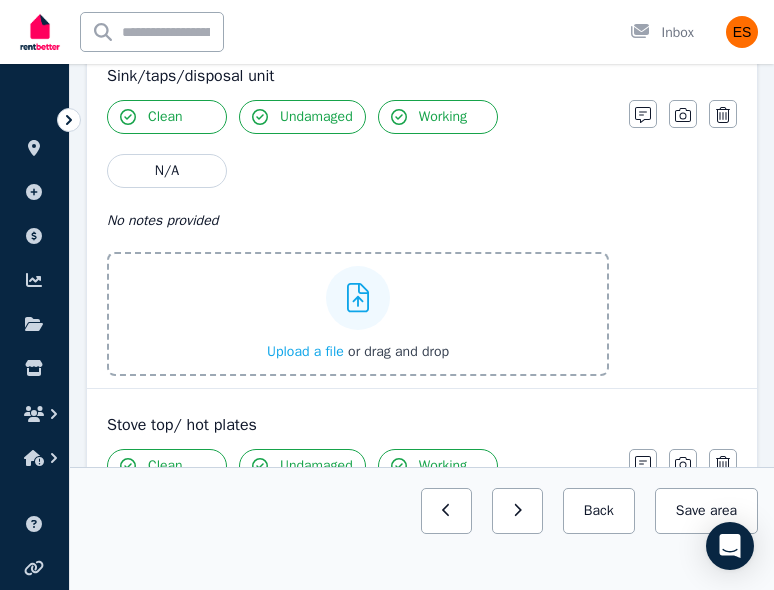 click on "Upload a file" at bounding box center (305, 351) 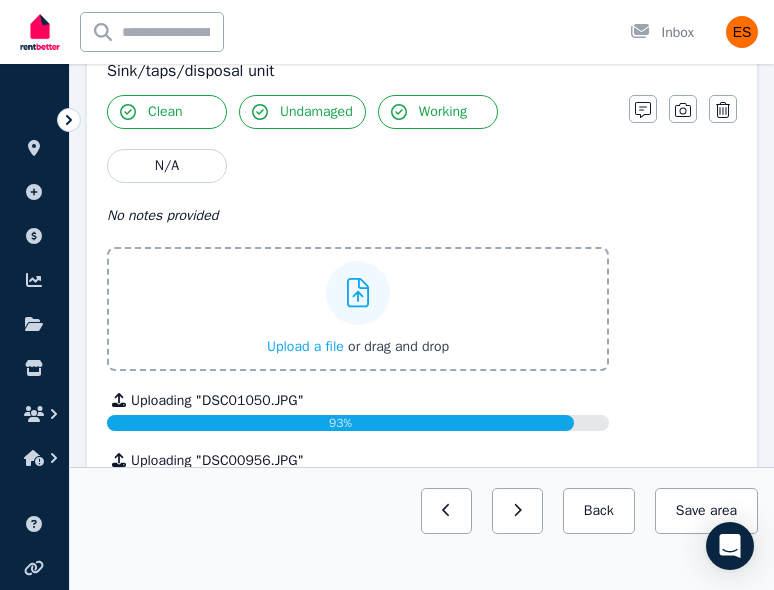 scroll, scrollTop: 4588, scrollLeft: 0, axis: vertical 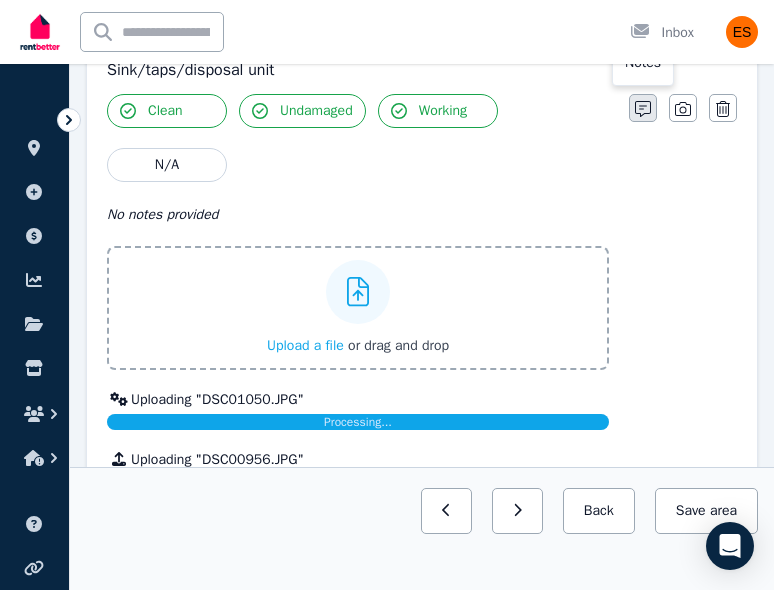 click 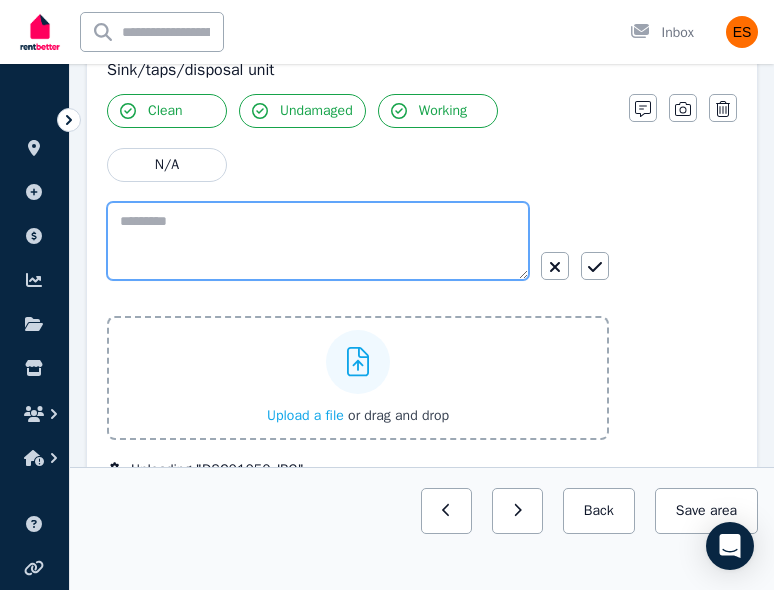click at bounding box center [318, 241] 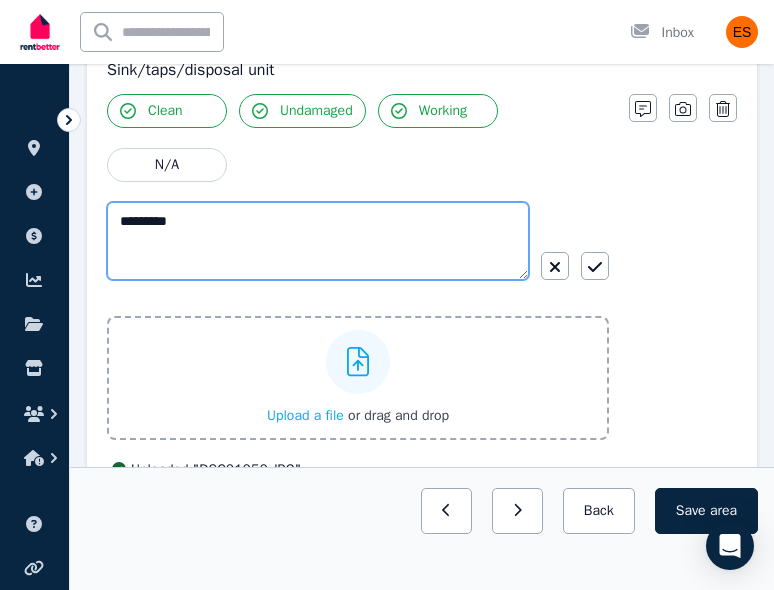 click on "*********" at bounding box center [318, 241] 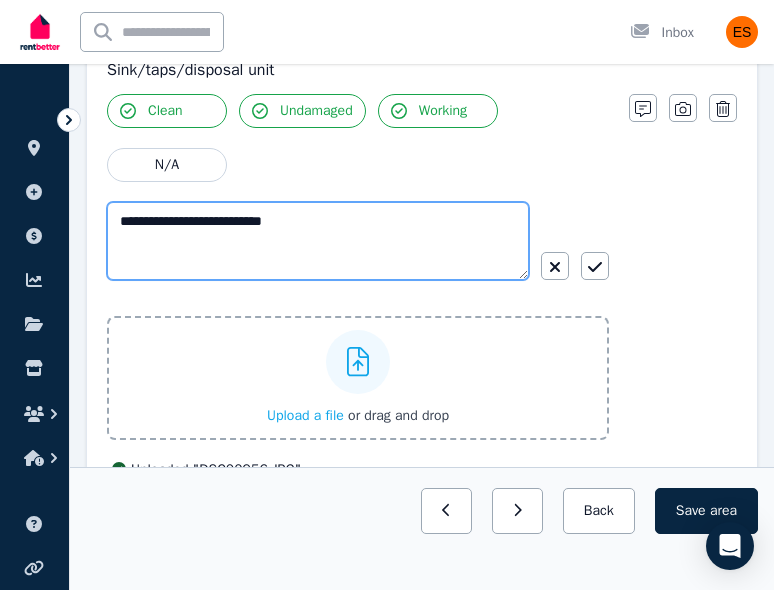 type on "**********" 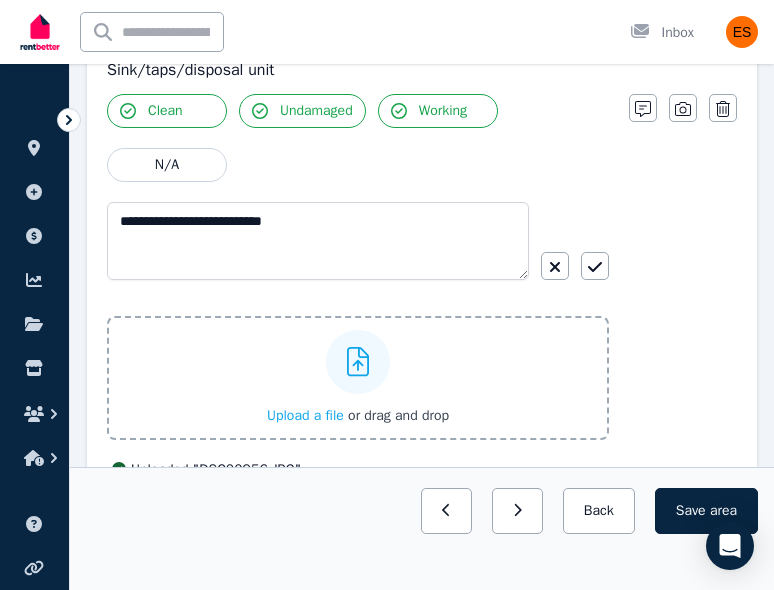 click 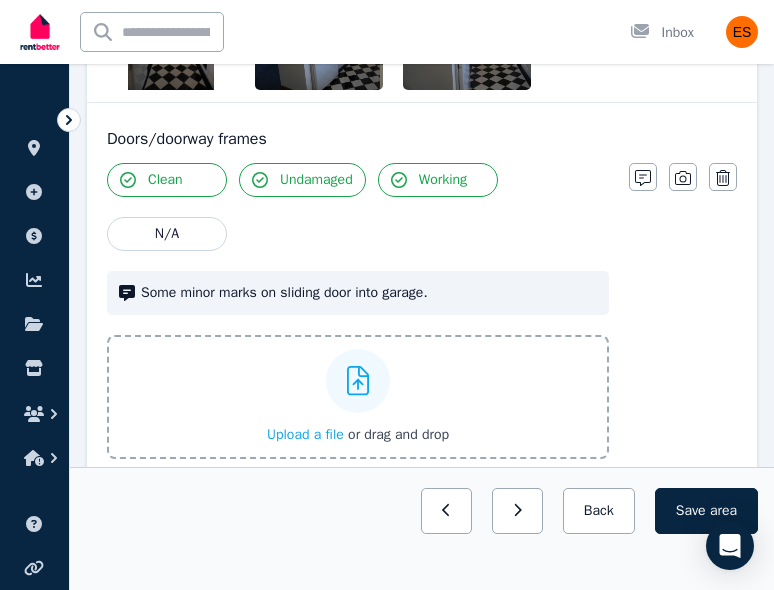 scroll, scrollTop: 704, scrollLeft: 0, axis: vertical 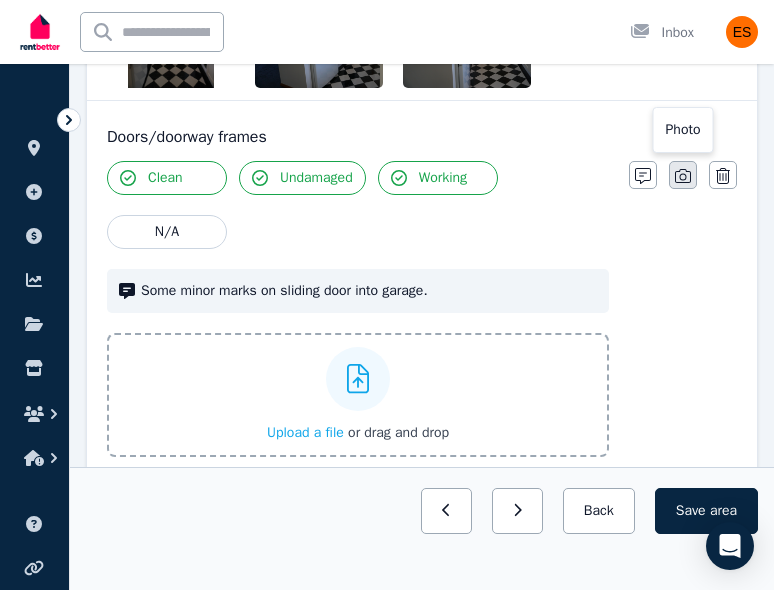 click 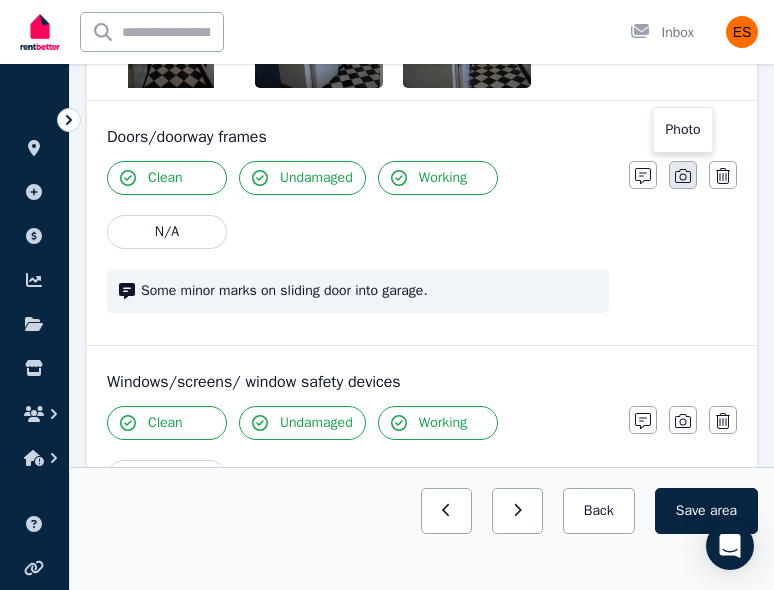 click 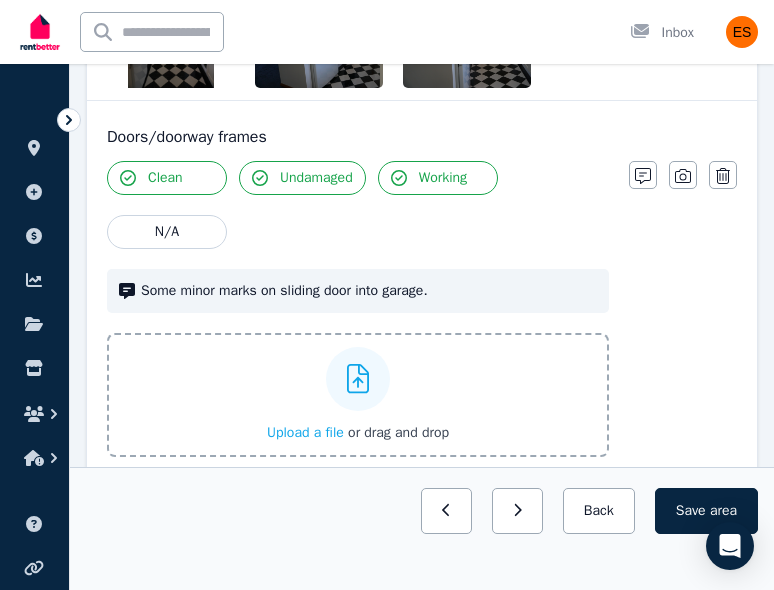 click on "Upload a file" at bounding box center [305, 432] 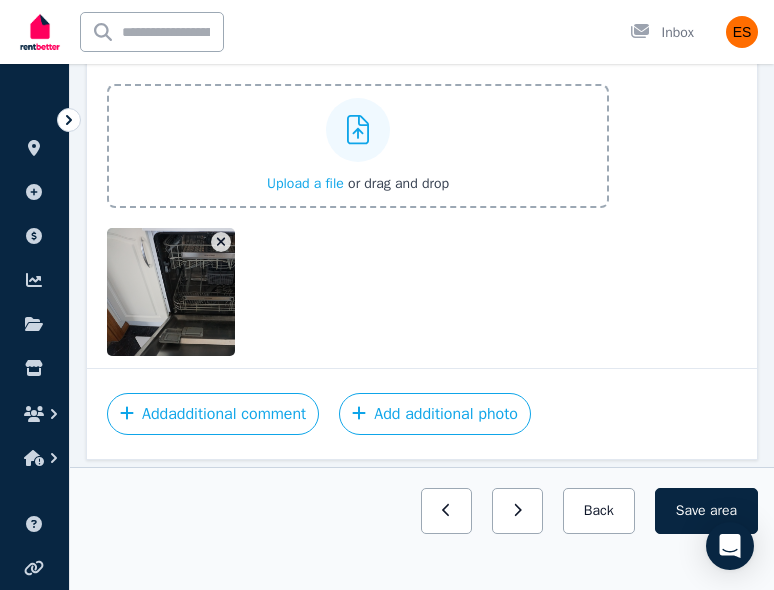 scroll, scrollTop: 6958, scrollLeft: 0, axis: vertical 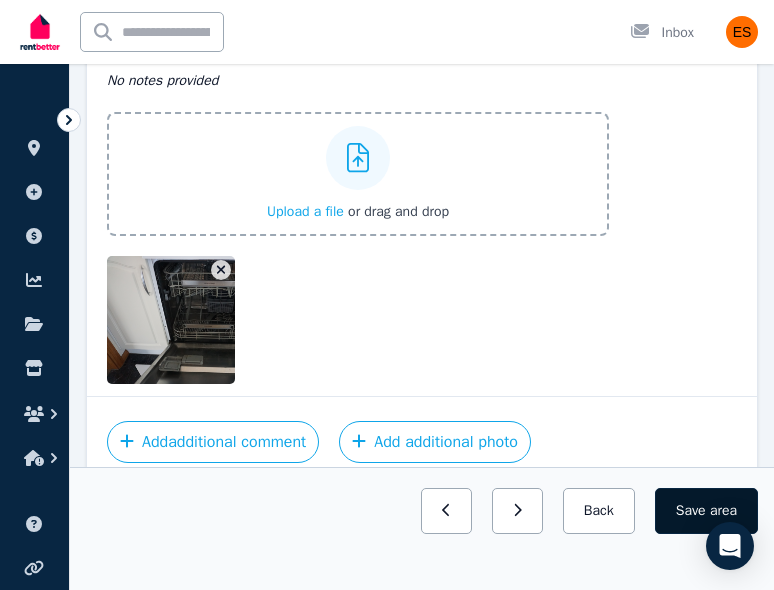 click on "Save   area" at bounding box center [706, 511] 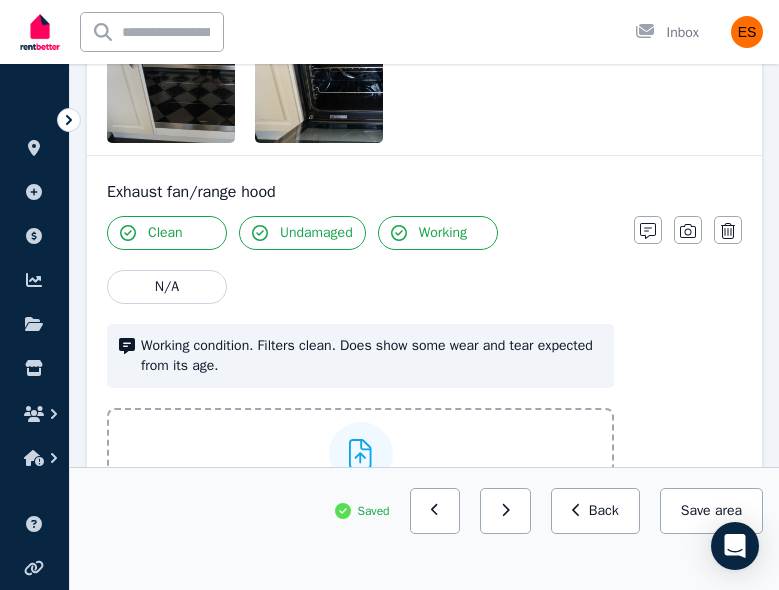 scroll, scrollTop: 6177, scrollLeft: 0, axis: vertical 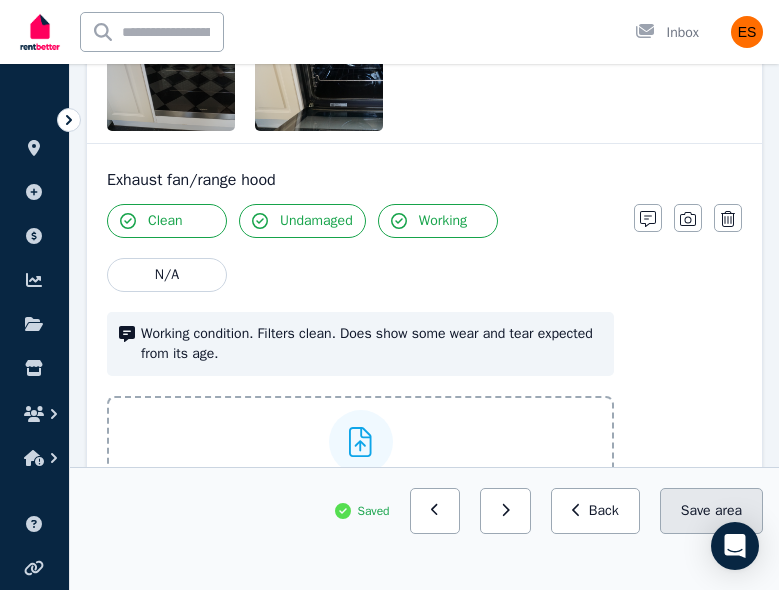 click on "Save   area" at bounding box center [711, 511] 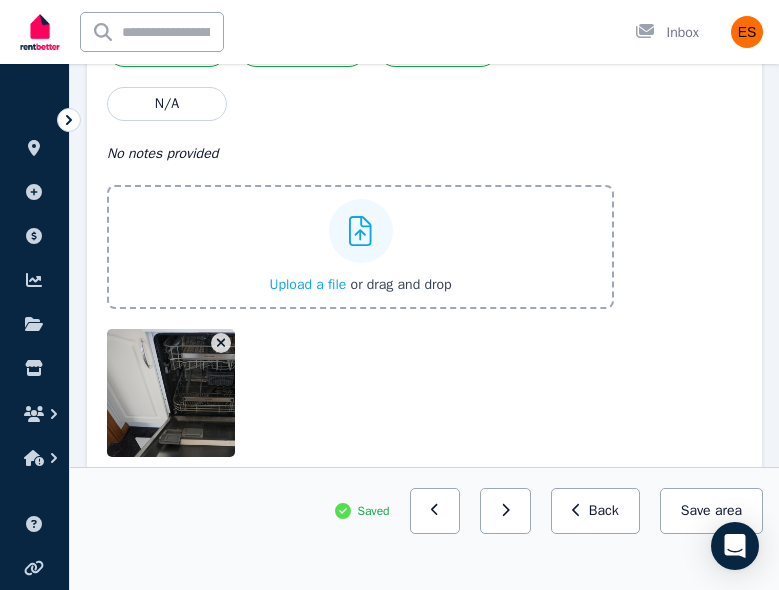 scroll, scrollTop: 7071, scrollLeft: 0, axis: vertical 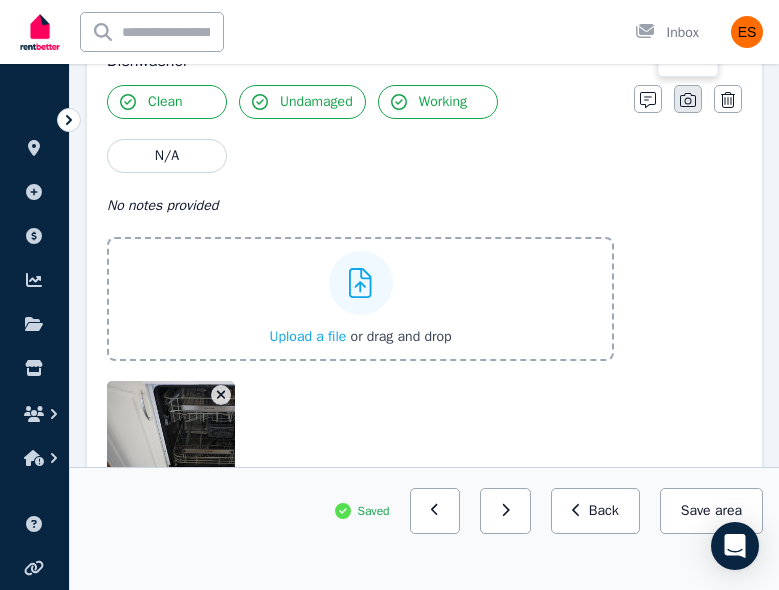 click 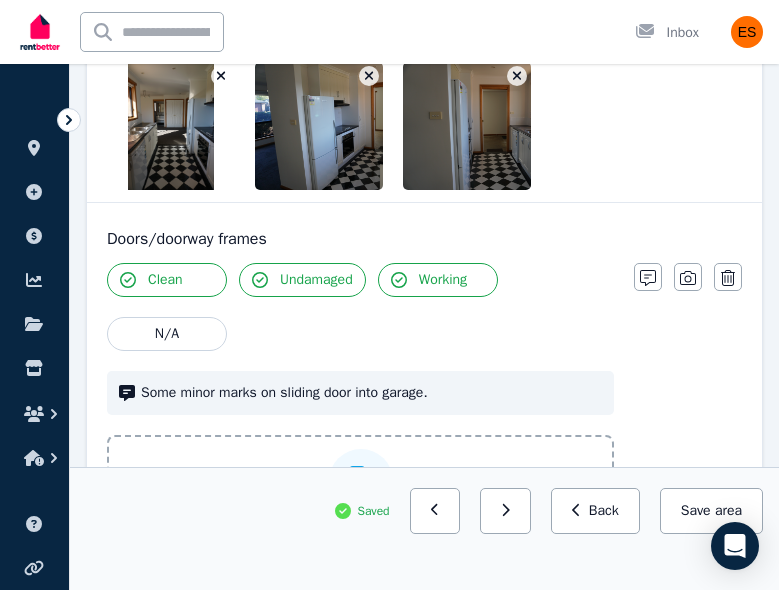 scroll, scrollTop: 0, scrollLeft: 0, axis: both 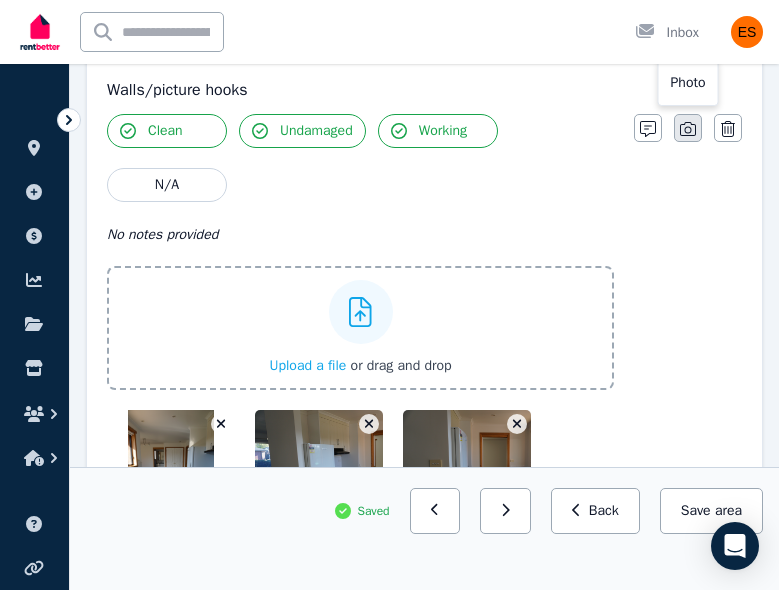 click at bounding box center [688, 128] 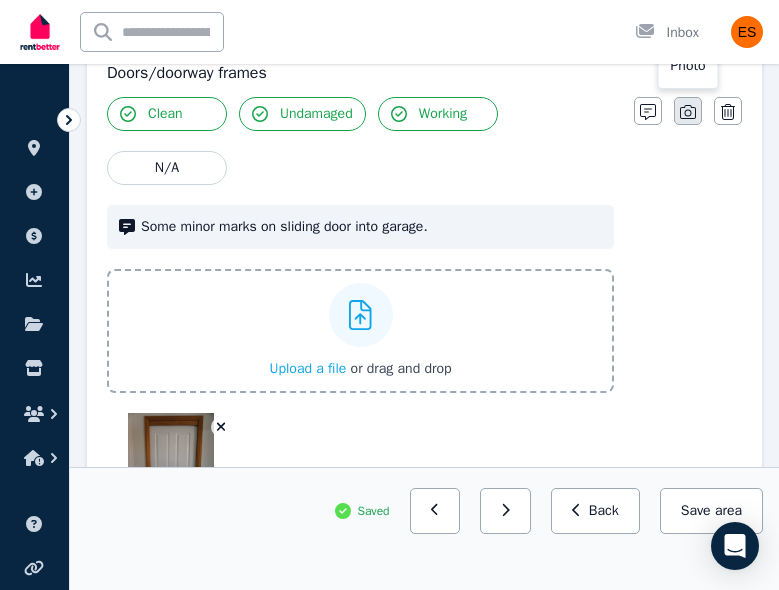 click 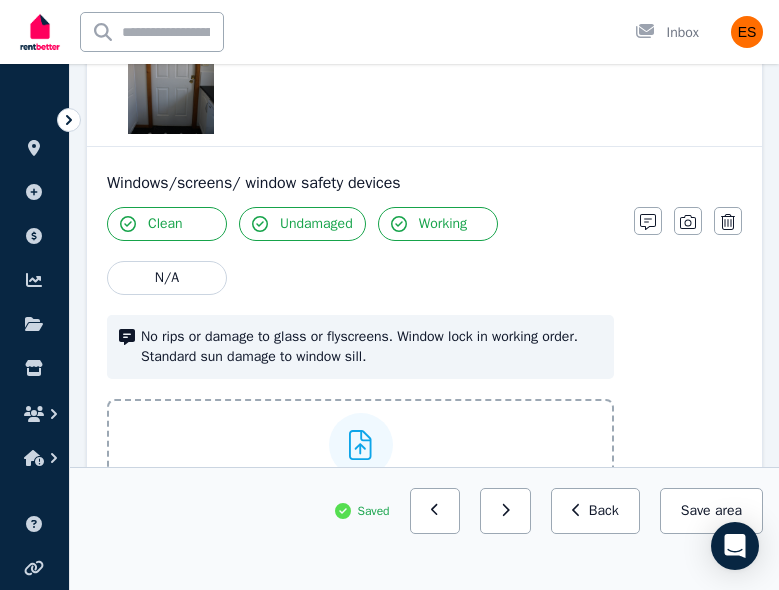 scroll, scrollTop: 894, scrollLeft: 0, axis: vertical 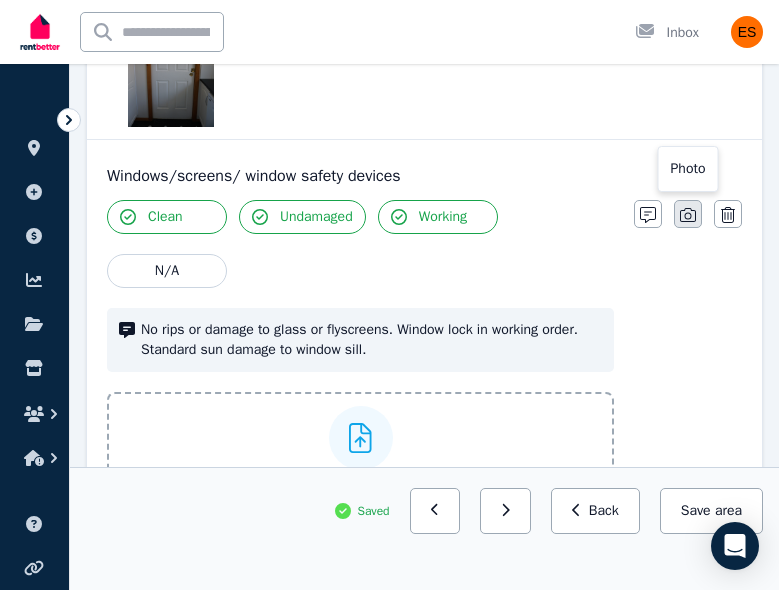 click at bounding box center [688, 214] 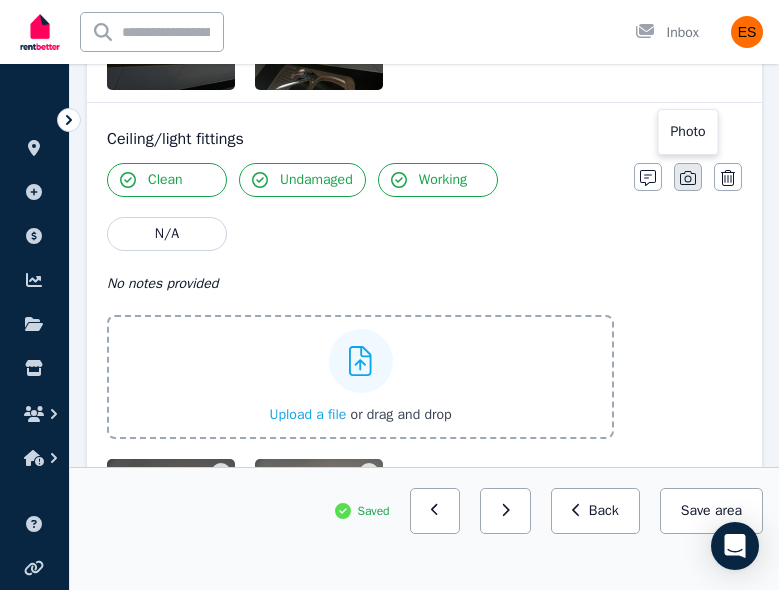 click 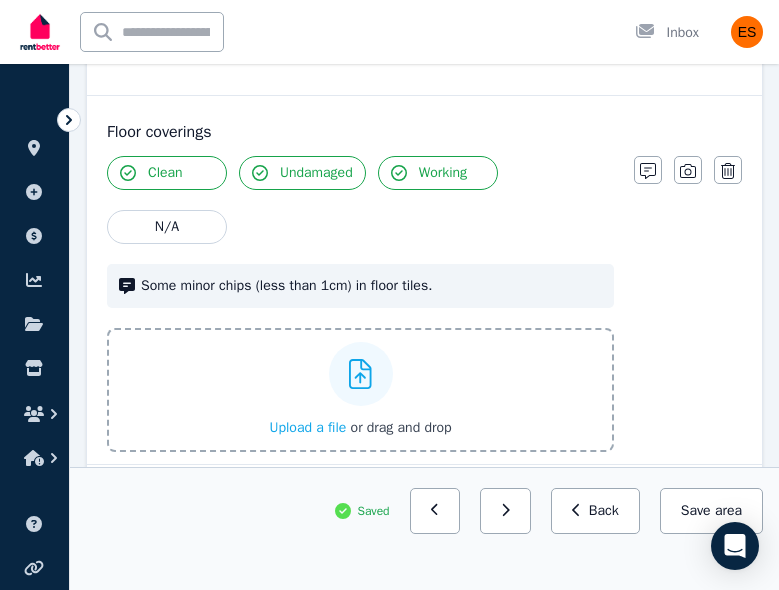 scroll, scrollTop: 2381, scrollLeft: 0, axis: vertical 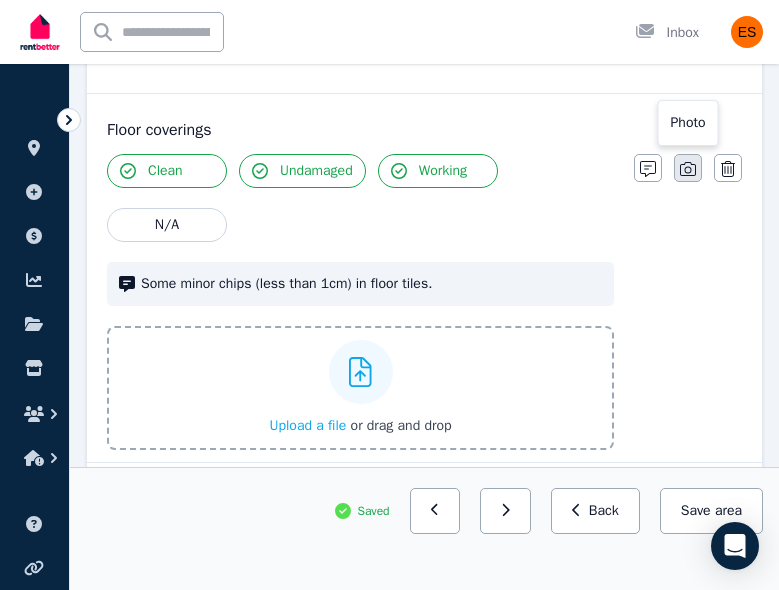 click 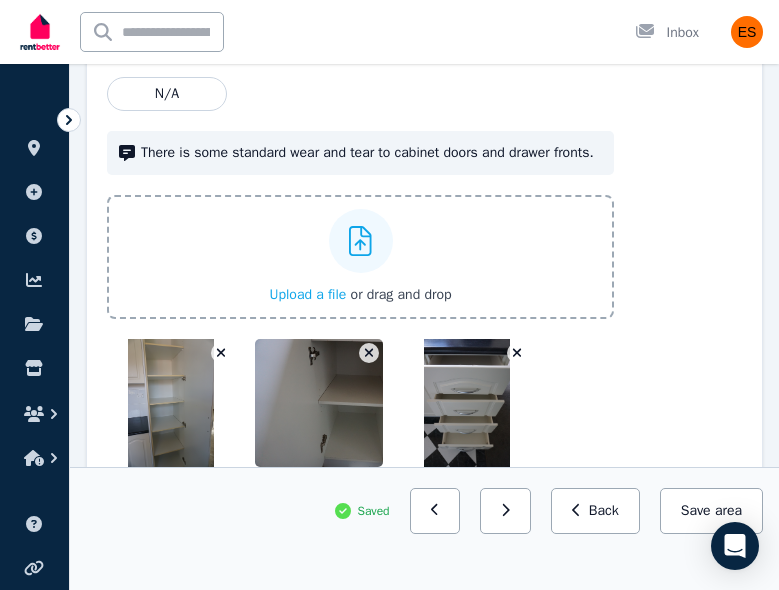 scroll, scrollTop: 2713, scrollLeft: 0, axis: vertical 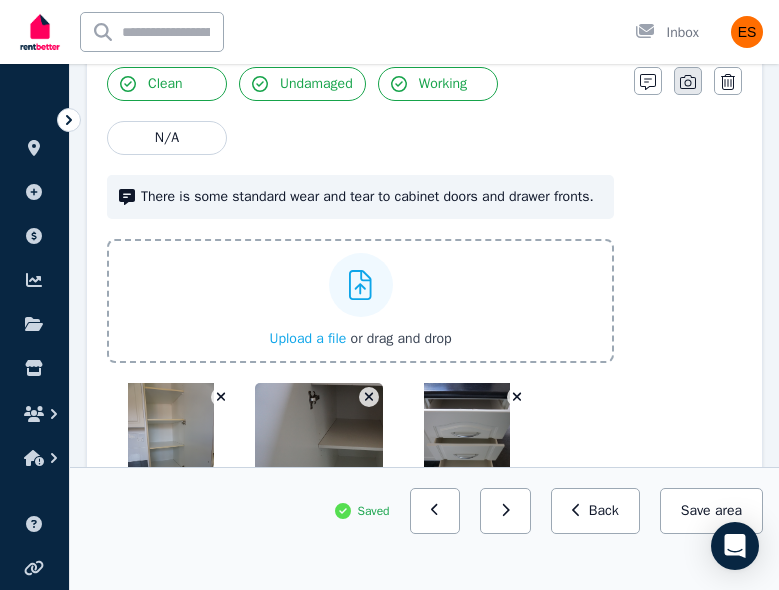 click 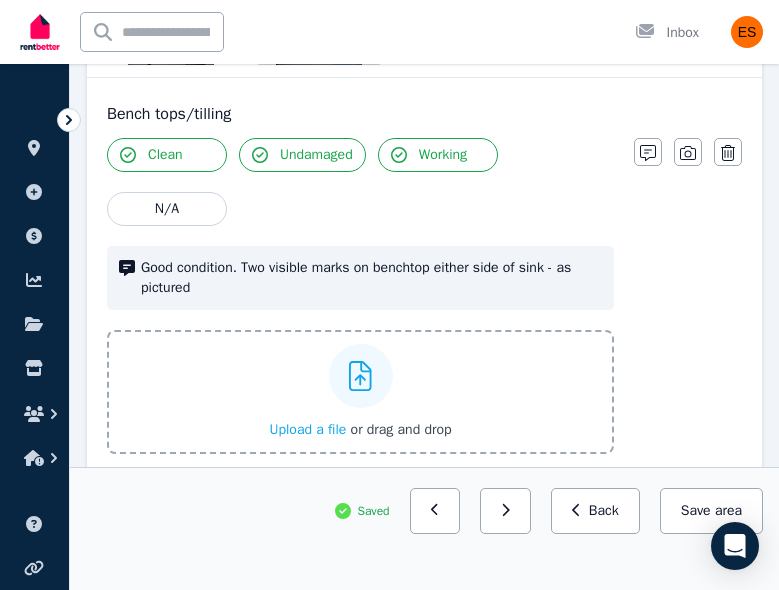 scroll, scrollTop: 3152, scrollLeft: 0, axis: vertical 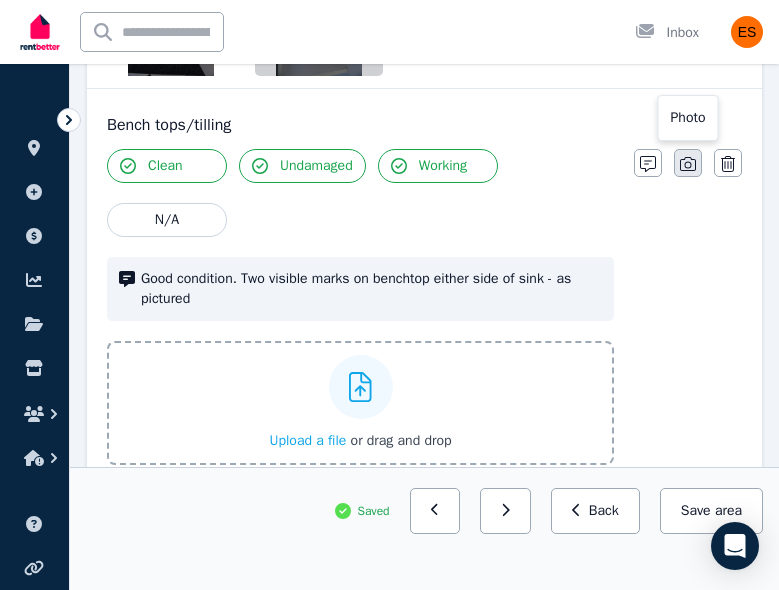 click at bounding box center [688, 163] 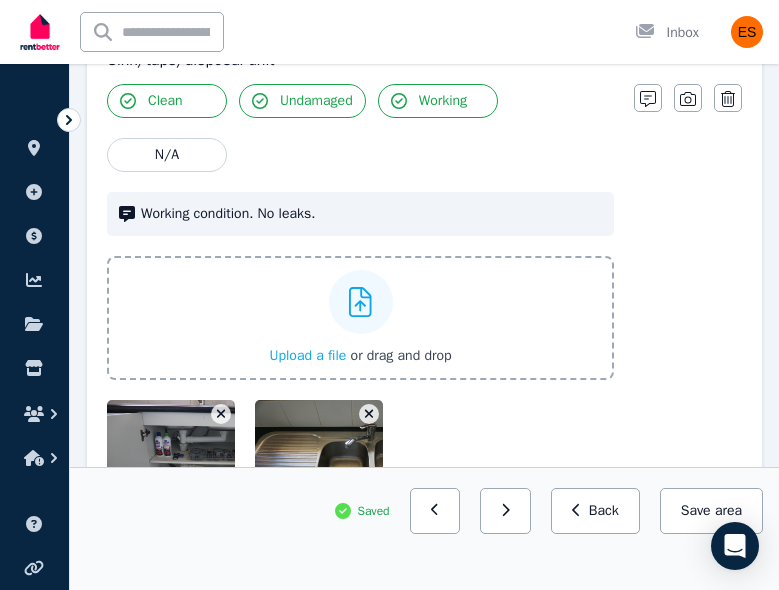 scroll, scrollTop: 3760, scrollLeft: 0, axis: vertical 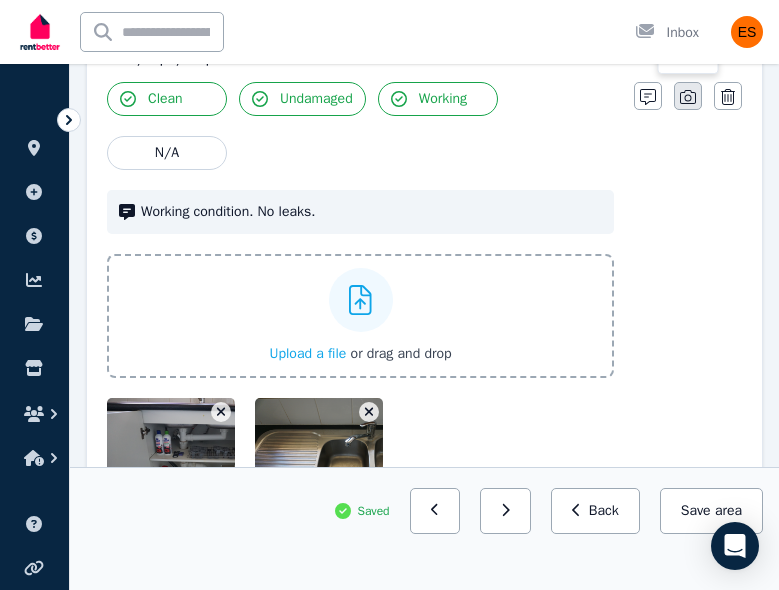 click 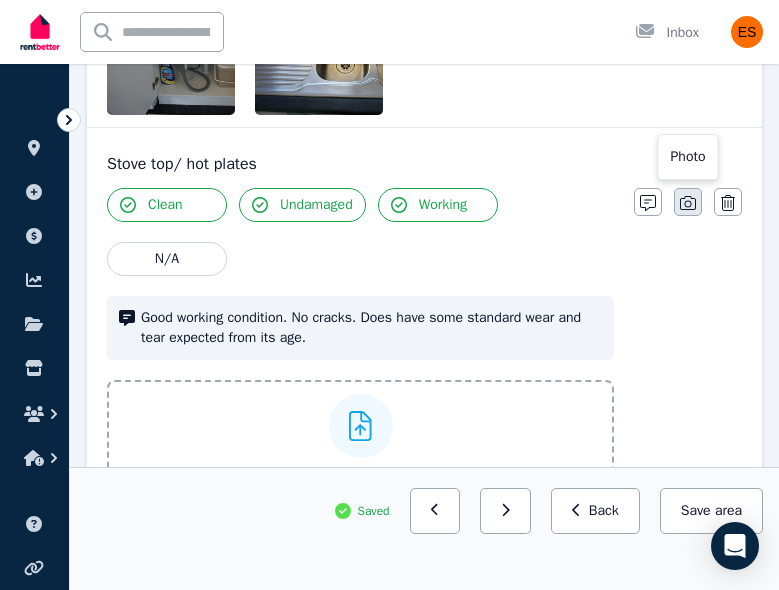 click 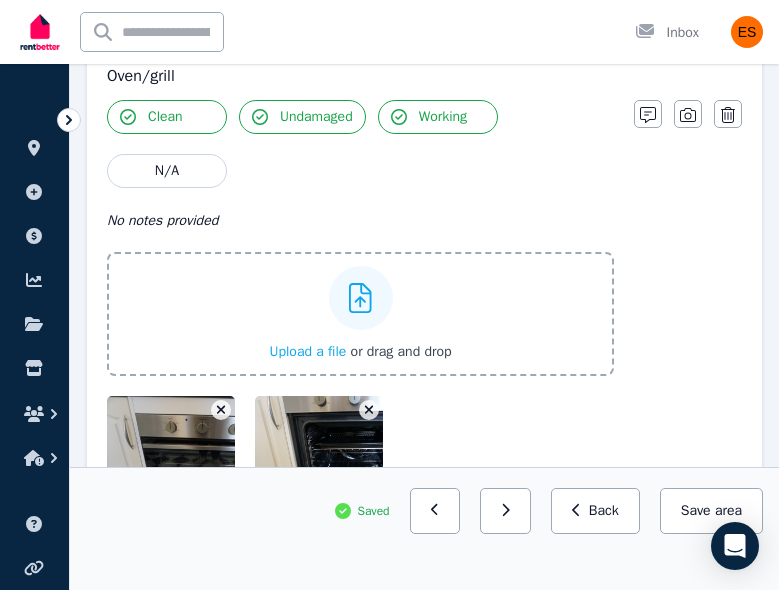 scroll, scrollTop: 4538, scrollLeft: 0, axis: vertical 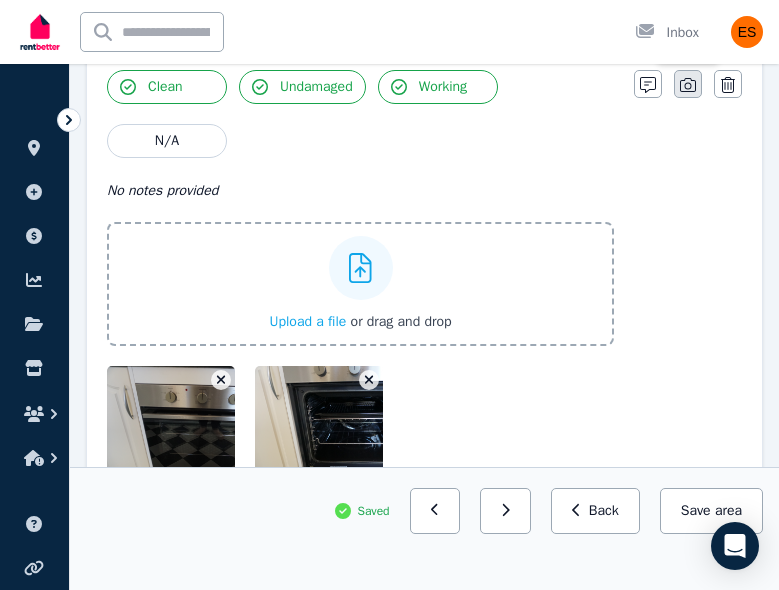 click 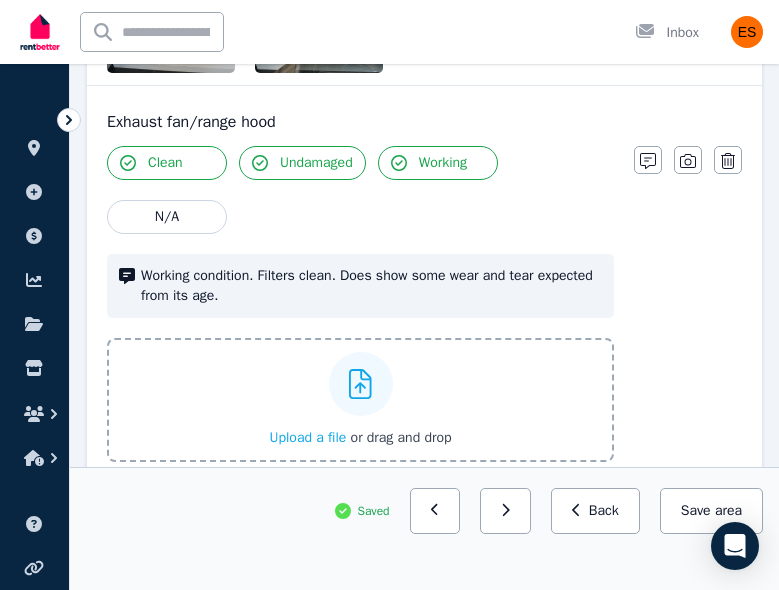 scroll, scrollTop: 4816, scrollLeft: 0, axis: vertical 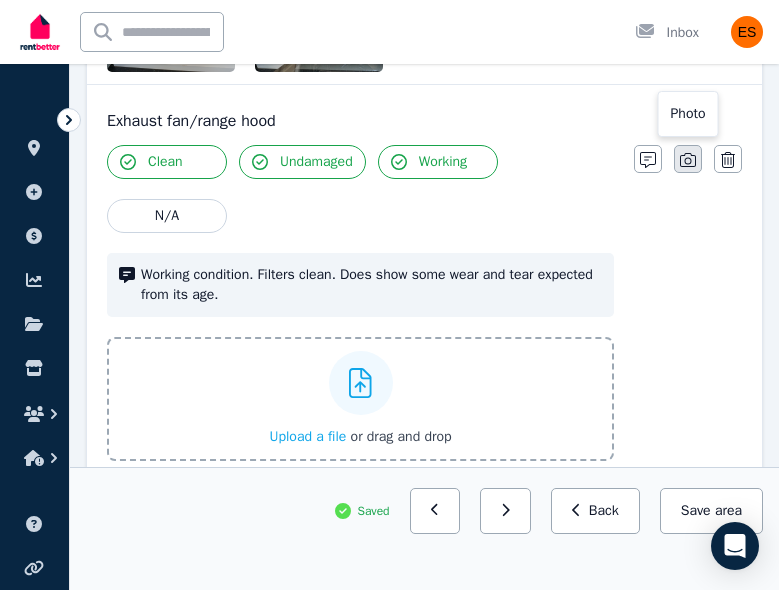 click 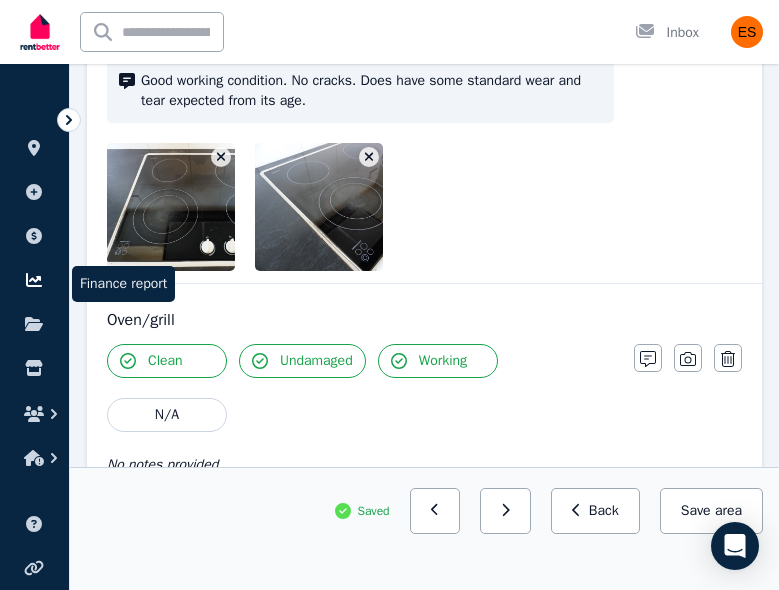 scroll, scrollTop: 2433, scrollLeft: 0, axis: vertical 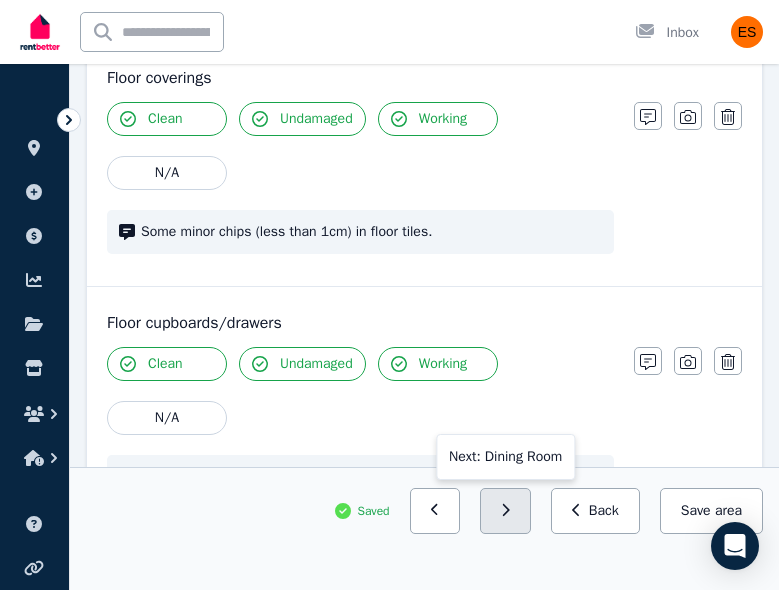 click 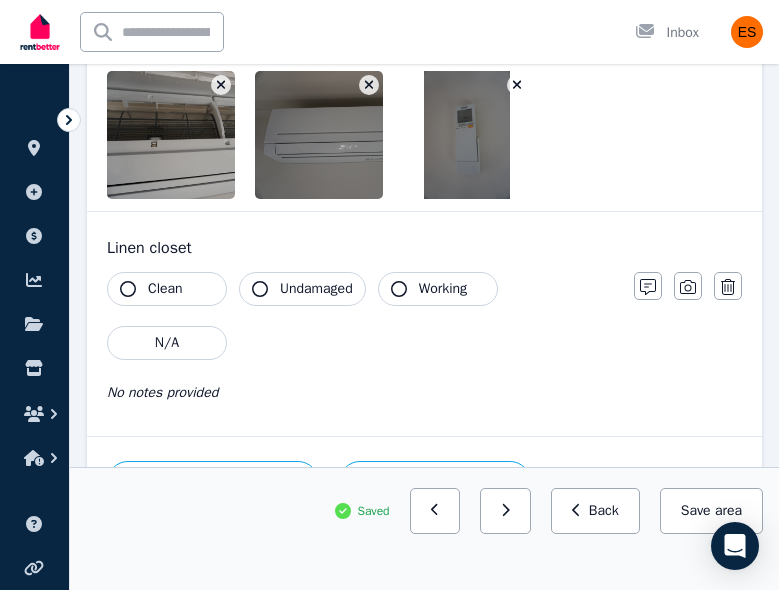 scroll, scrollTop: 2902, scrollLeft: 0, axis: vertical 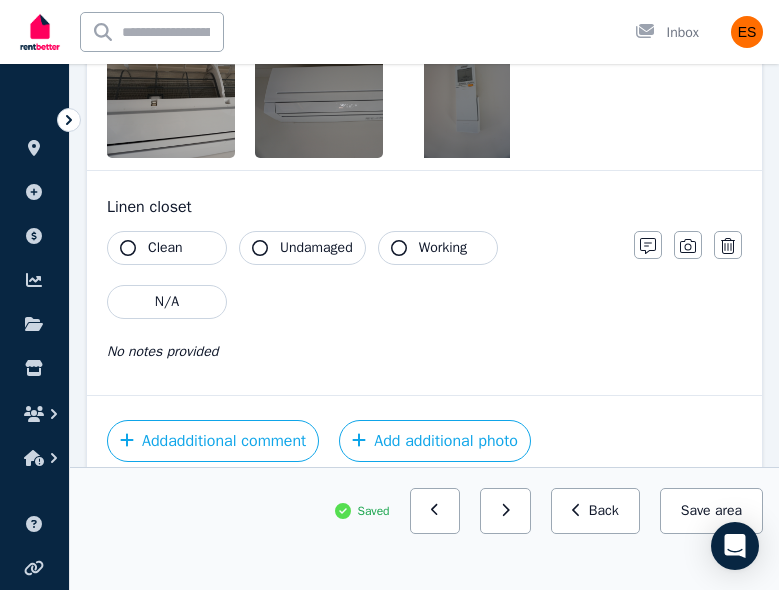 click 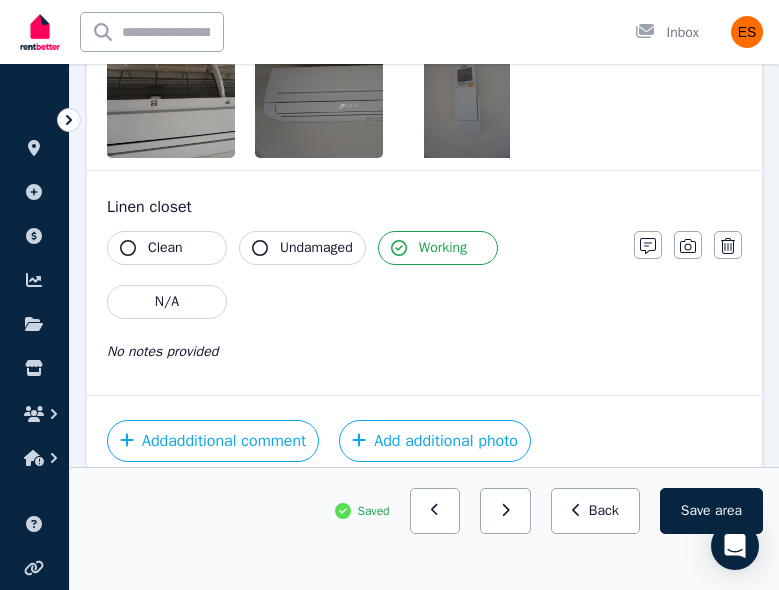 click on "Undamaged" at bounding box center (316, 248) 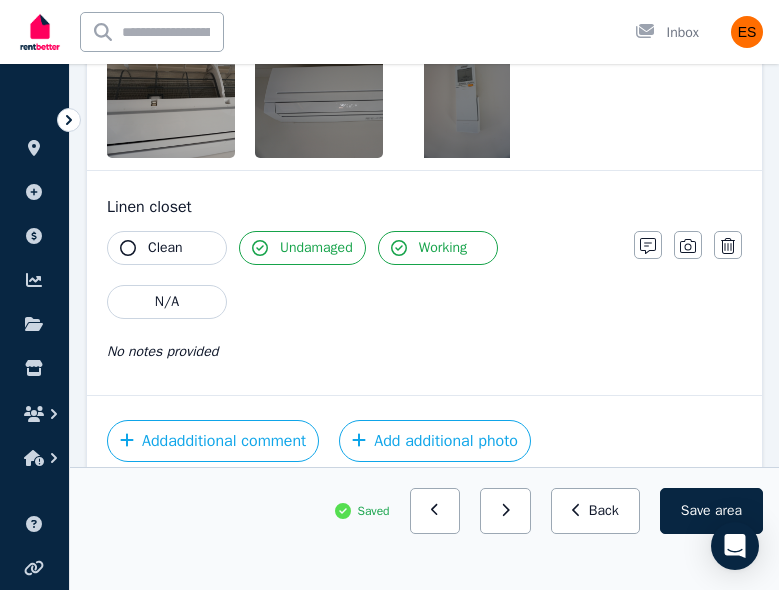 click 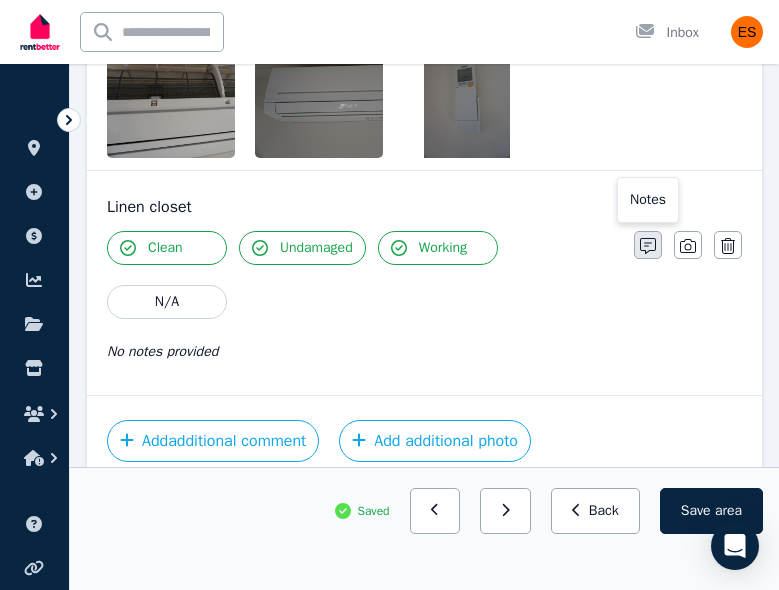 click 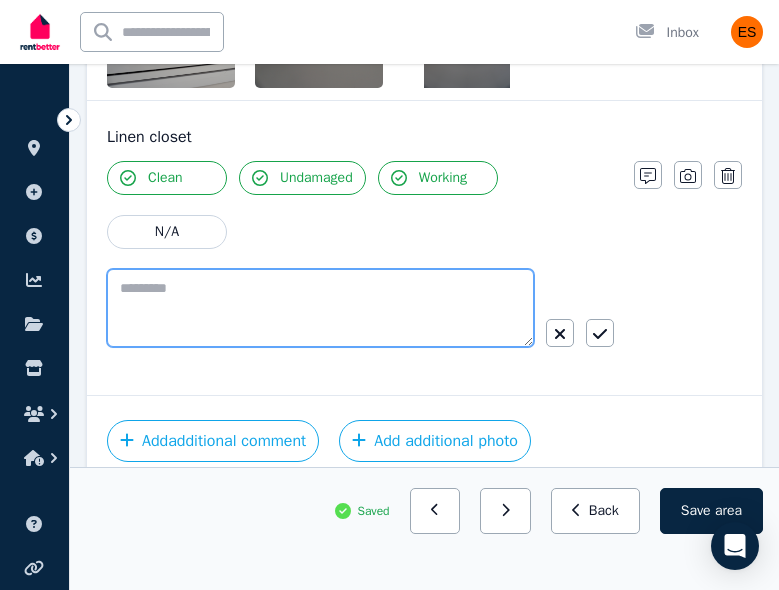 click at bounding box center [320, 308] 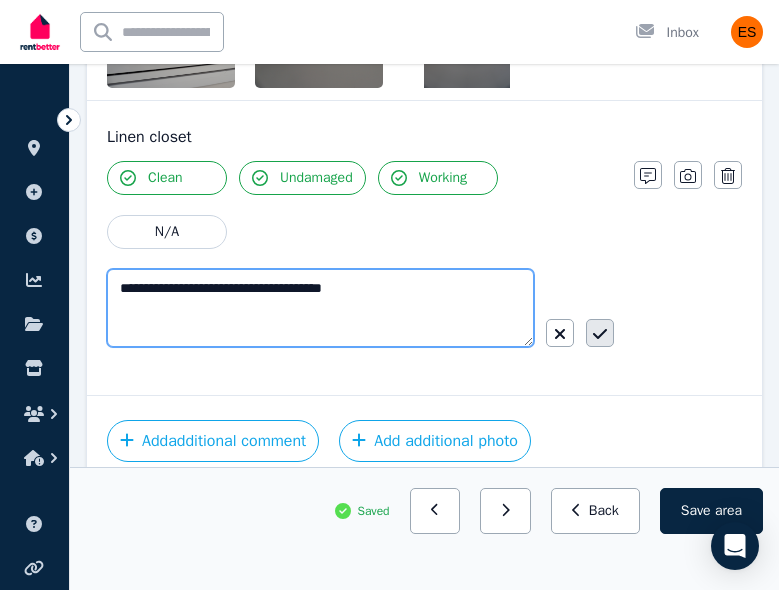 type on "**********" 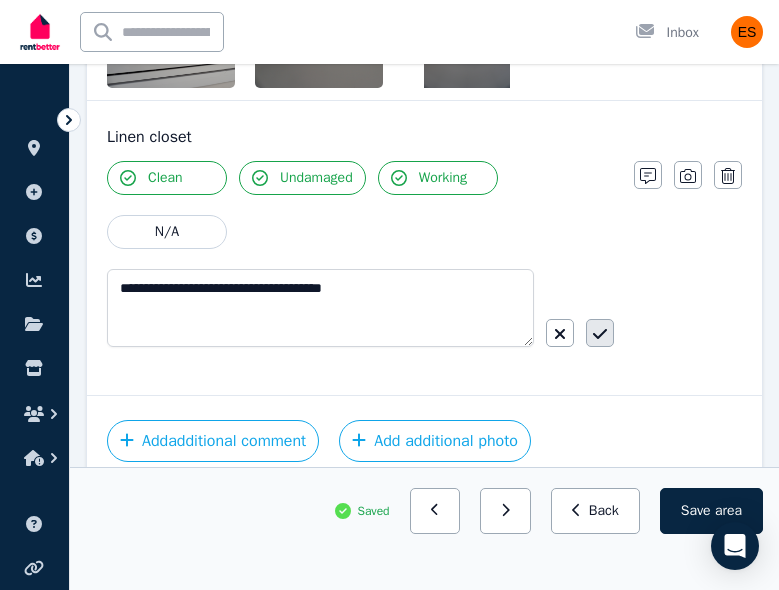 click 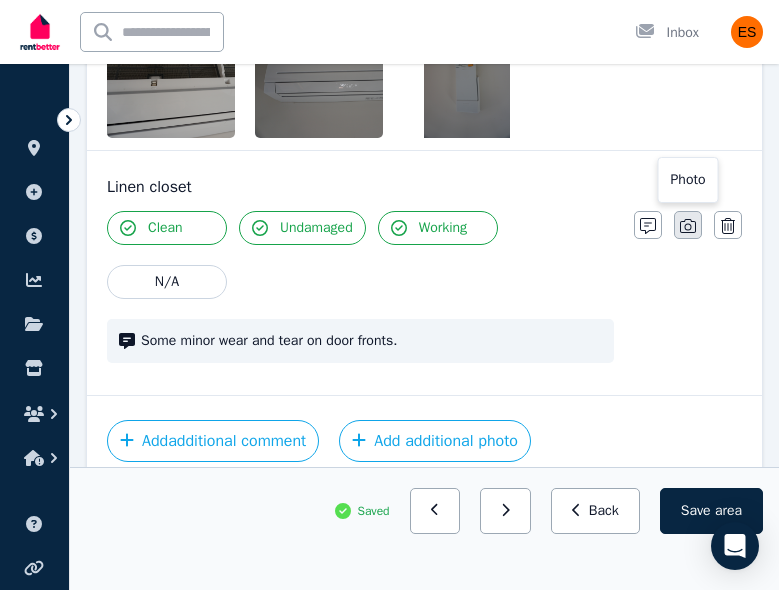 click 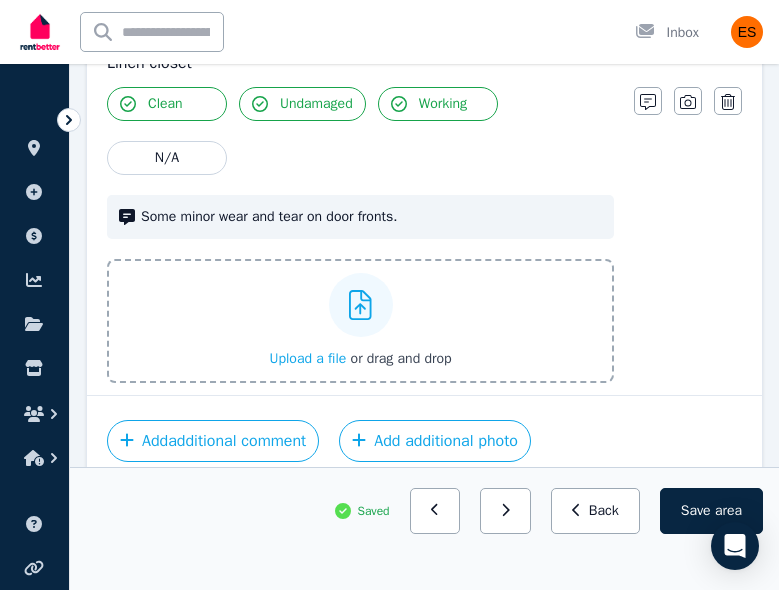 click on "Upload a file" at bounding box center [307, 358] 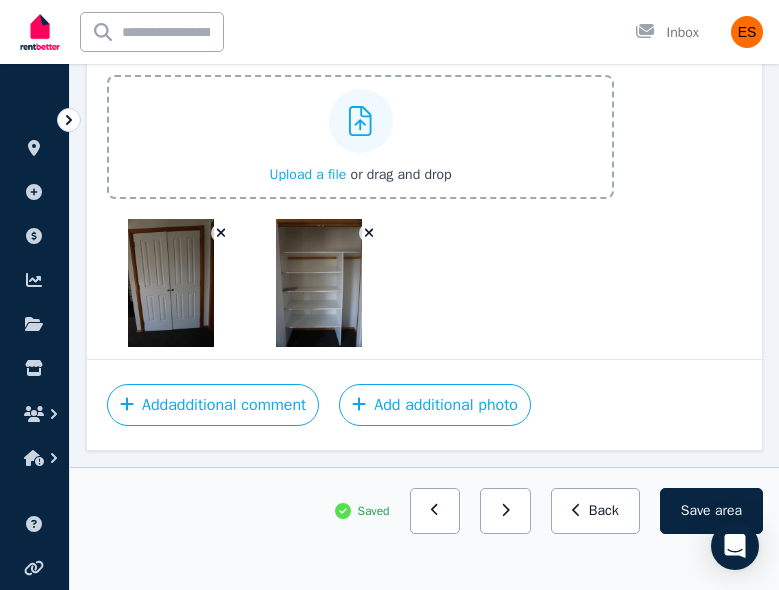 scroll, scrollTop: 3252, scrollLeft: 0, axis: vertical 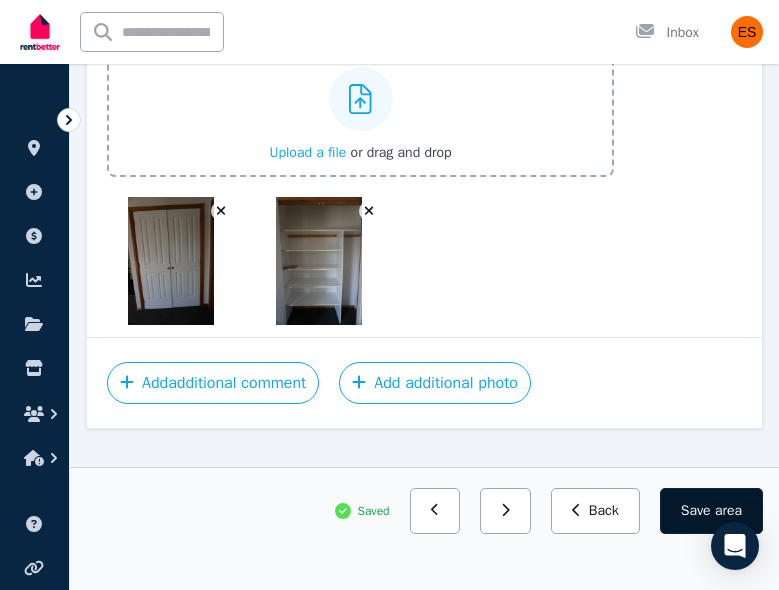click on "Save   area" at bounding box center (711, 511) 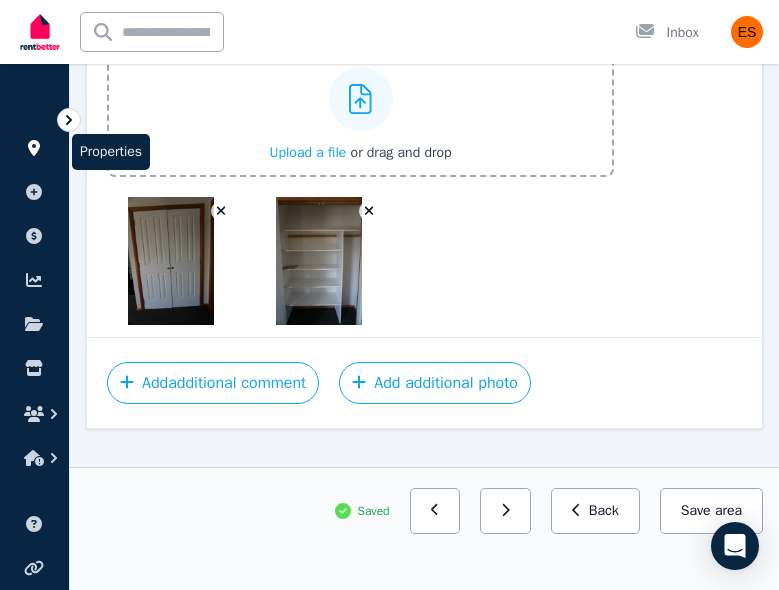 click 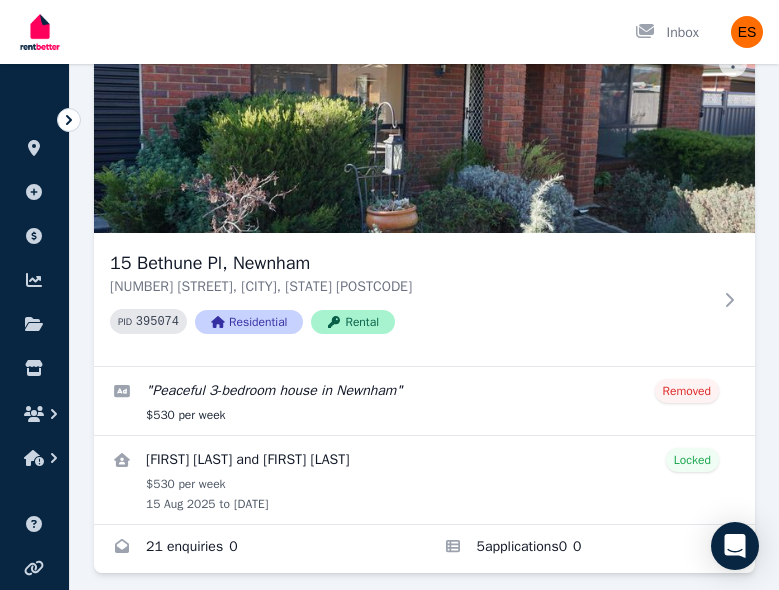 scroll, scrollTop: 1191, scrollLeft: 0, axis: vertical 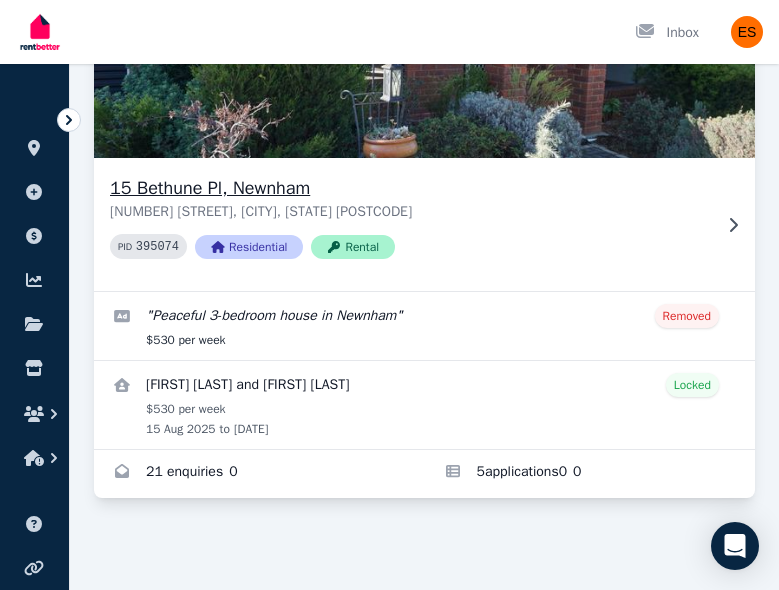 click on "[NUMBER] [STREET], [CITY], [STATE] [POSTCODE]" at bounding box center [410, 212] 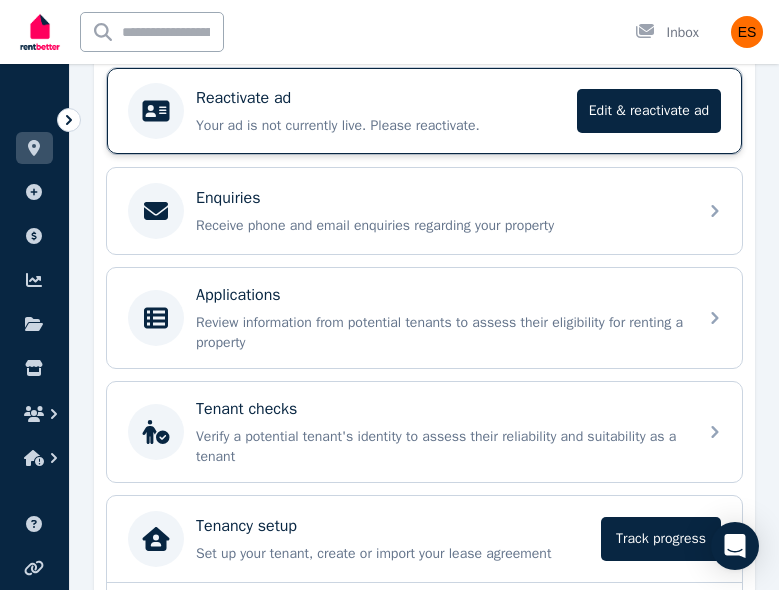 scroll, scrollTop: 134, scrollLeft: 0, axis: vertical 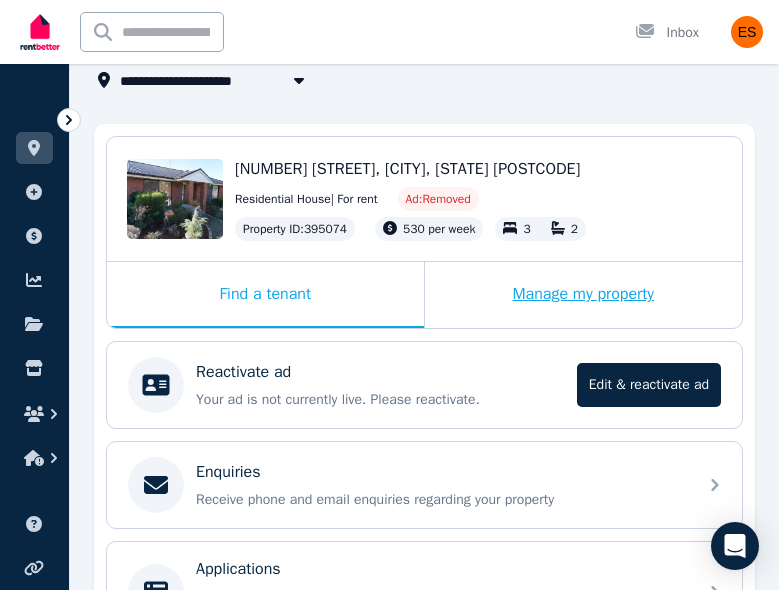 click on "Manage my property" at bounding box center (584, 295) 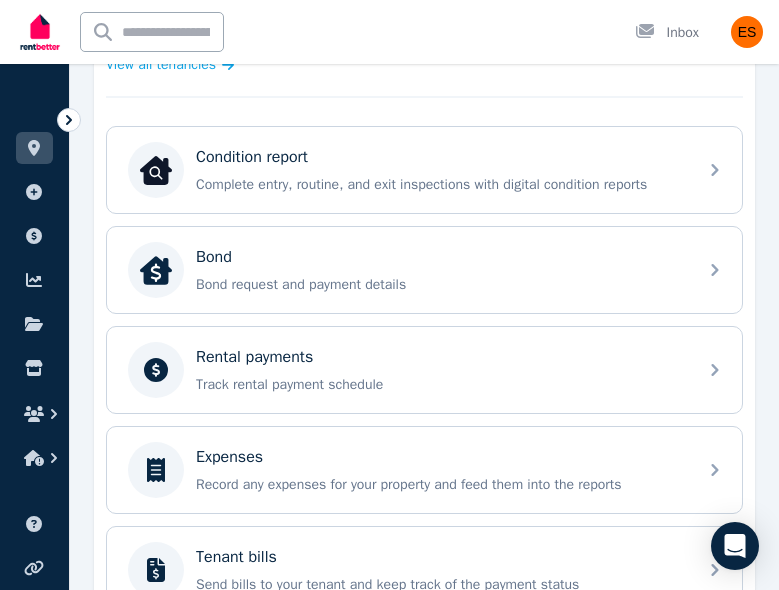 scroll, scrollTop: 587, scrollLeft: 0, axis: vertical 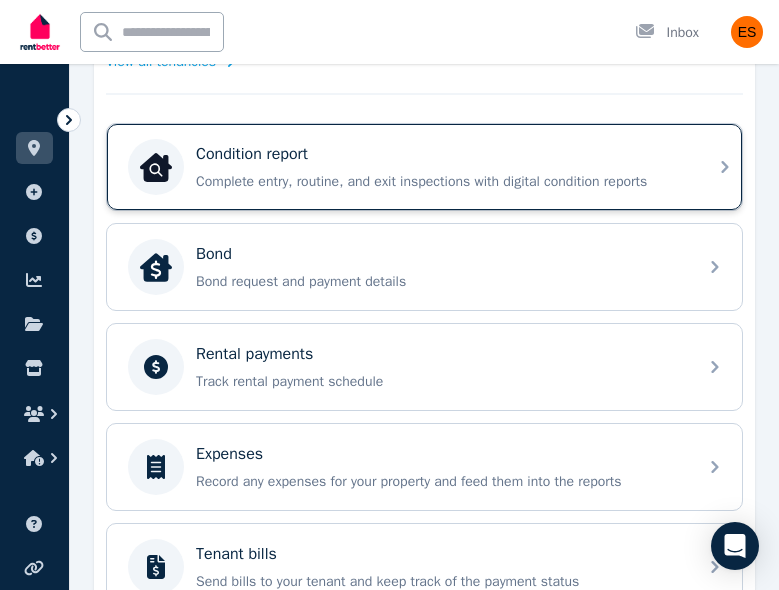 click on "Condition report Complete entry, routine, and exit inspections with digital condition reports" at bounding box center (440, 167) 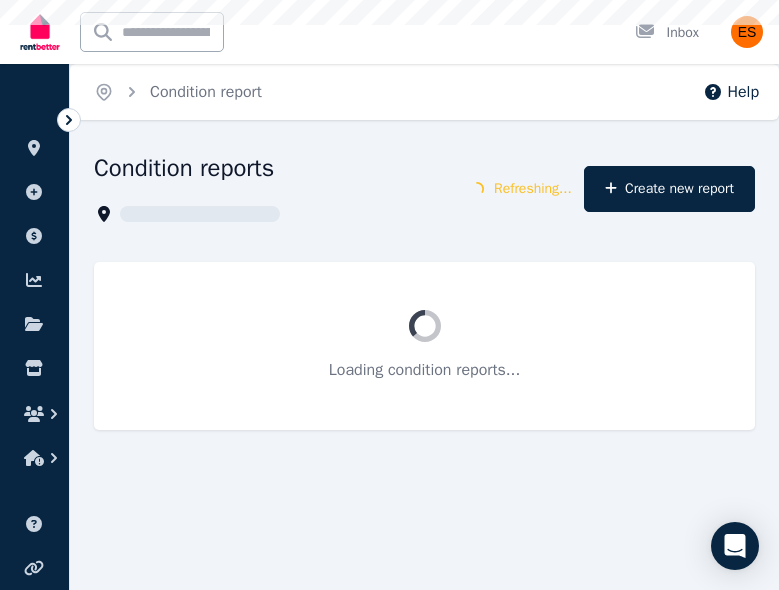 scroll, scrollTop: 0, scrollLeft: 0, axis: both 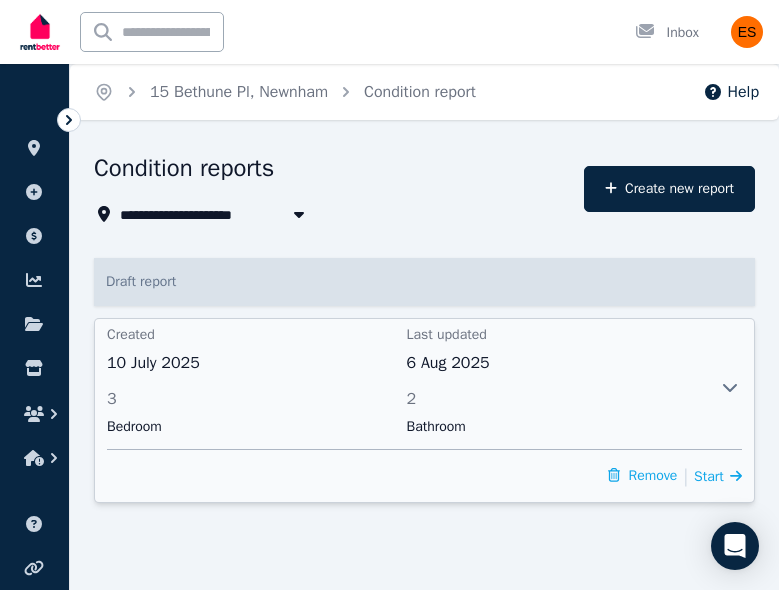 click on "2" at bounding box center [551, 399] 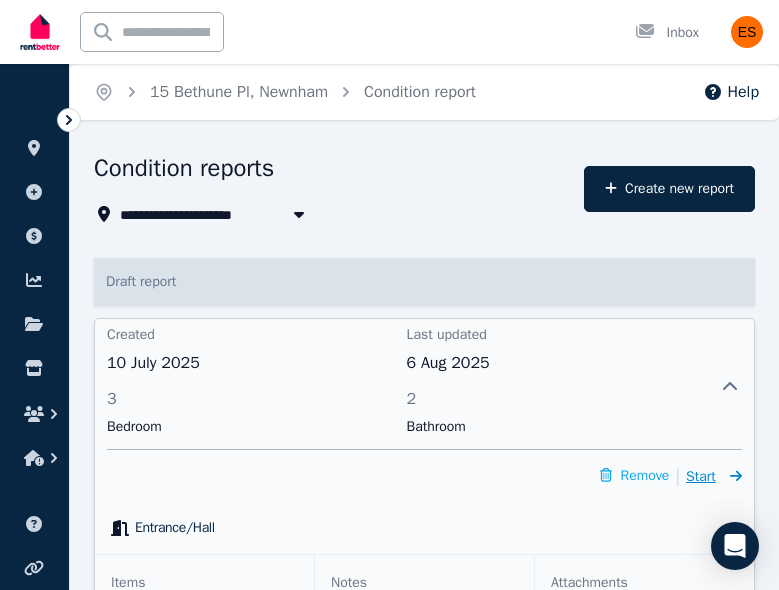 click on "Start" at bounding box center [701, 476] 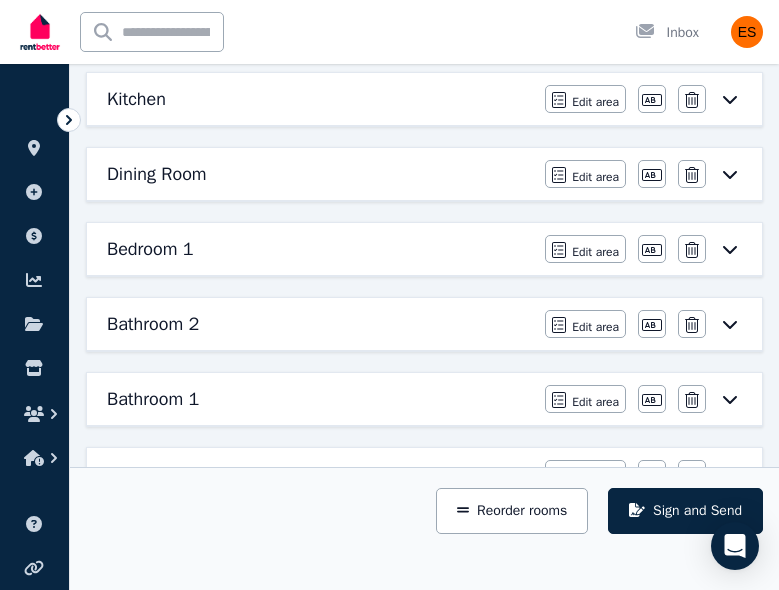 scroll, scrollTop: 456, scrollLeft: 0, axis: vertical 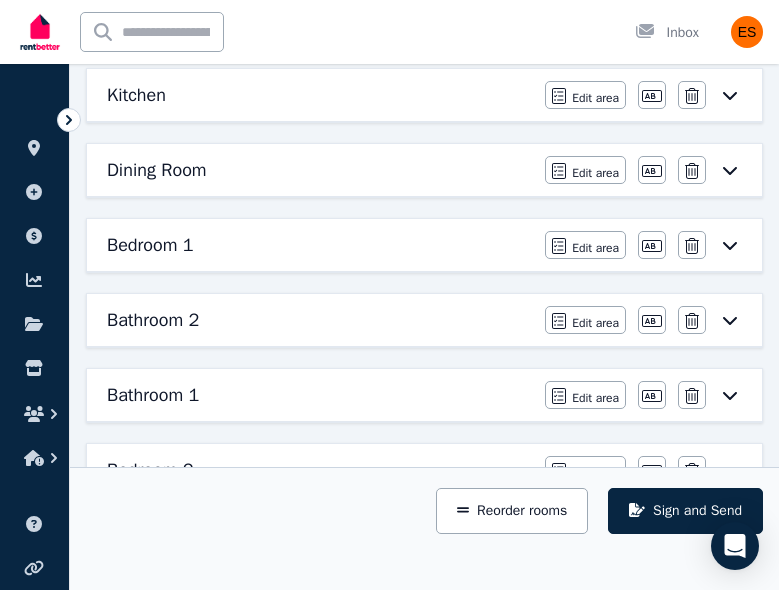 click 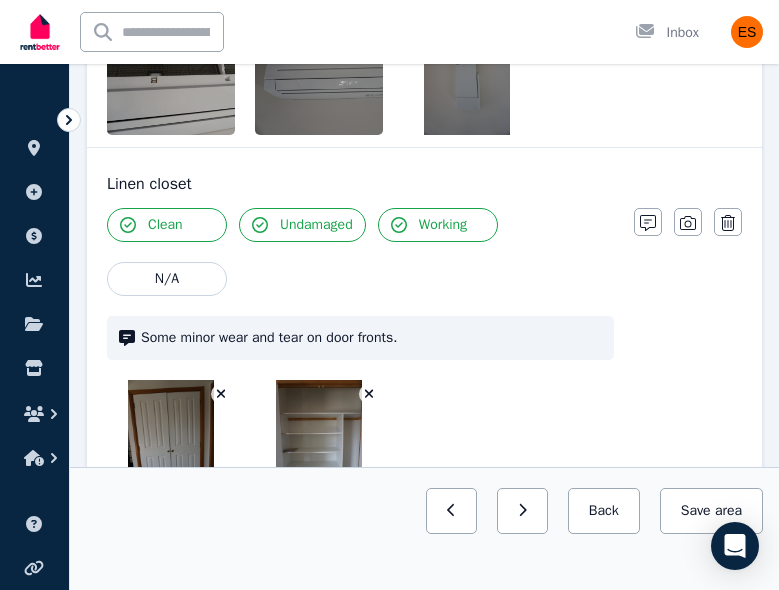 scroll, scrollTop: 2889, scrollLeft: 0, axis: vertical 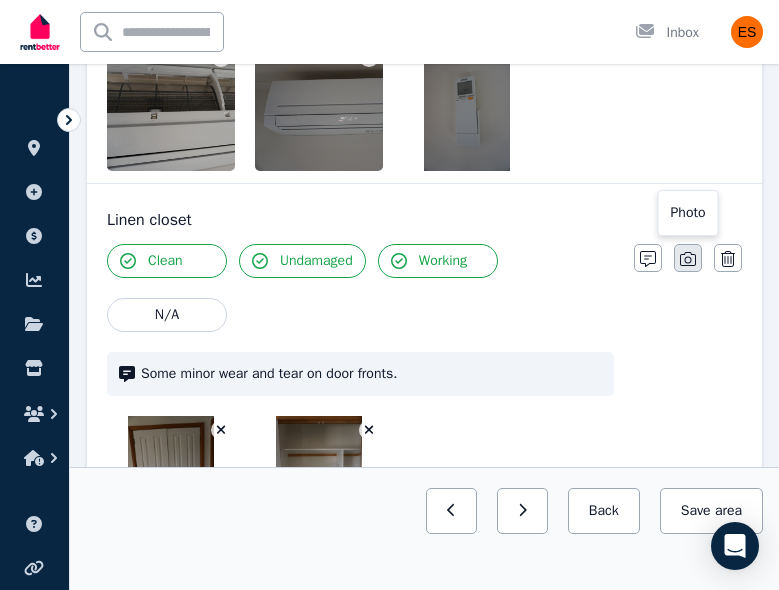 click 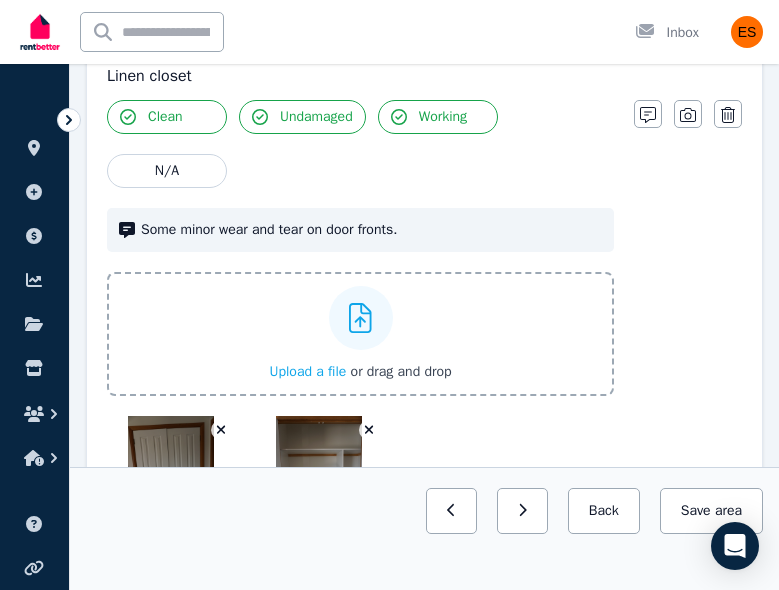 click on "Upload a file" at bounding box center (307, 371) 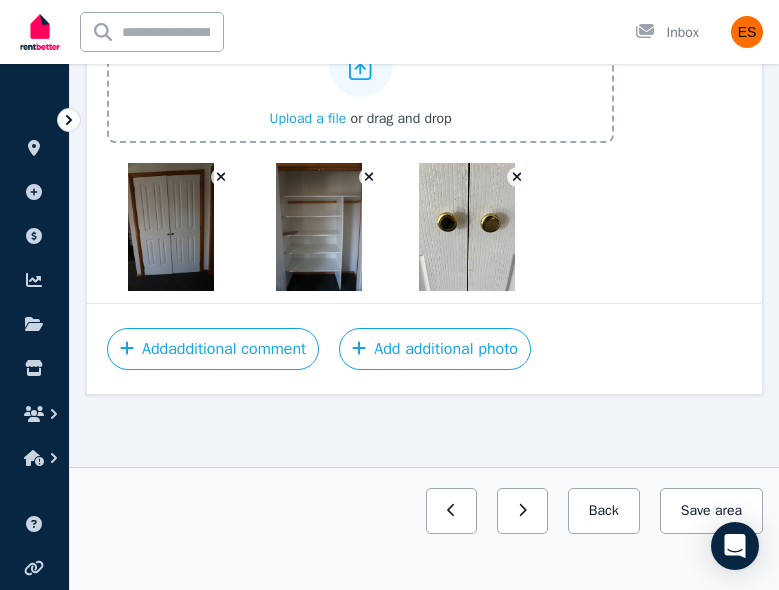 scroll, scrollTop: 3223, scrollLeft: 0, axis: vertical 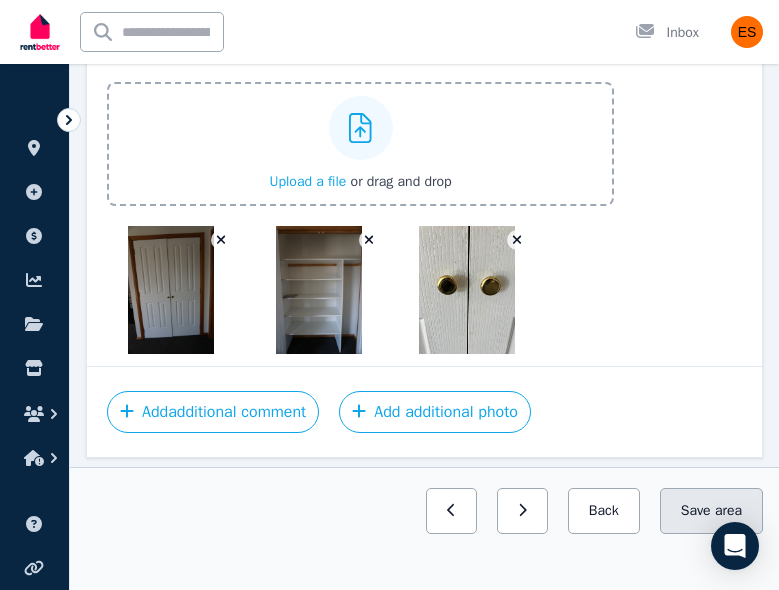 click on "Save   area" at bounding box center (711, 511) 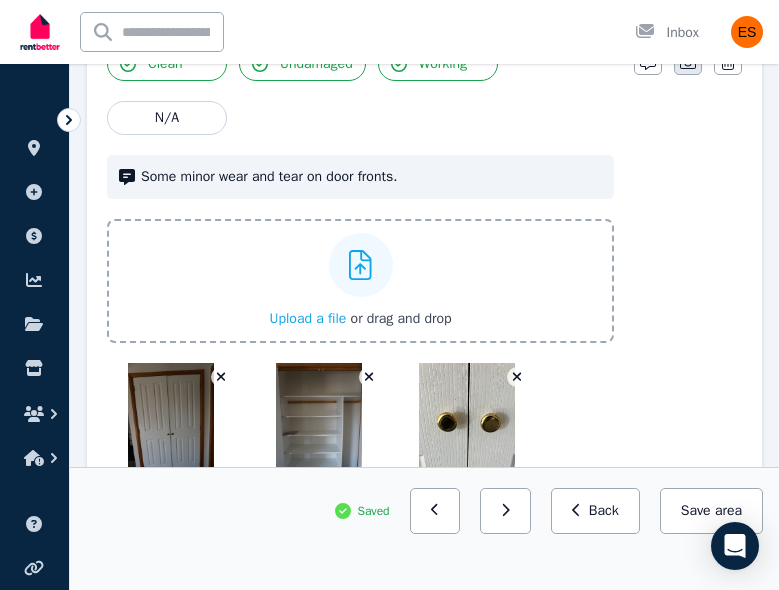 click at bounding box center (688, 61) 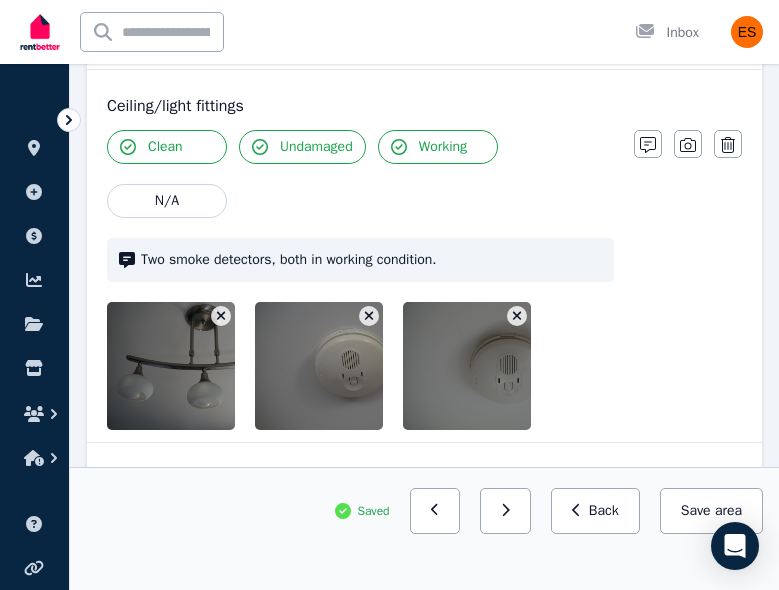 scroll, scrollTop: 0, scrollLeft: 0, axis: both 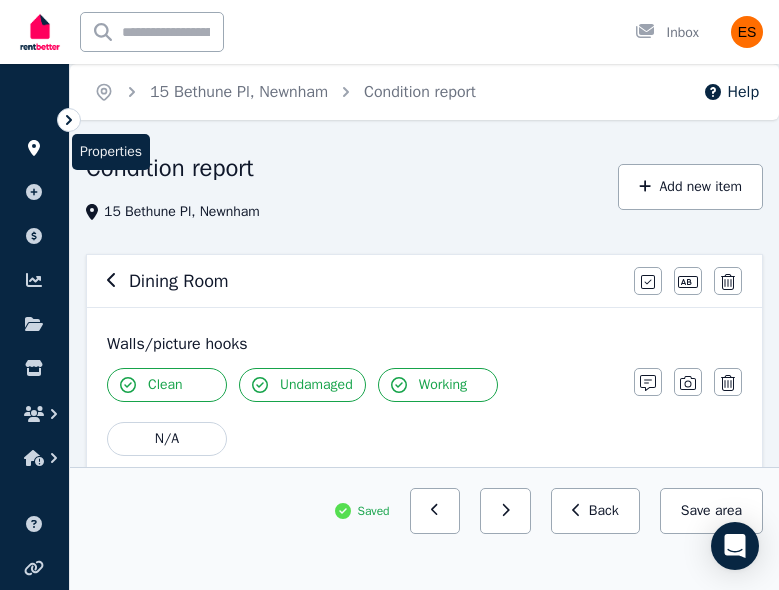 click at bounding box center [34, 148] 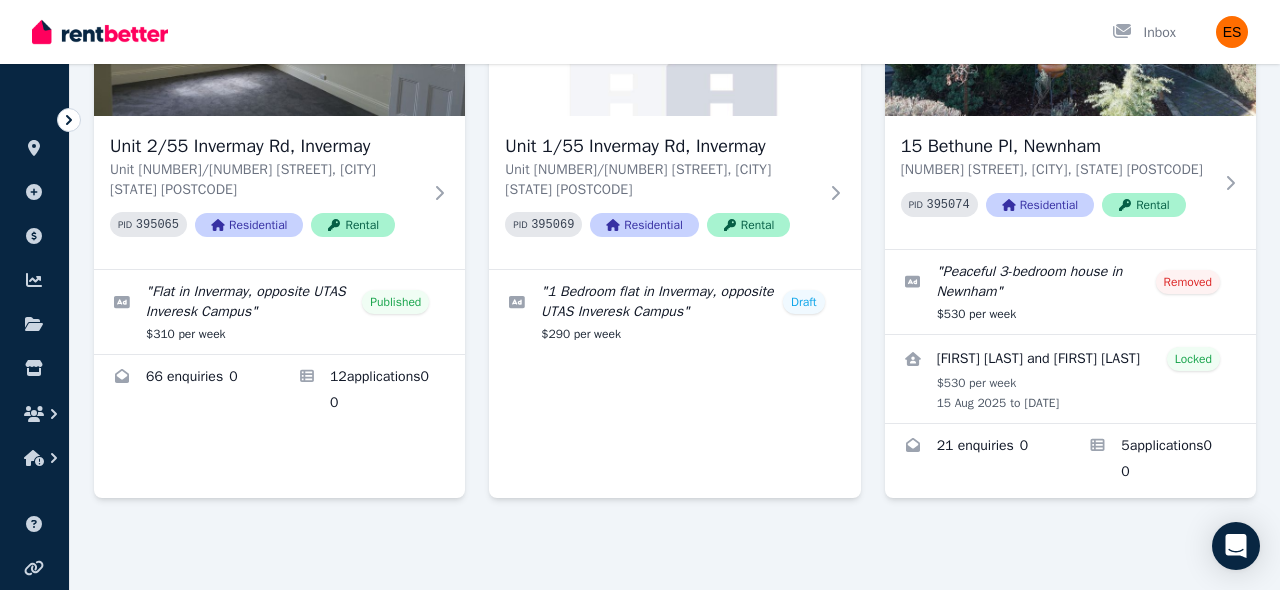 scroll, scrollTop: 308, scrollLeft: 0, axis: vertical 